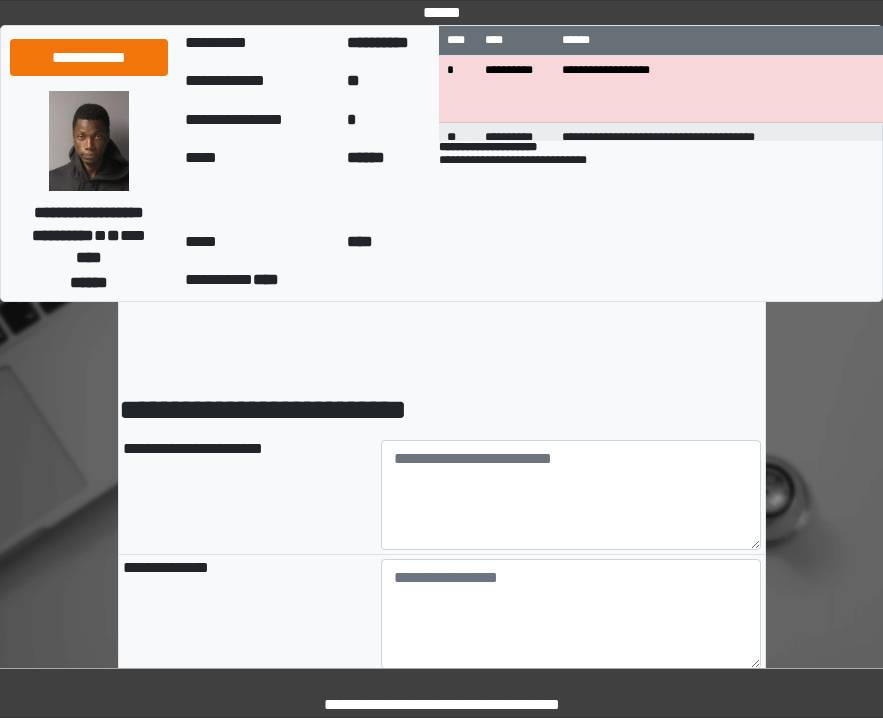 scroll, scrollTop: 87, scrollLeft: 0, axis: vertical 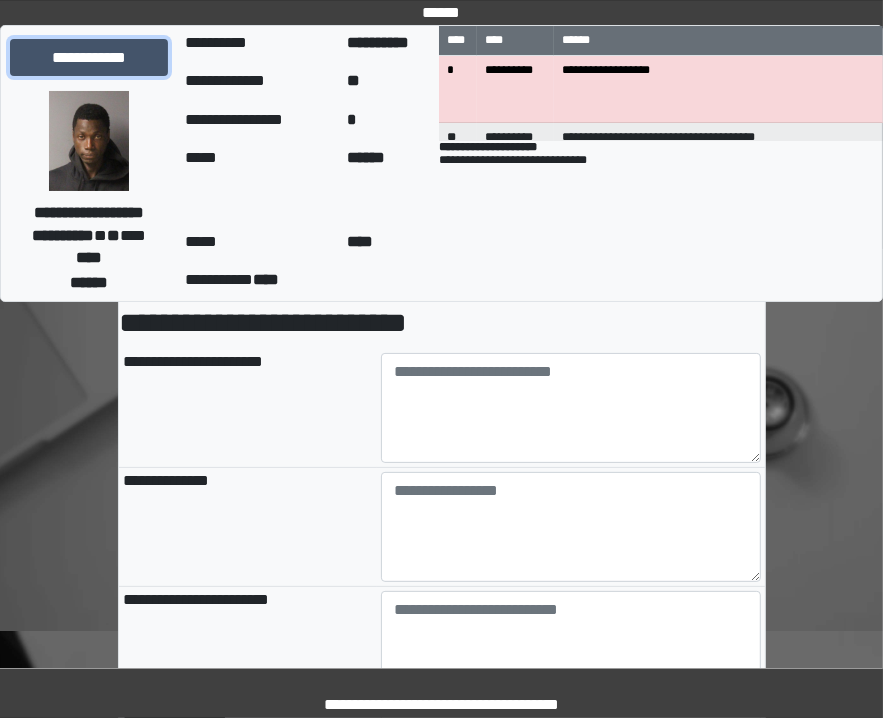 click on "**********" at bounding box center (89, 58) 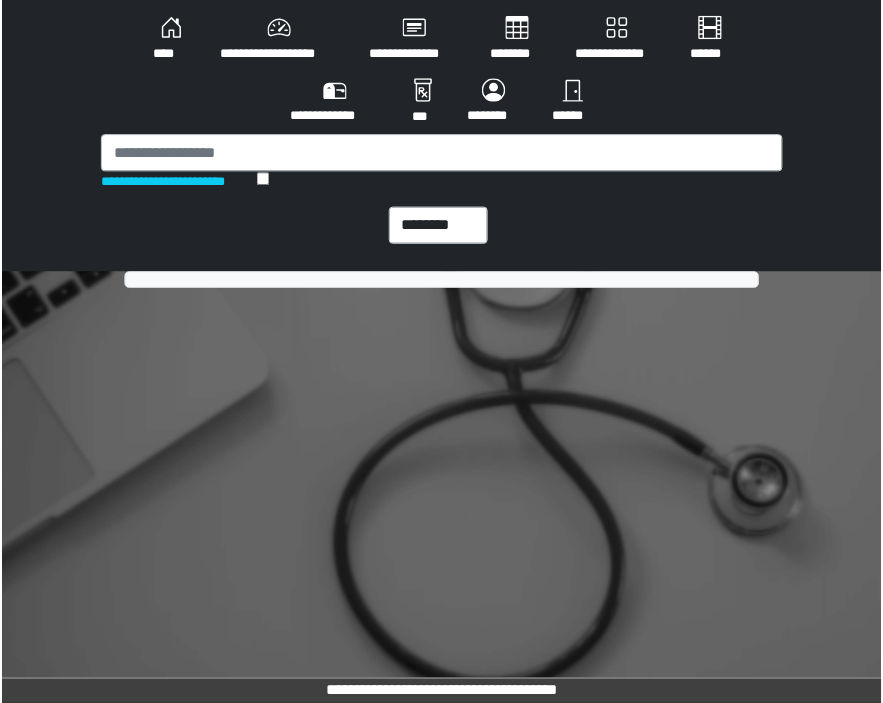 scroll, scrollTop: 0, scrollLeft: 0, axis: both 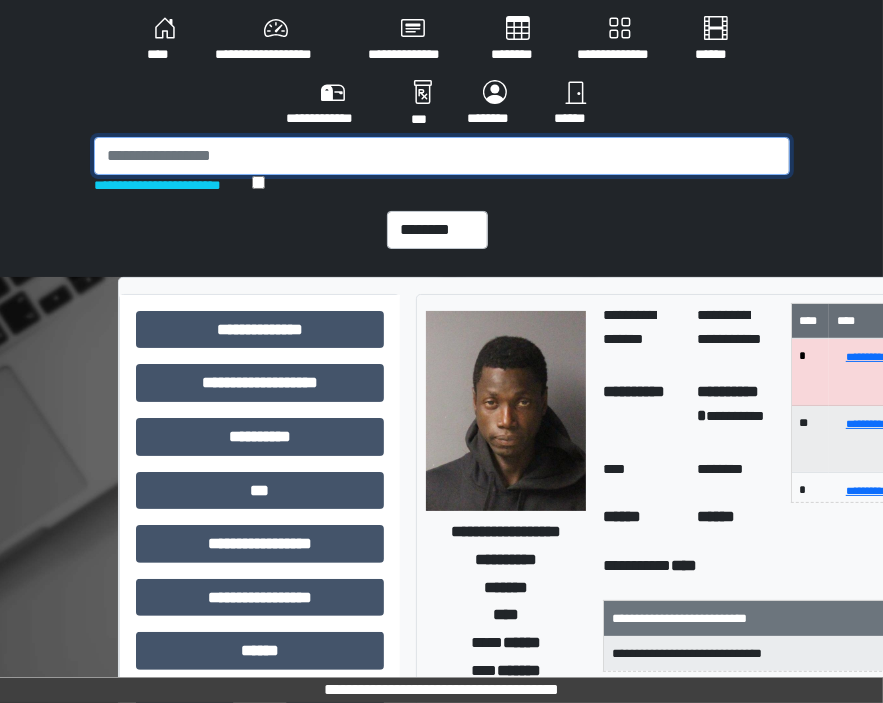 click at bounding box center [442, 156] 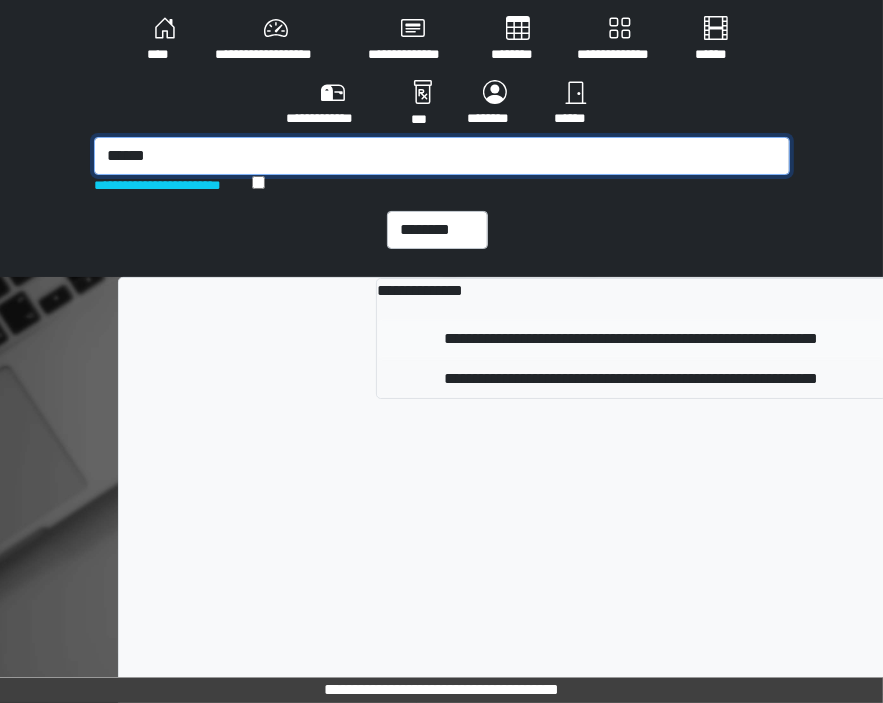 type on "******" 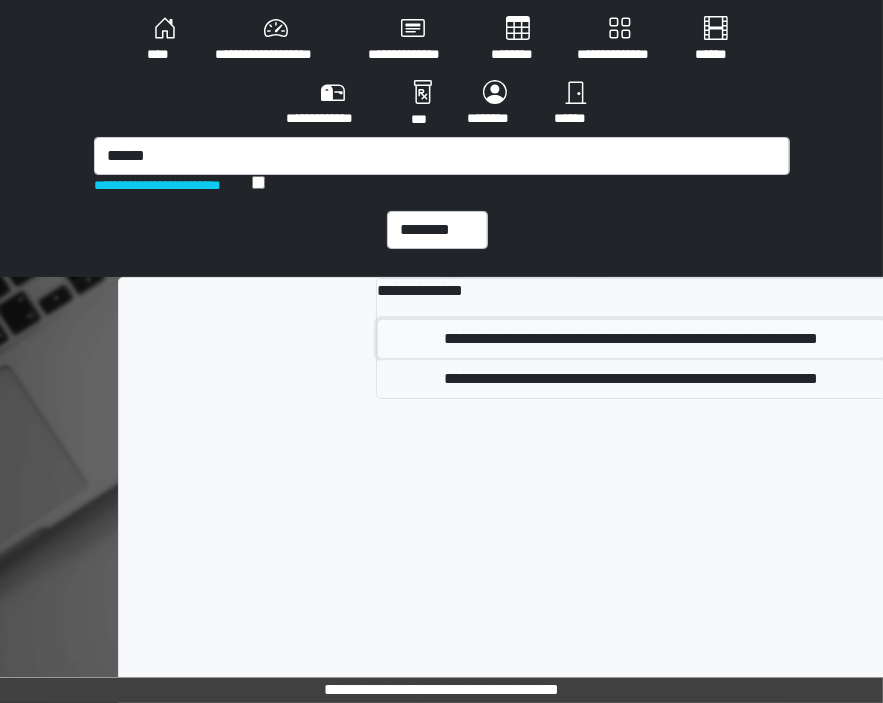 click on "**********" at bounding box center [631, 339] 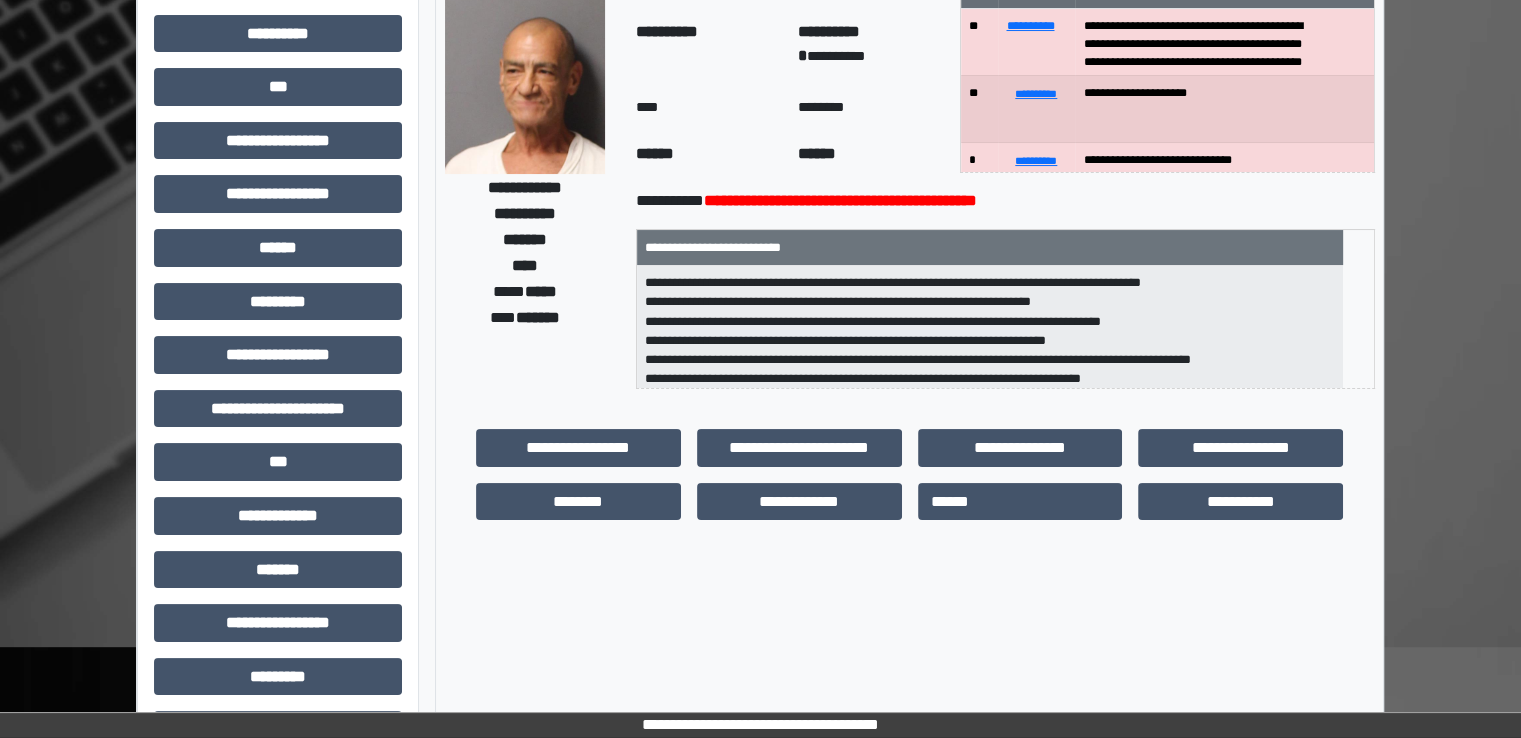scroll, scrollTop: 117, scrollLeft: 0, axis: vertical 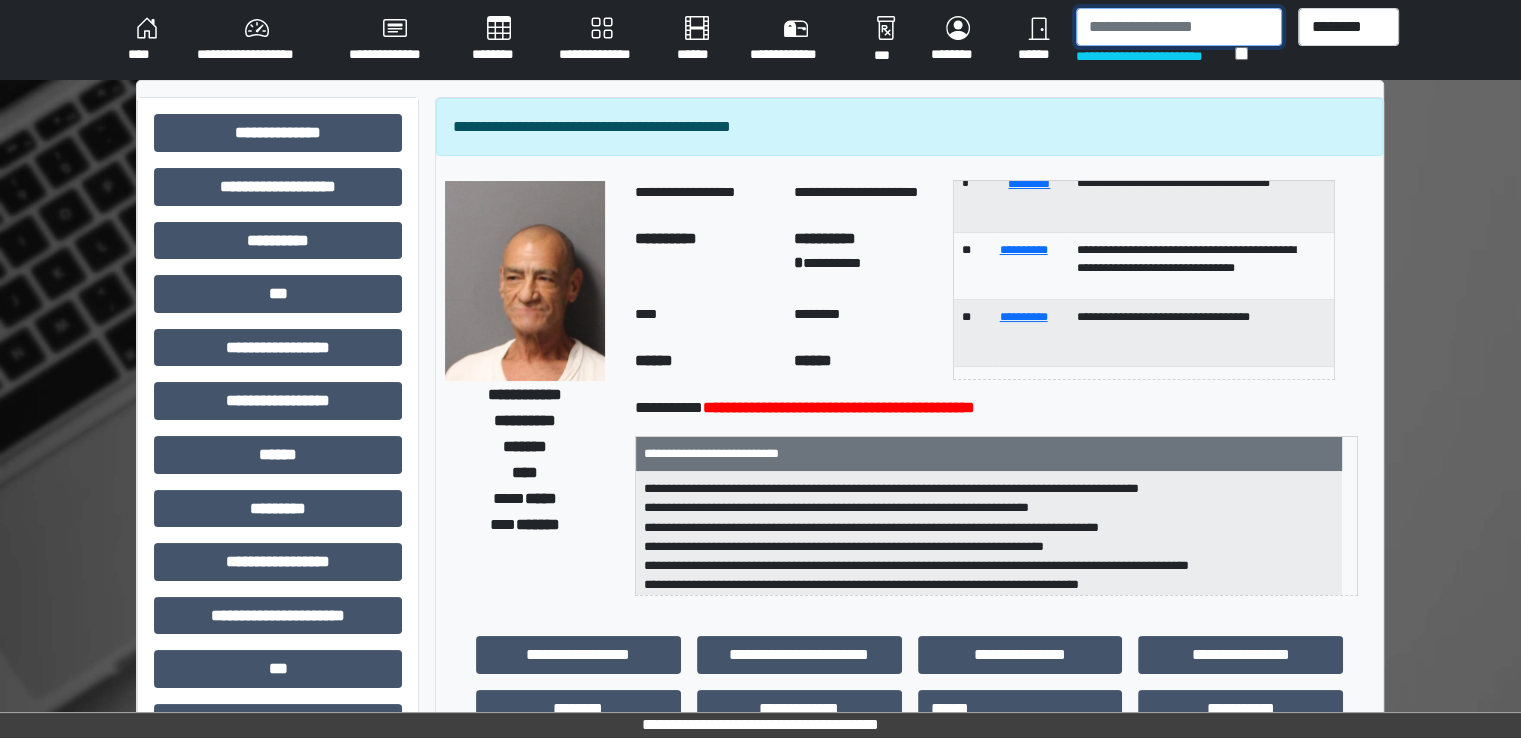 click at bounding box center (1179, 27) 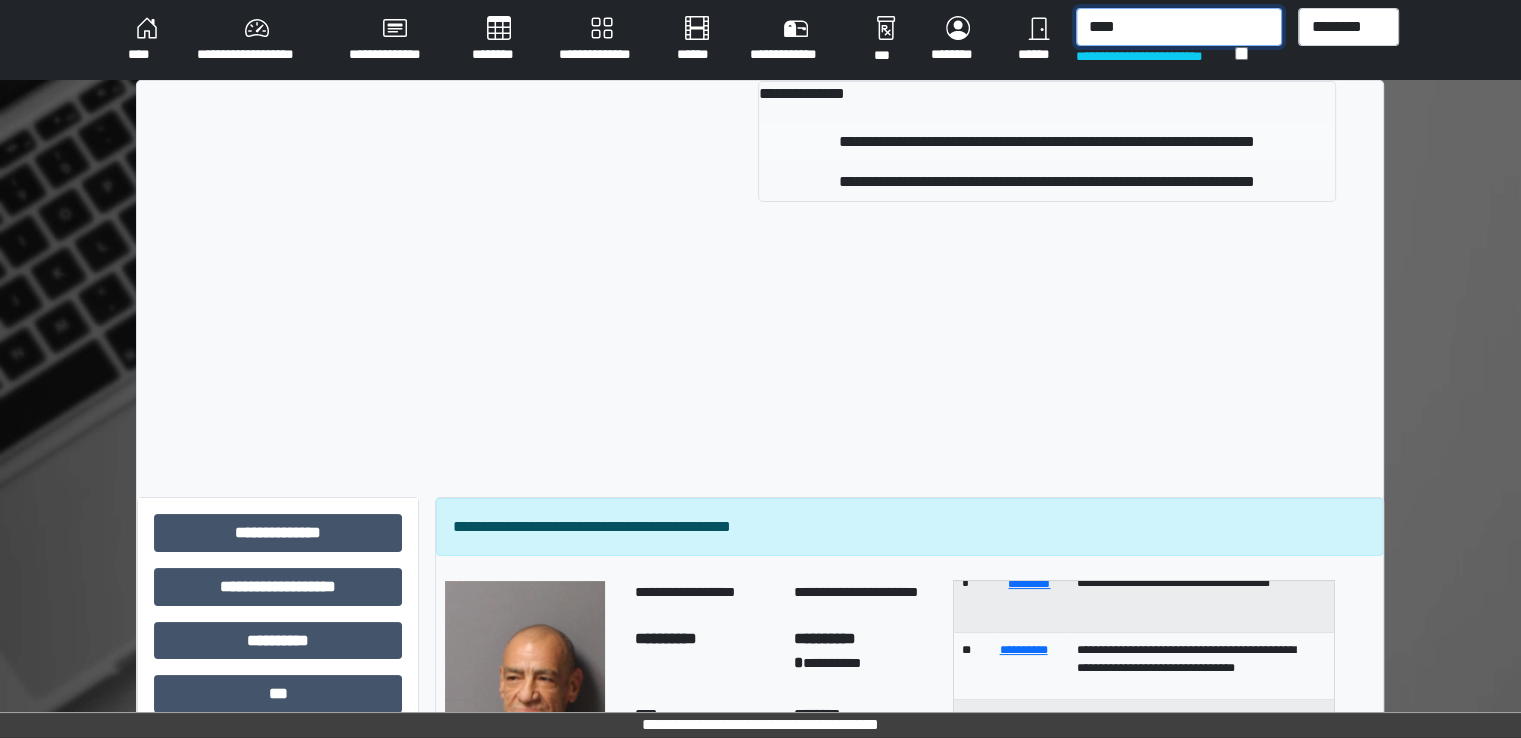 type on "****" 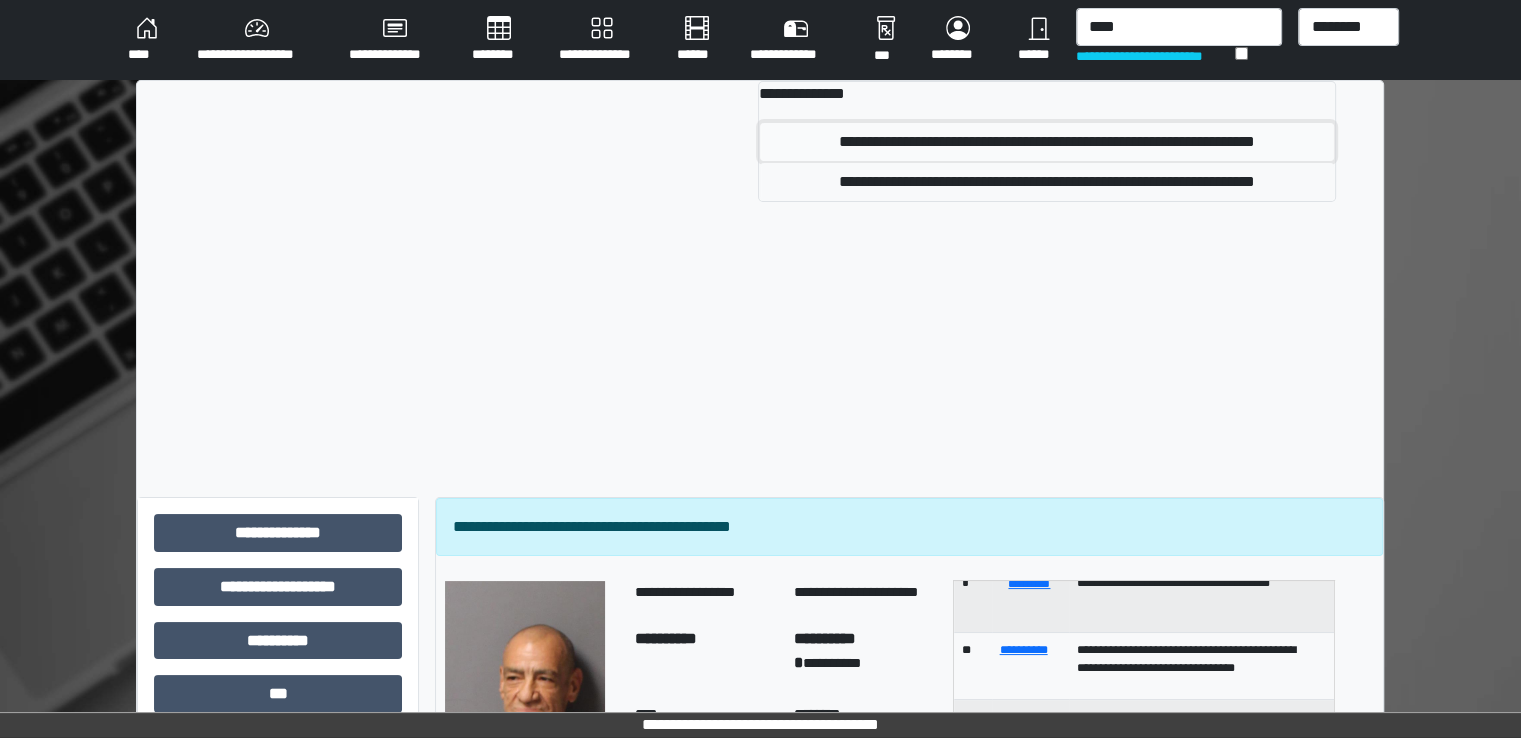 click on "**********" at bounding box center (1047, 142) 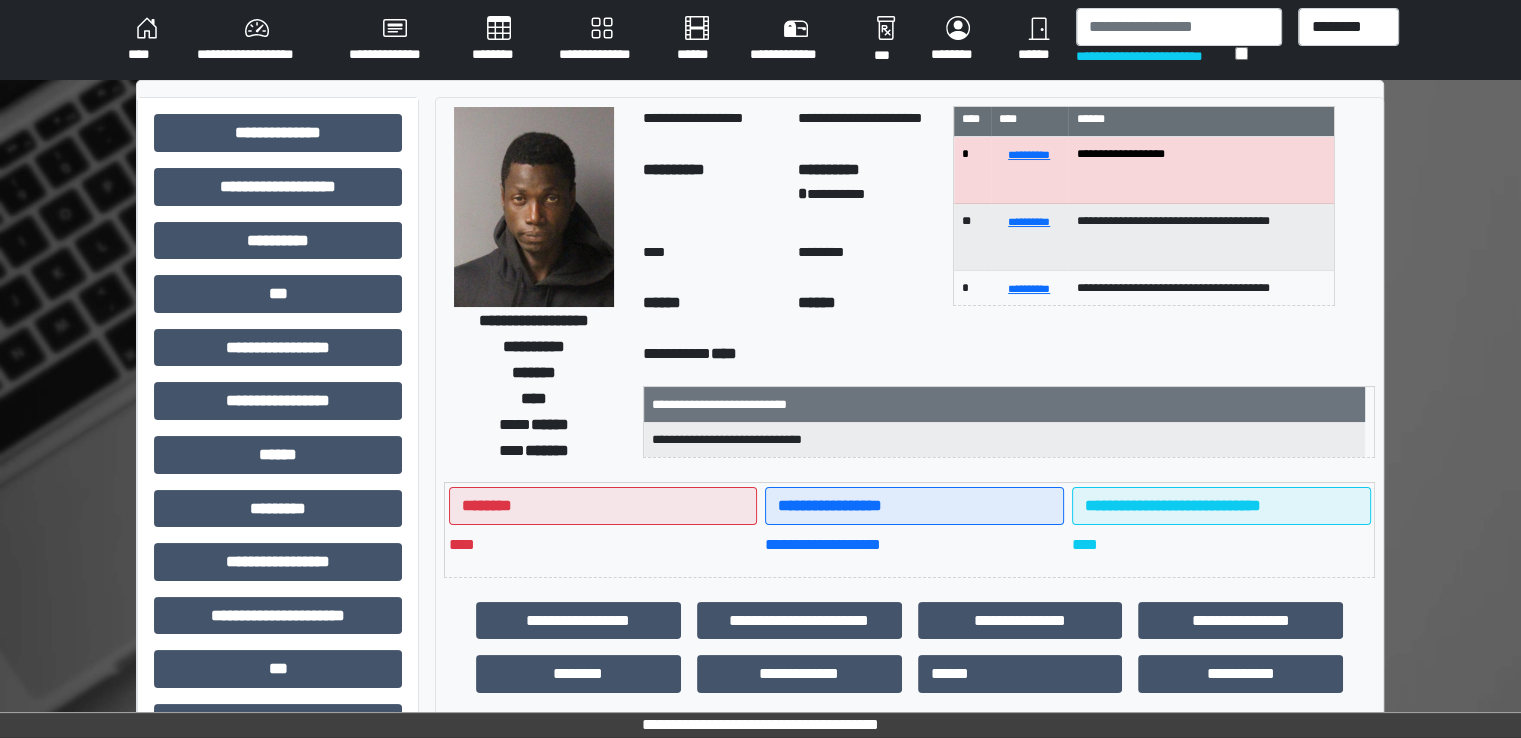 scroll, scrollTop: 3, scrollLeft: 0, axis: vertical 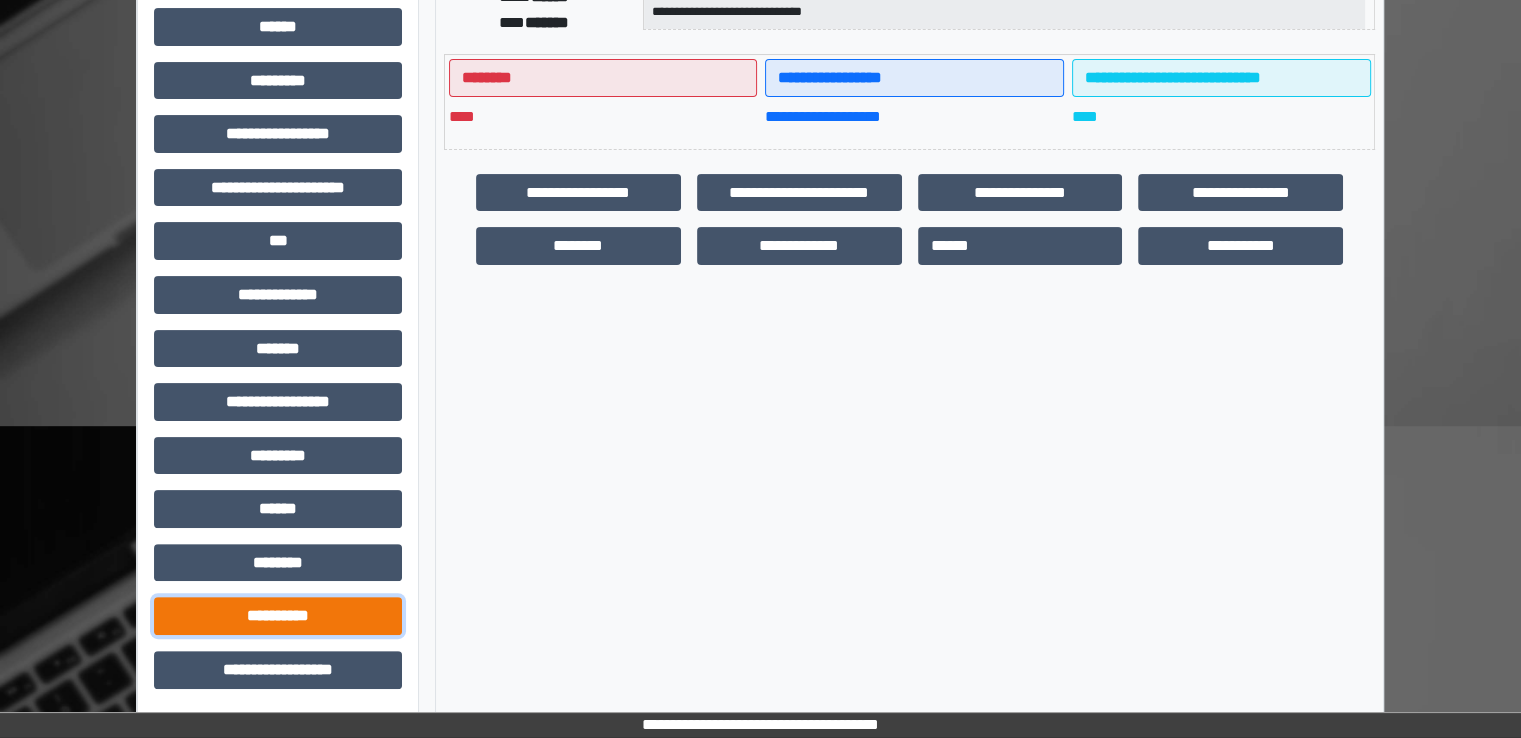 click on "**********" at bounding box center (278, 616) 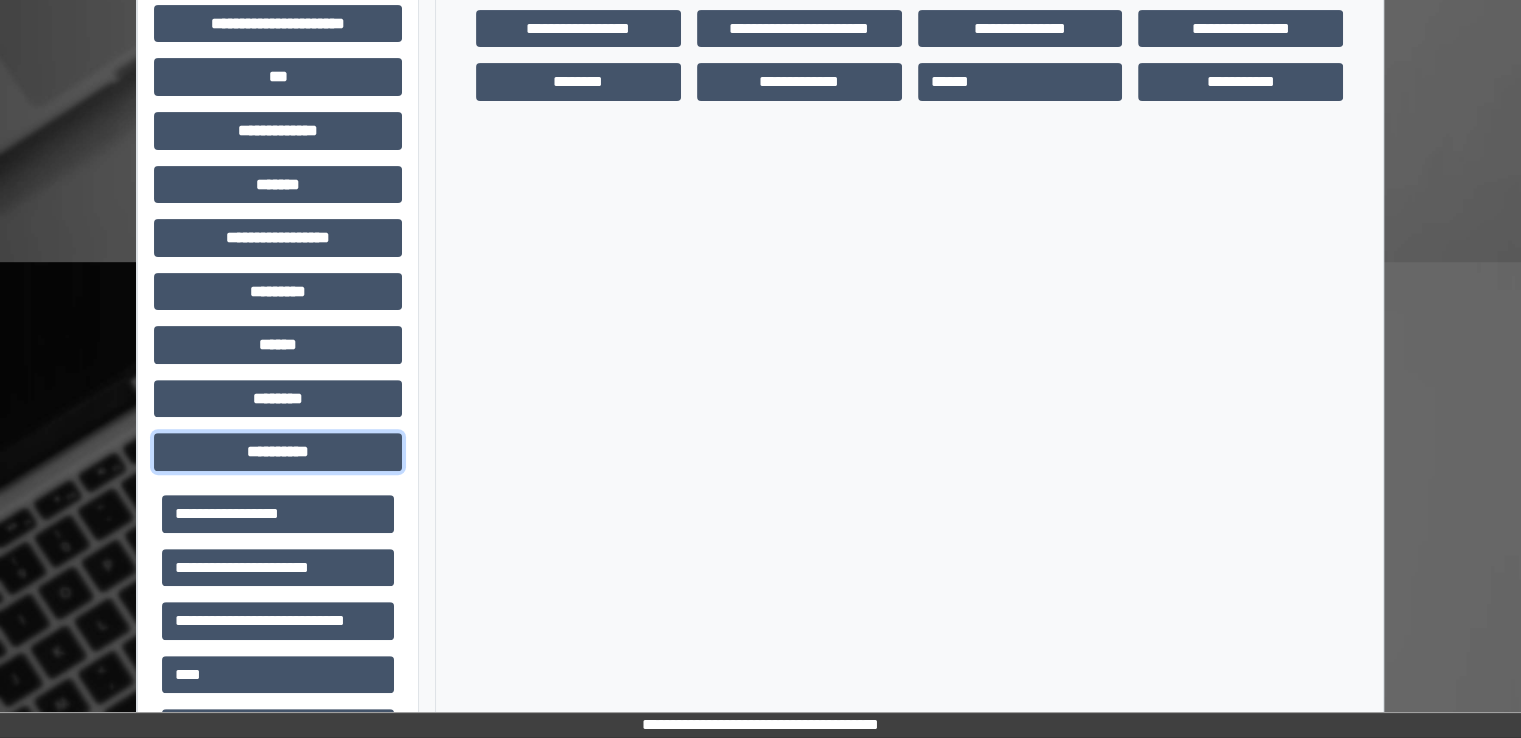 scroll, scrollTop: 597, scrollLeft: 0, axis: vertical 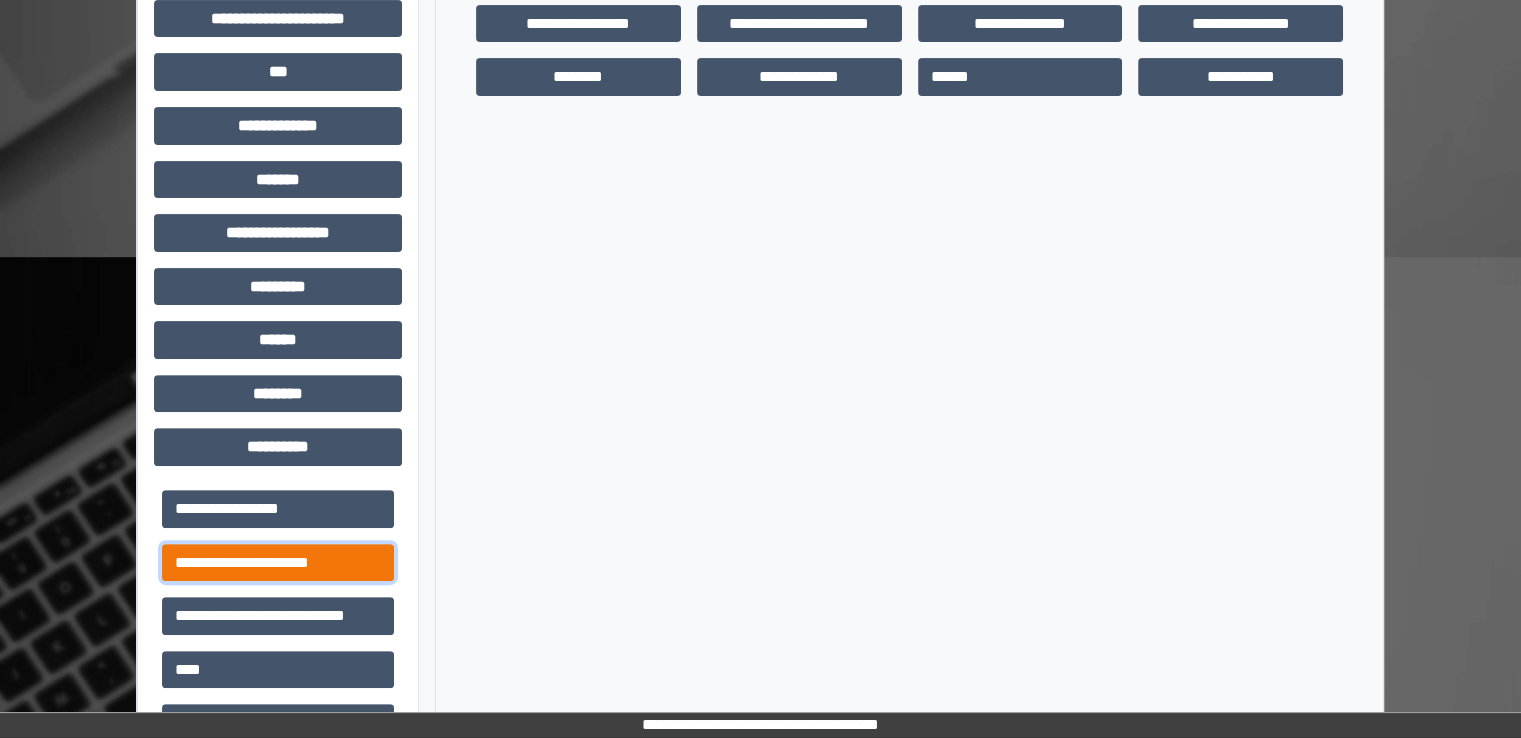 click on "**********" at bounding box center (278, 563) 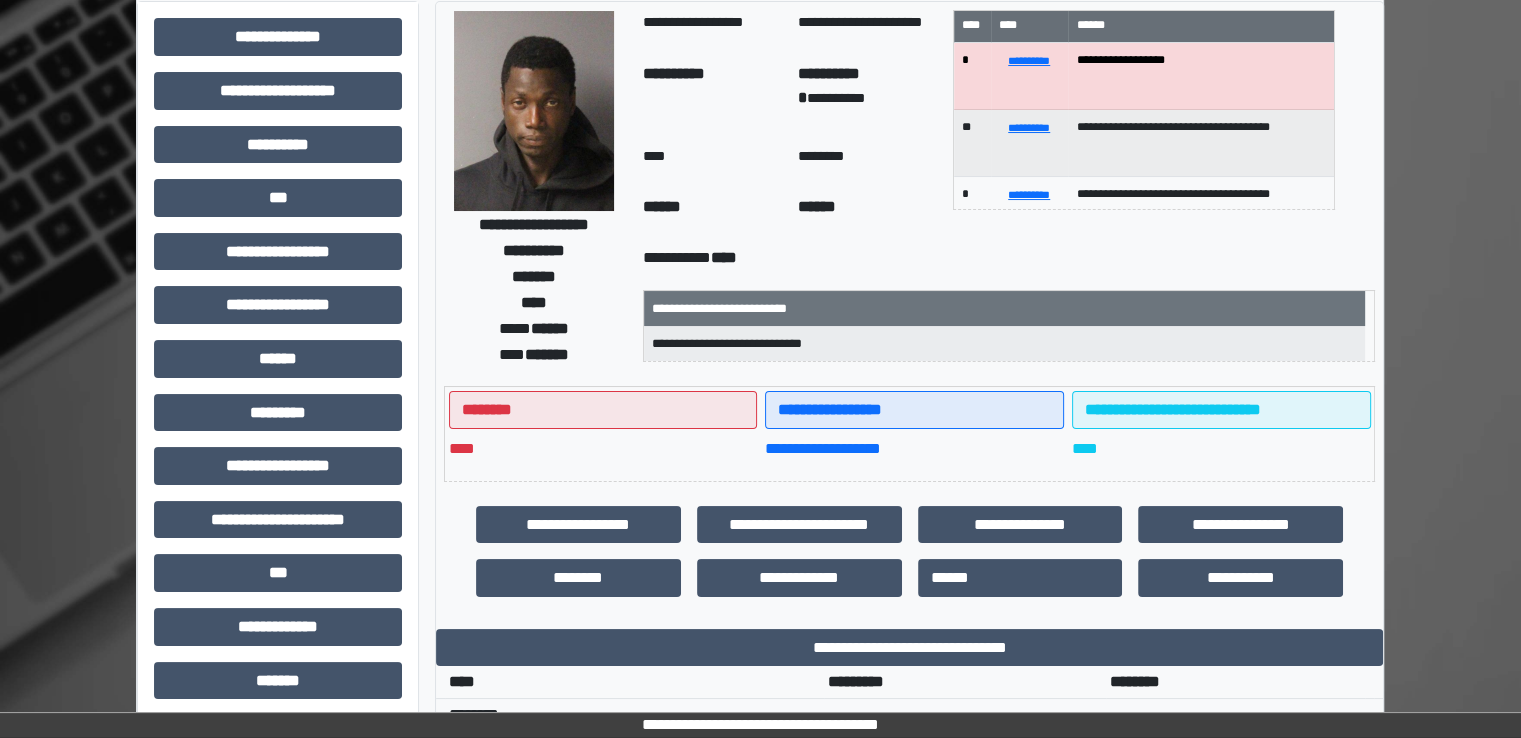scroll, scrollTop: 0, scrollLeft: 0, axis: both 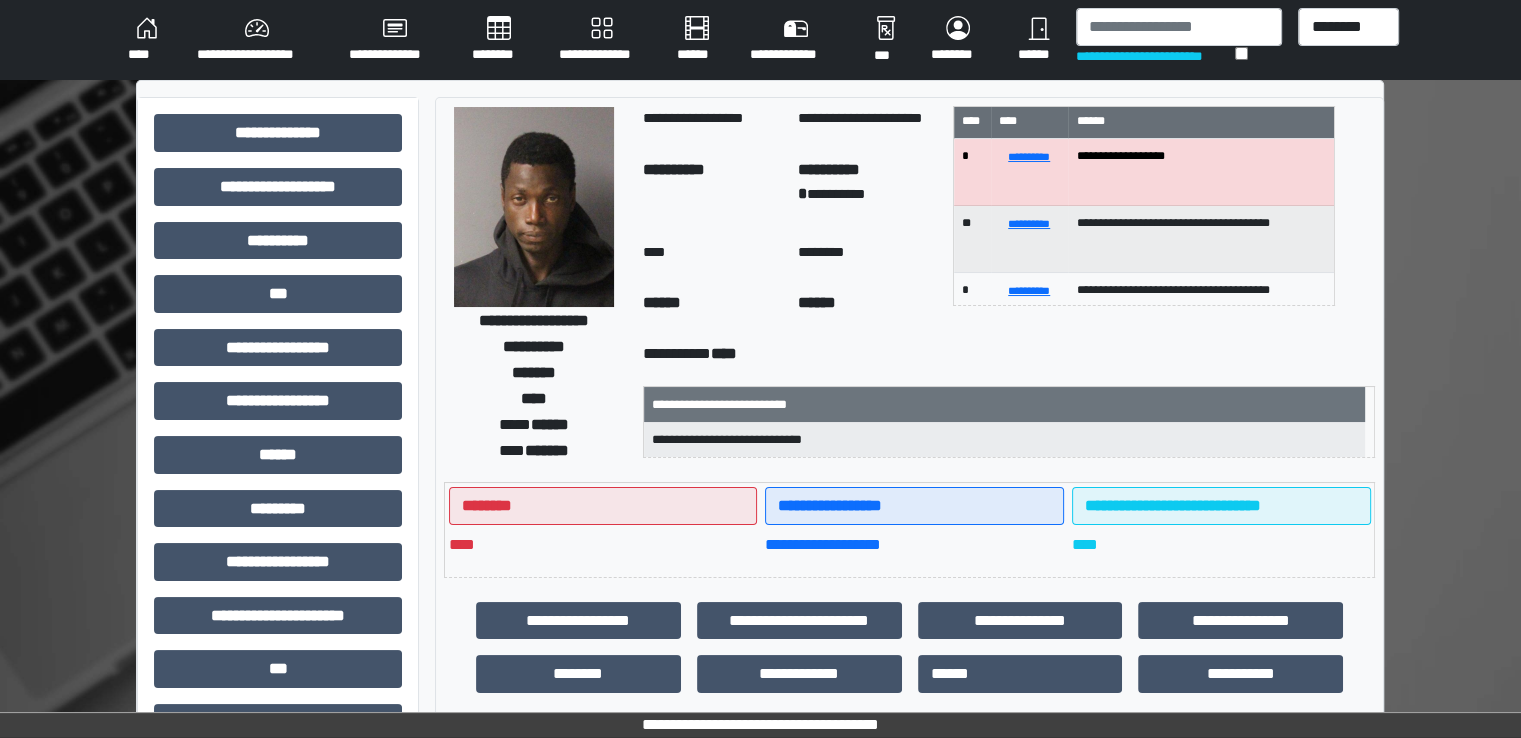 click on "**********" at bounding box center (712, 123) 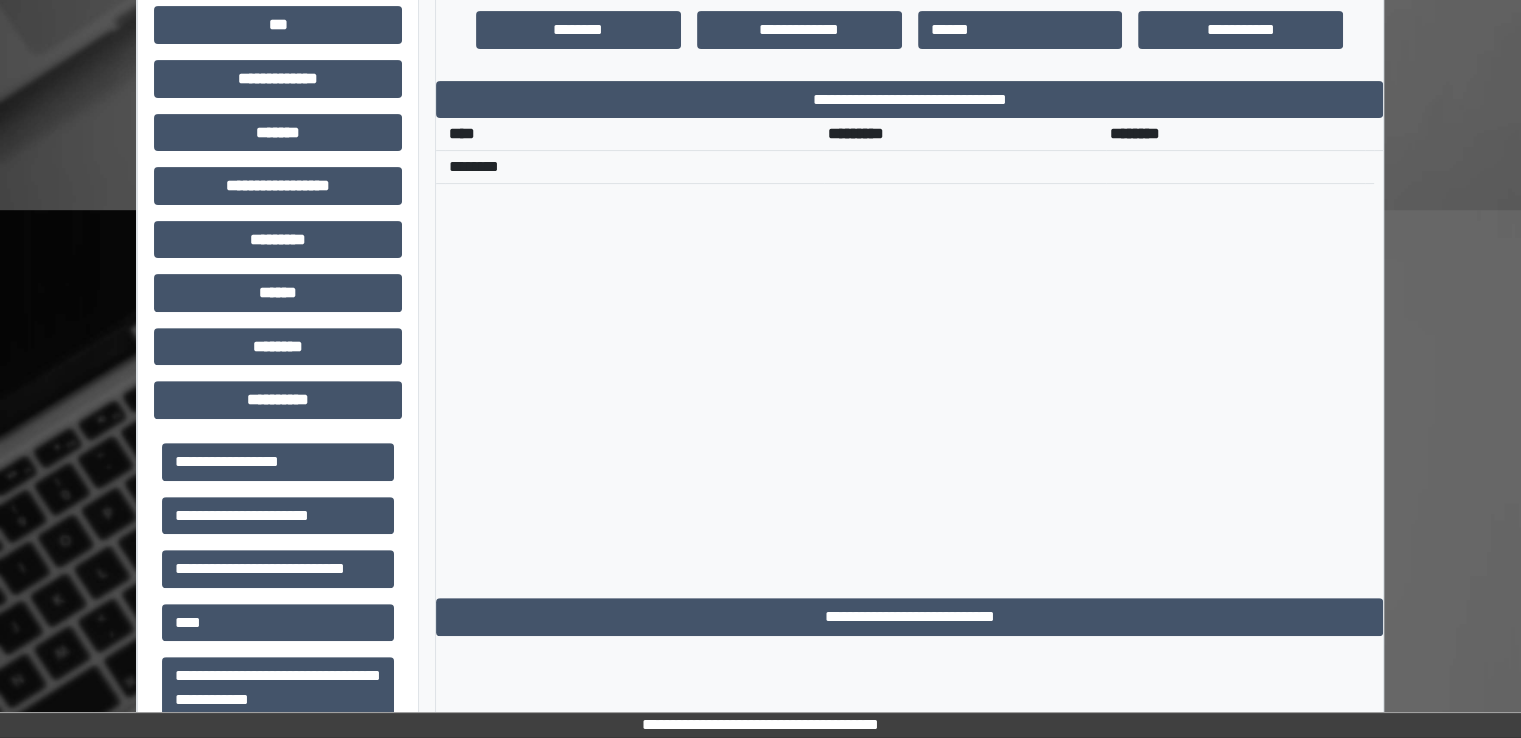 scroll, scrollTop: 736, scrollLeft: 0, axis: vertical 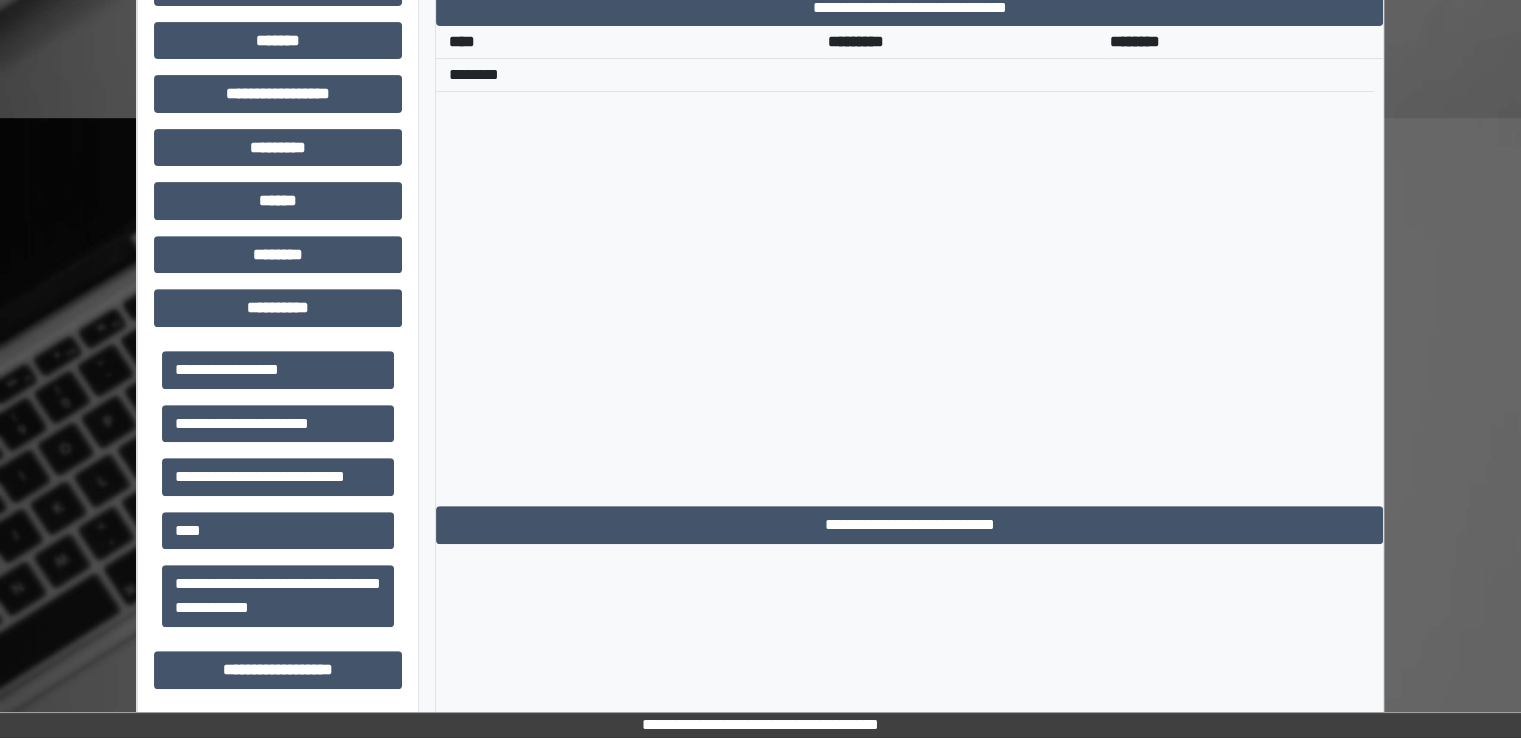 click on "**********" at bounding box center [760, 41] 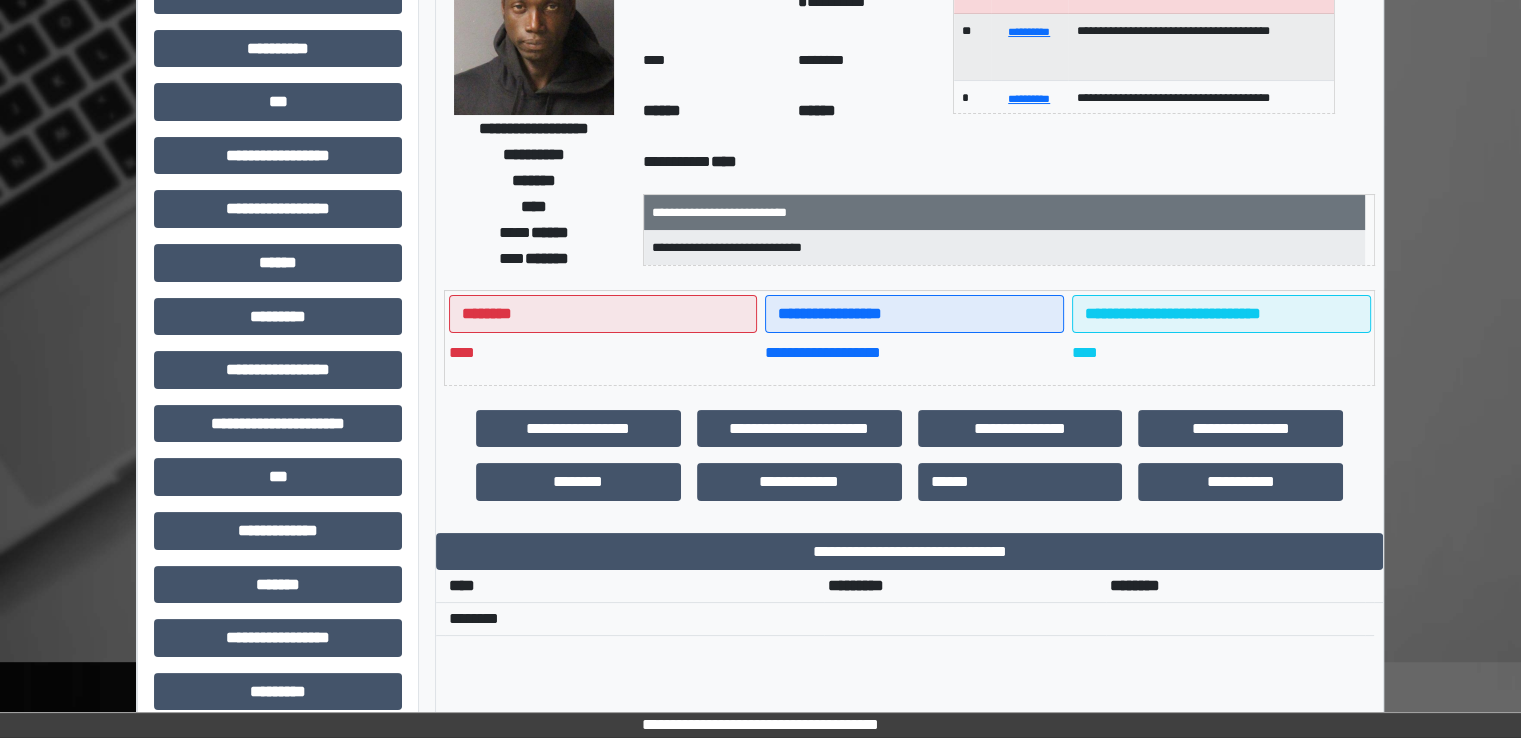 scroll, scrollTop: 0, scrollLeft: 0, axis: both 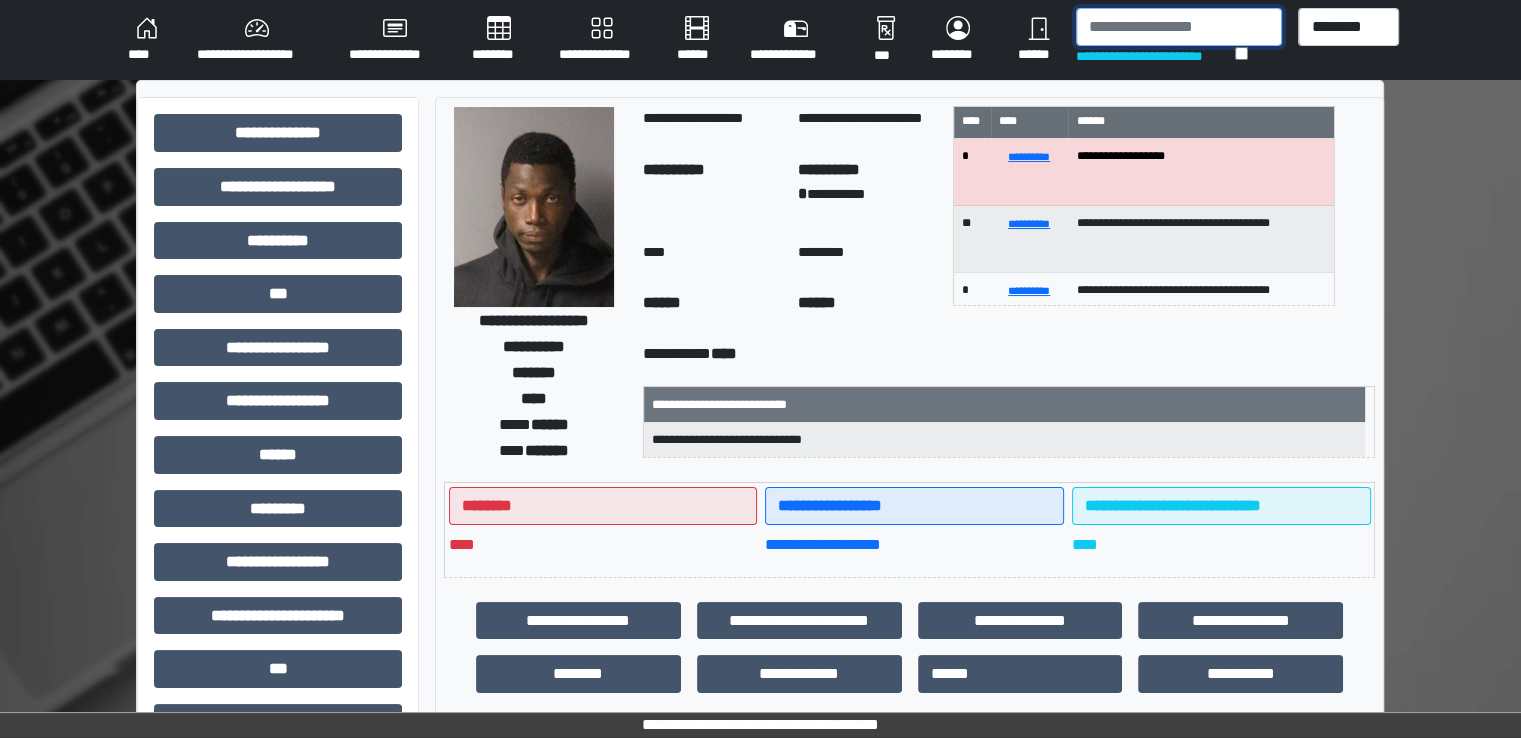 click at bounding box center (1179, 27) 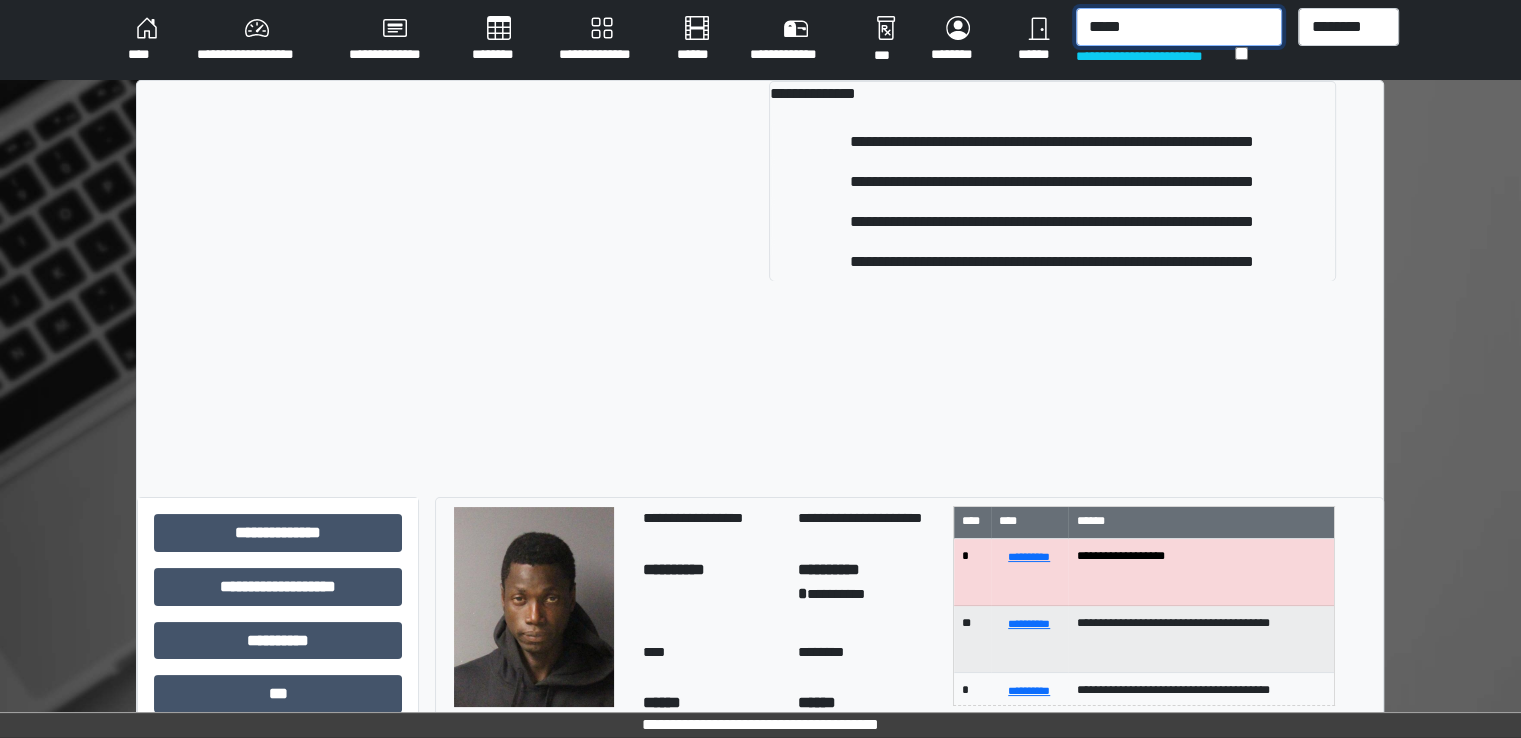 type on "*****" 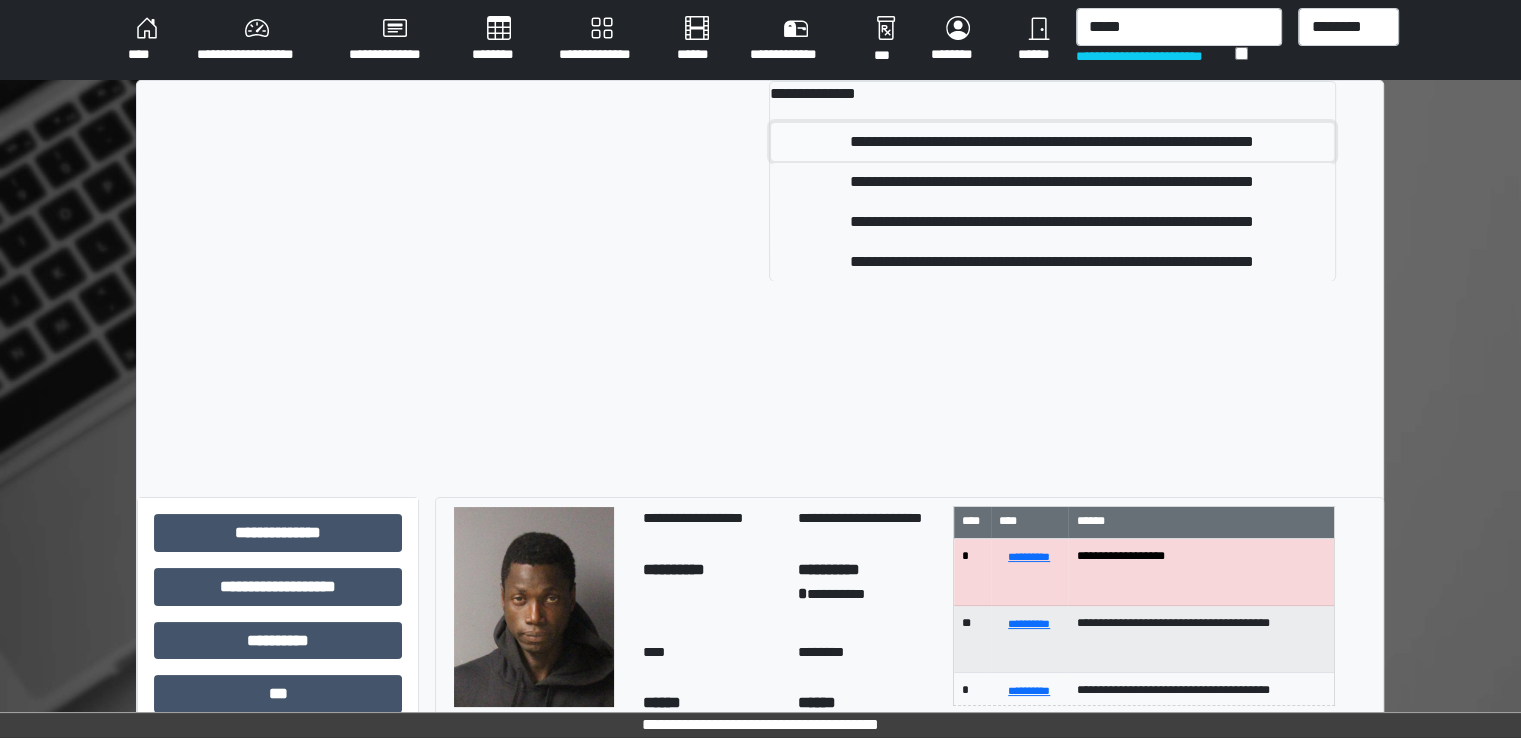 click on "**********" at bounding box center (1052, 142) 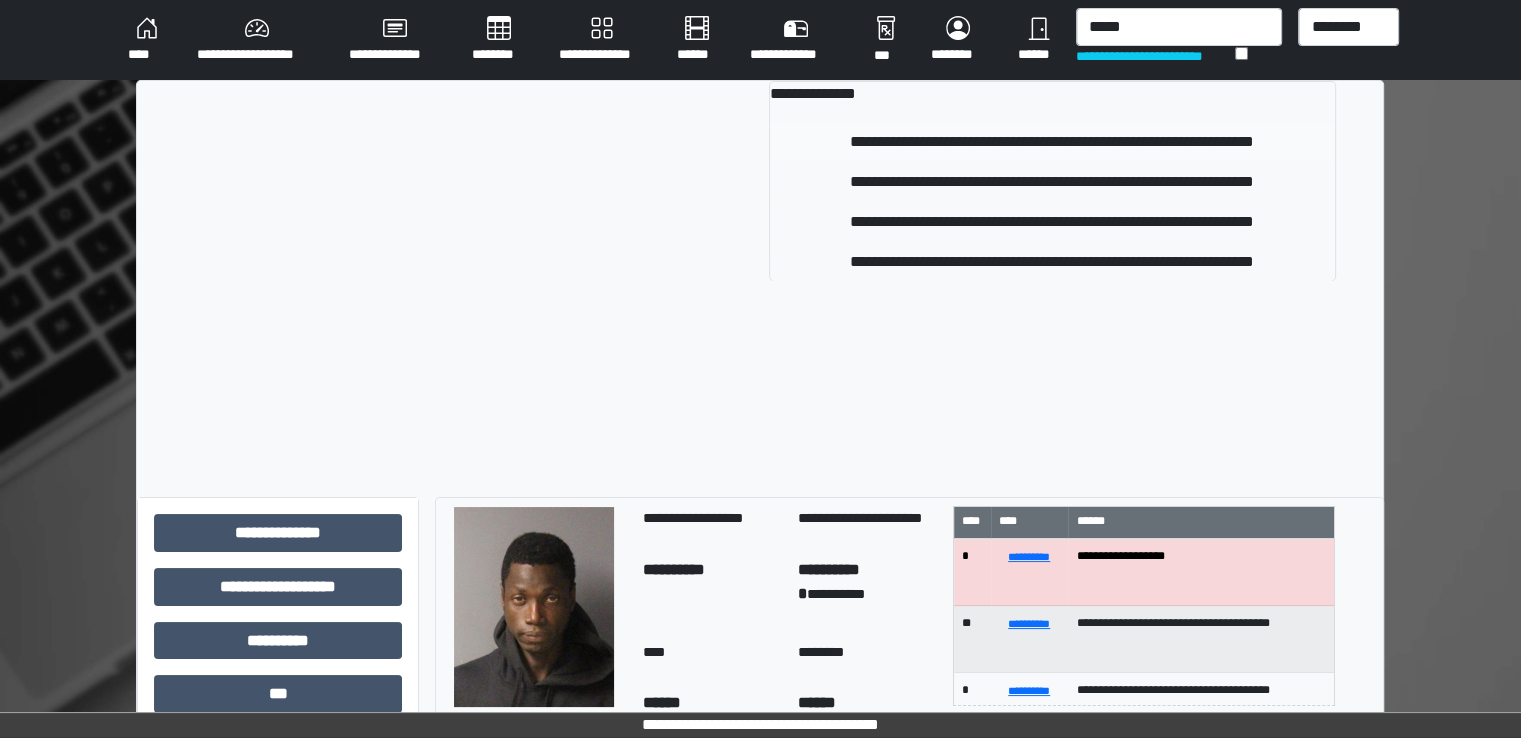 type 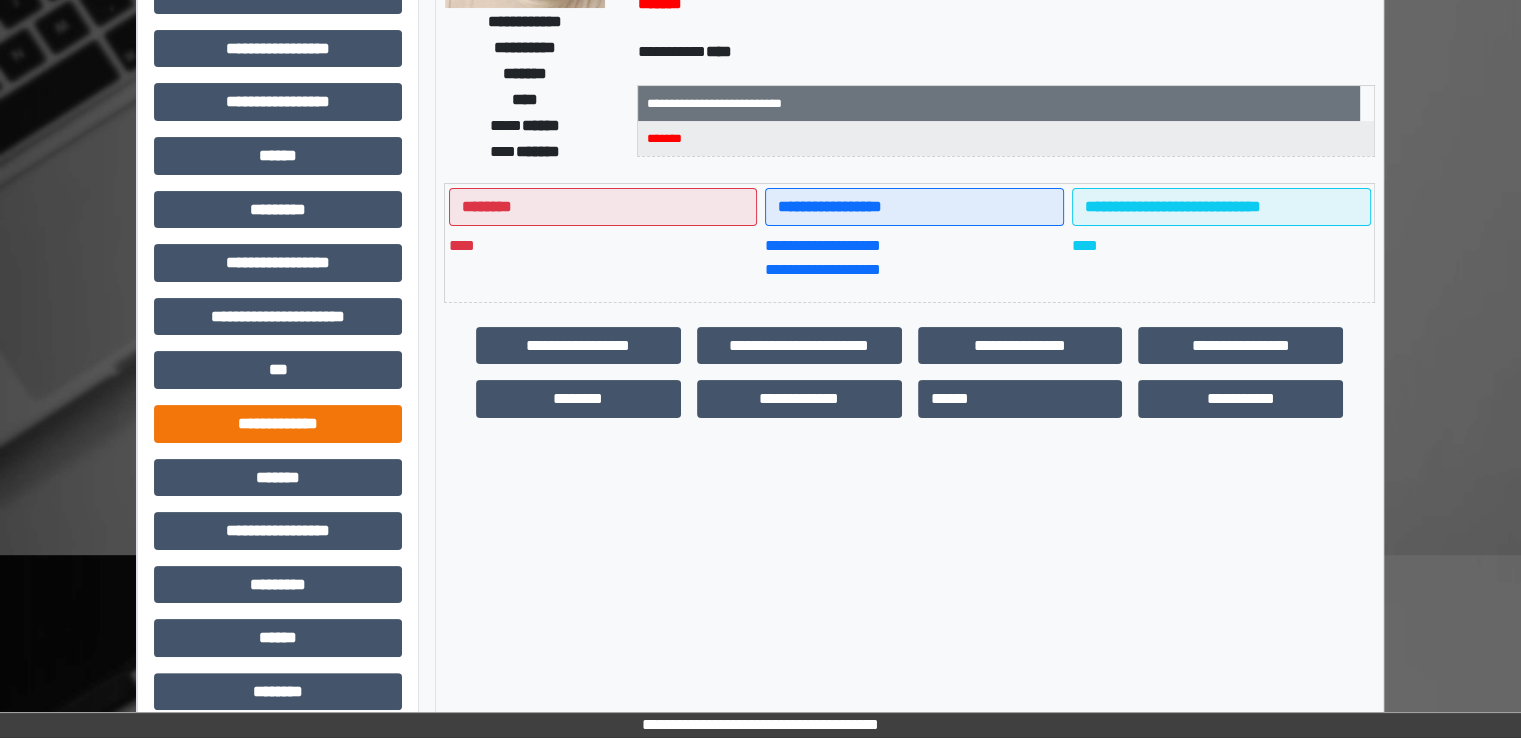 scroll, scrollTop: 428, scrollLeft: 0, axis: vertical 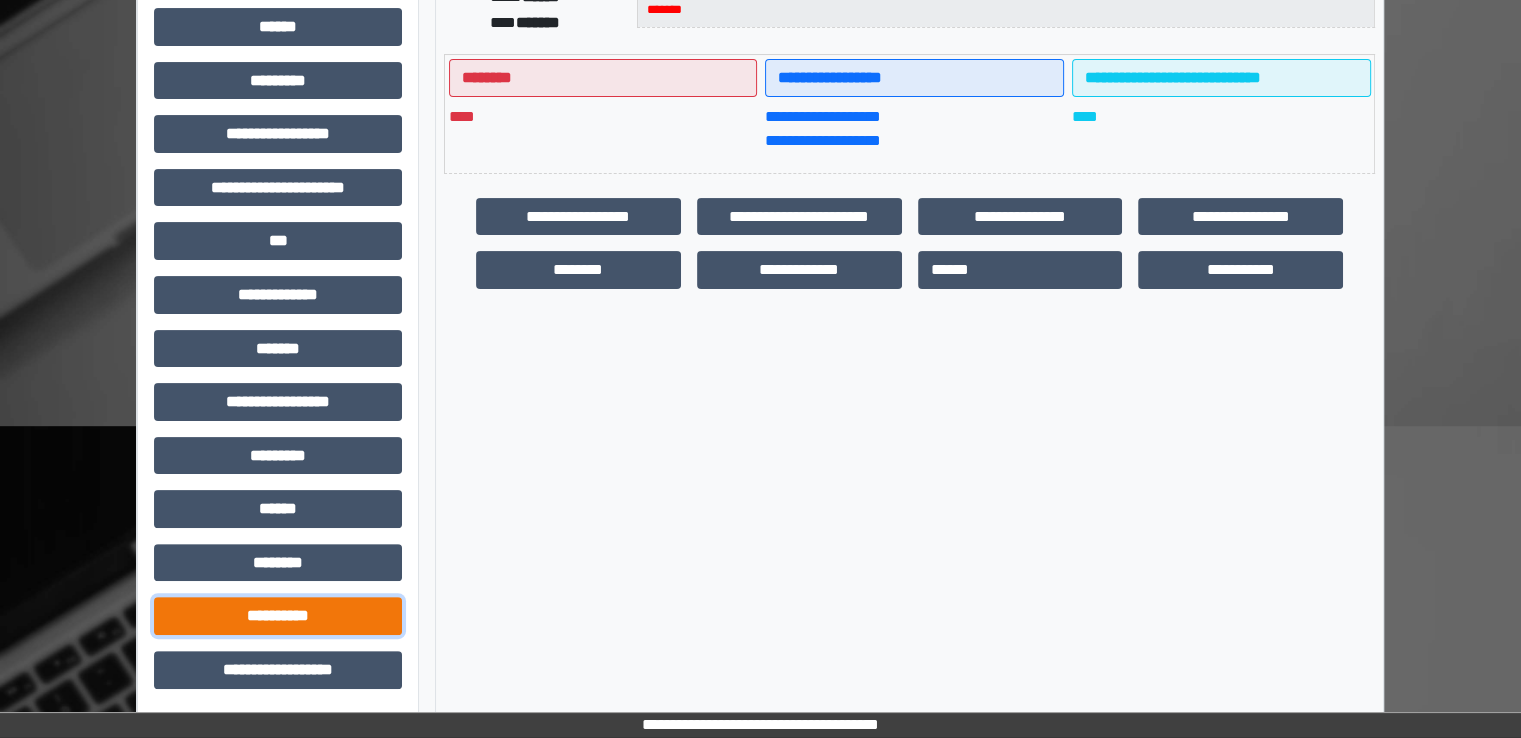 click on "**********" at bounding box center [278, 616] 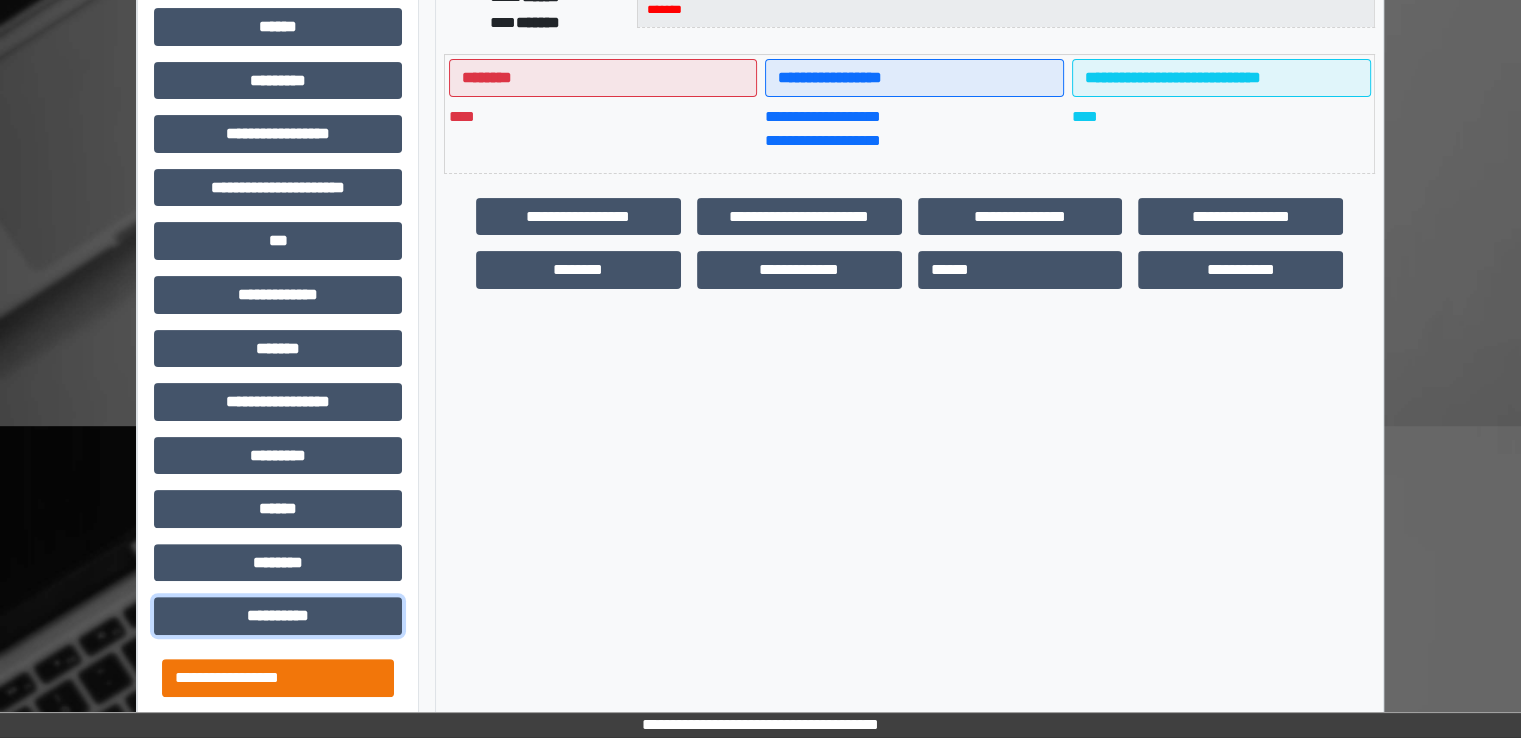 scroll, scrollTop: 561, scrollLeft: 0, axis: vertical 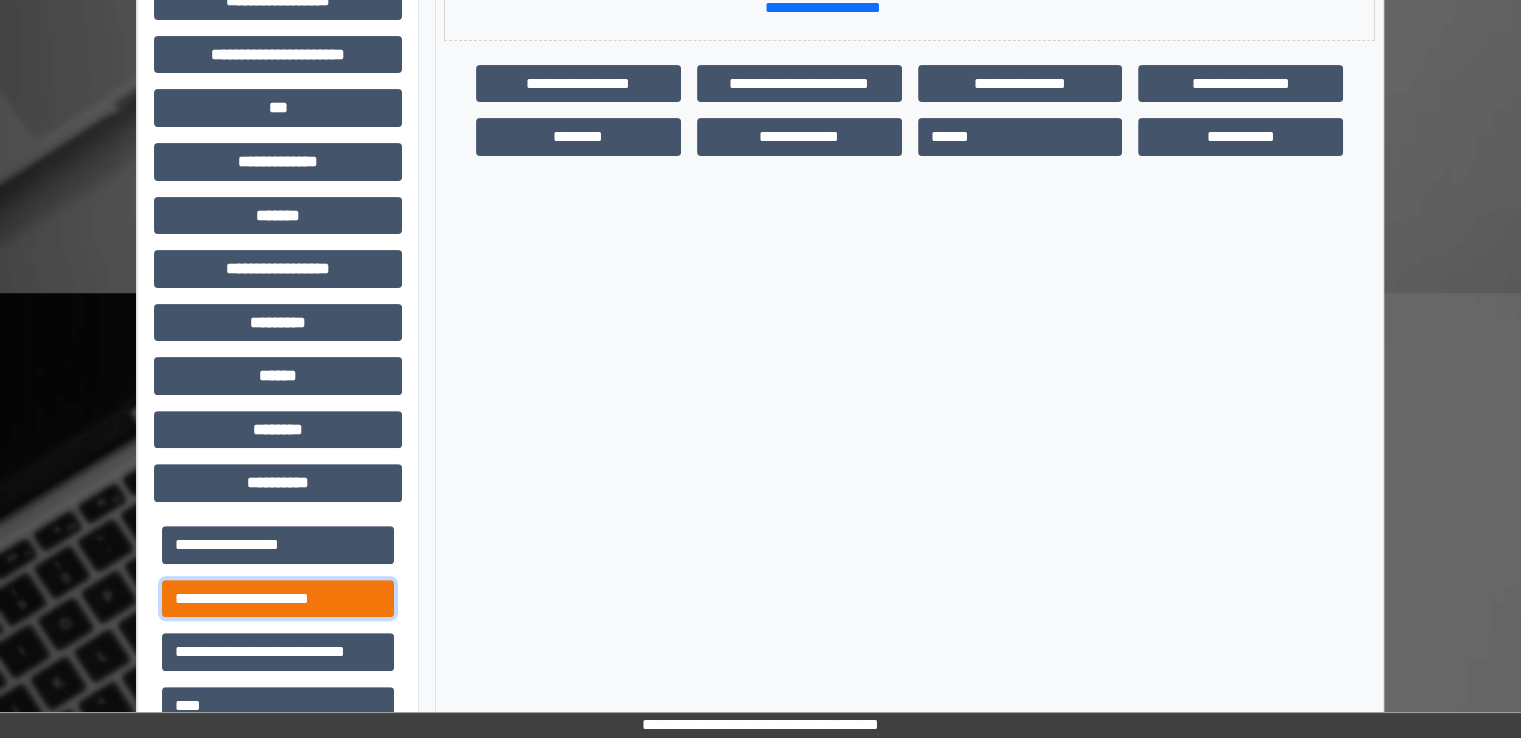 click on "**********" at bounding box center (278, 599) 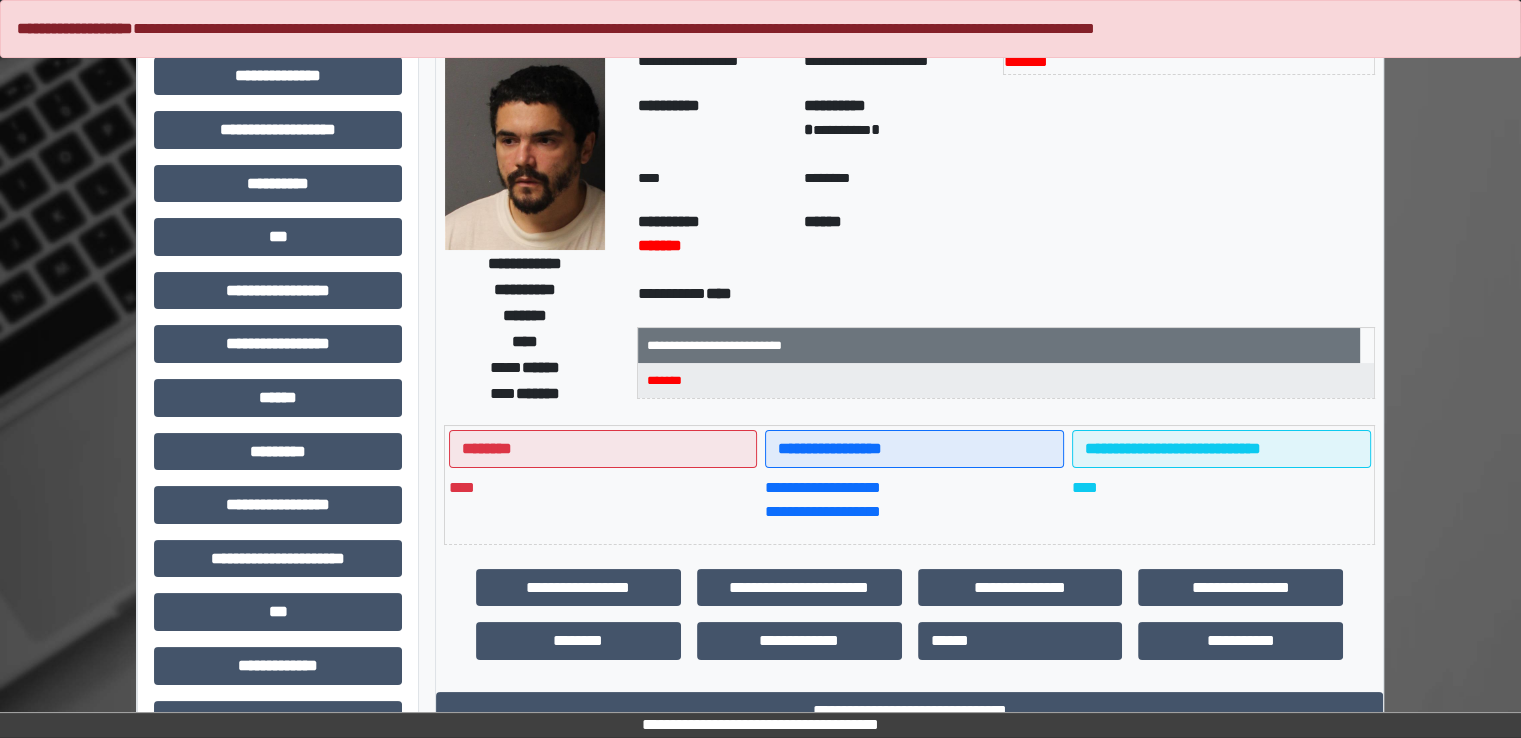 scroll, scrollTop: 0, scrollLeft: 0, axis: both 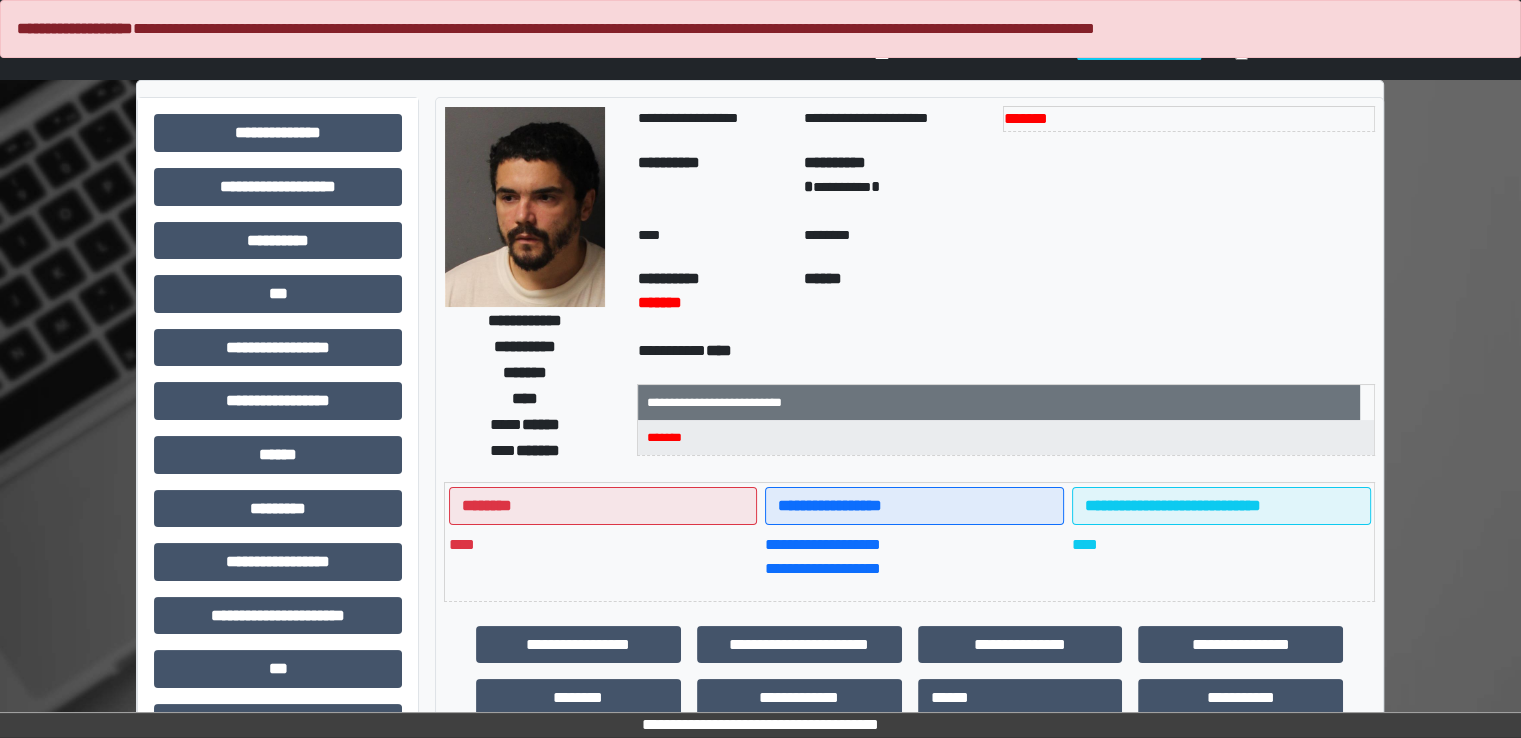 type 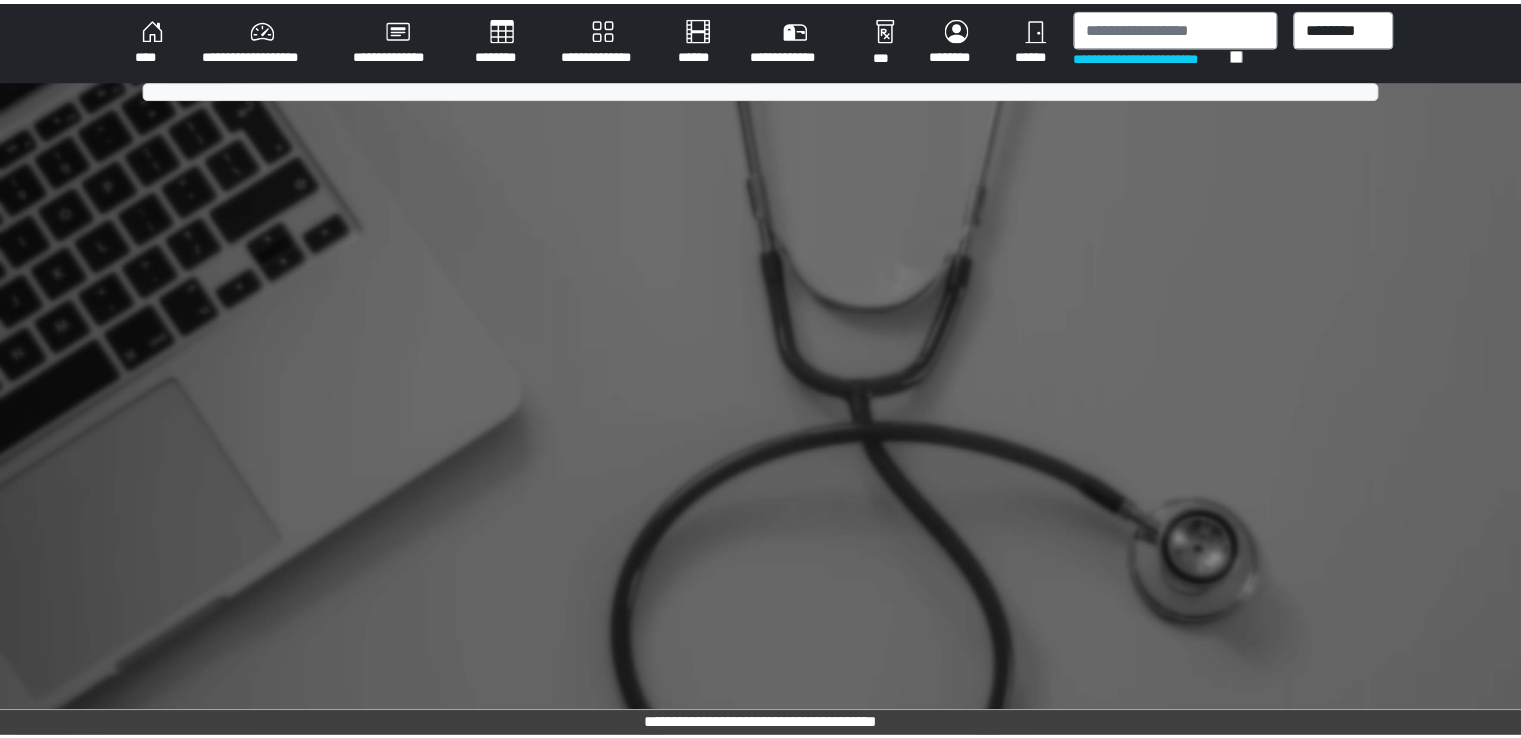 scroll, scrollTop: 0, scrollLeft: 0, axis: both 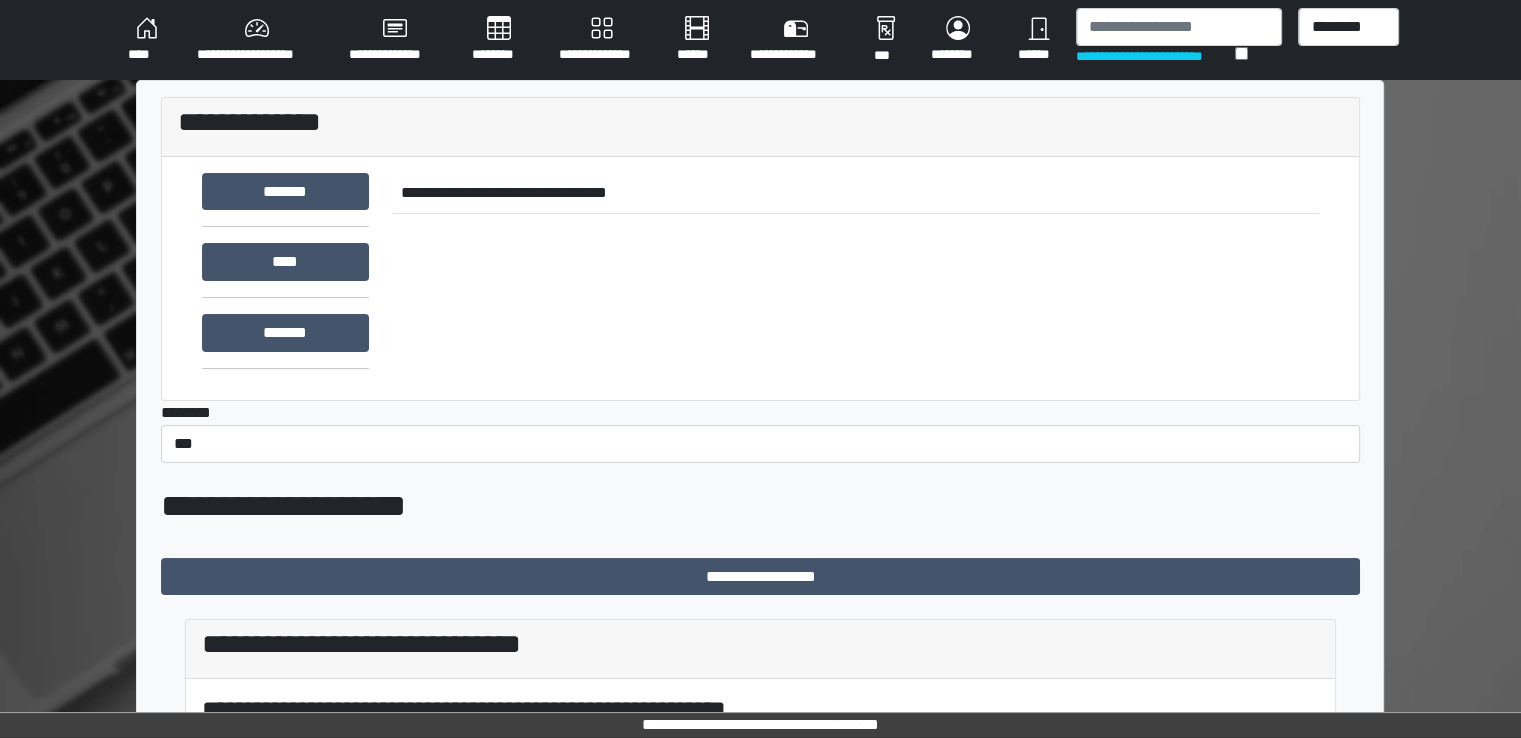 click on "**********" at bounding box center (760, 618) 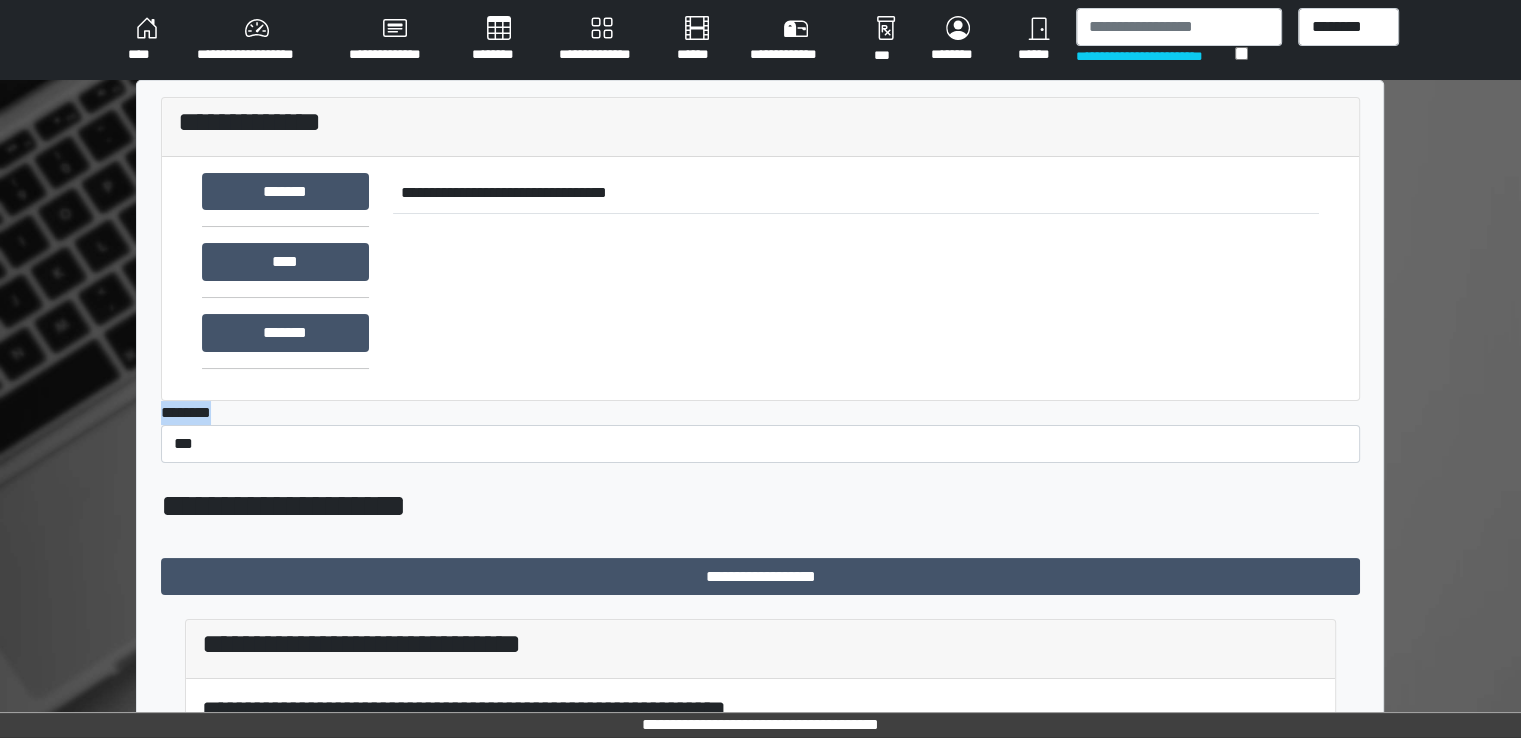 click on "**********" at bounding box center (760, 618) 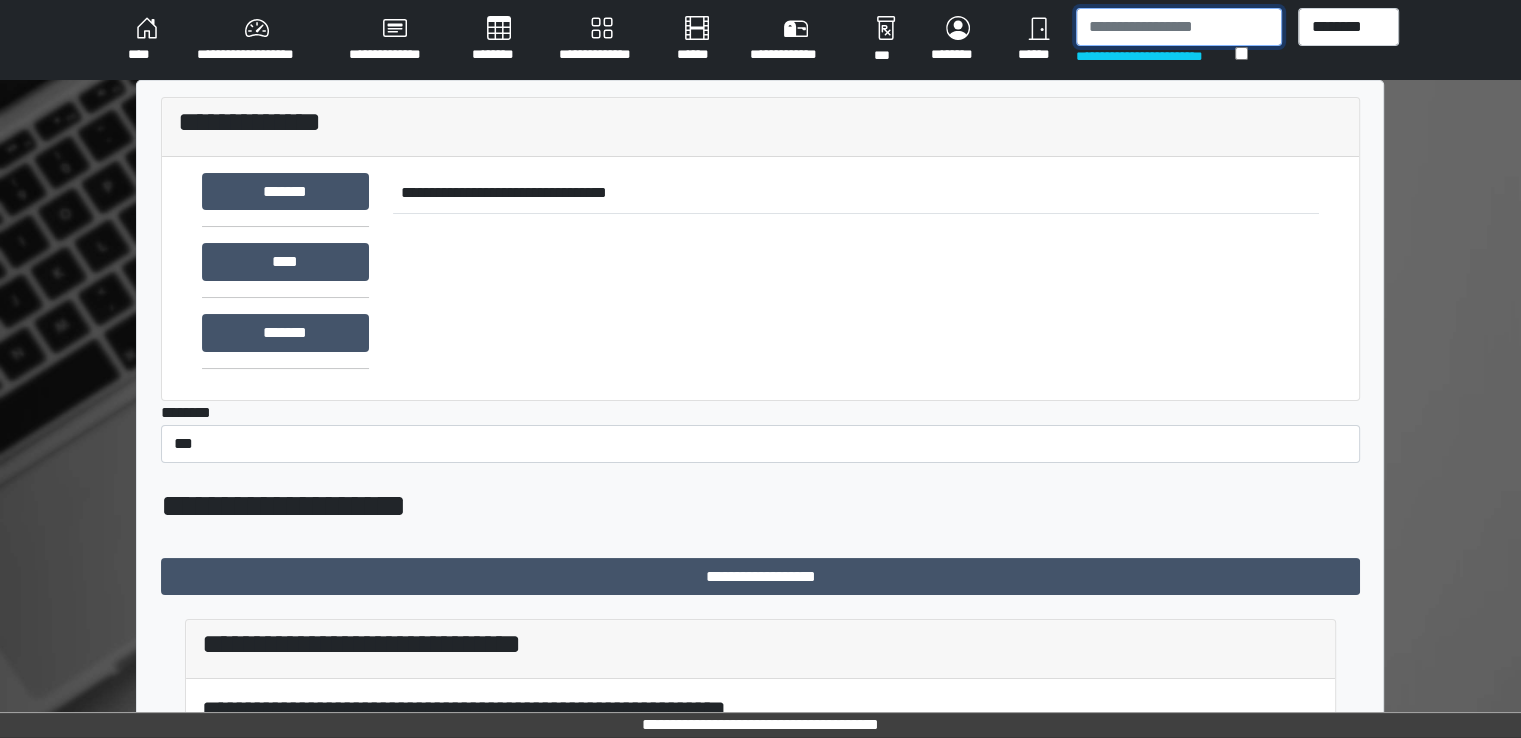 click at bounding box center [1179, 27] 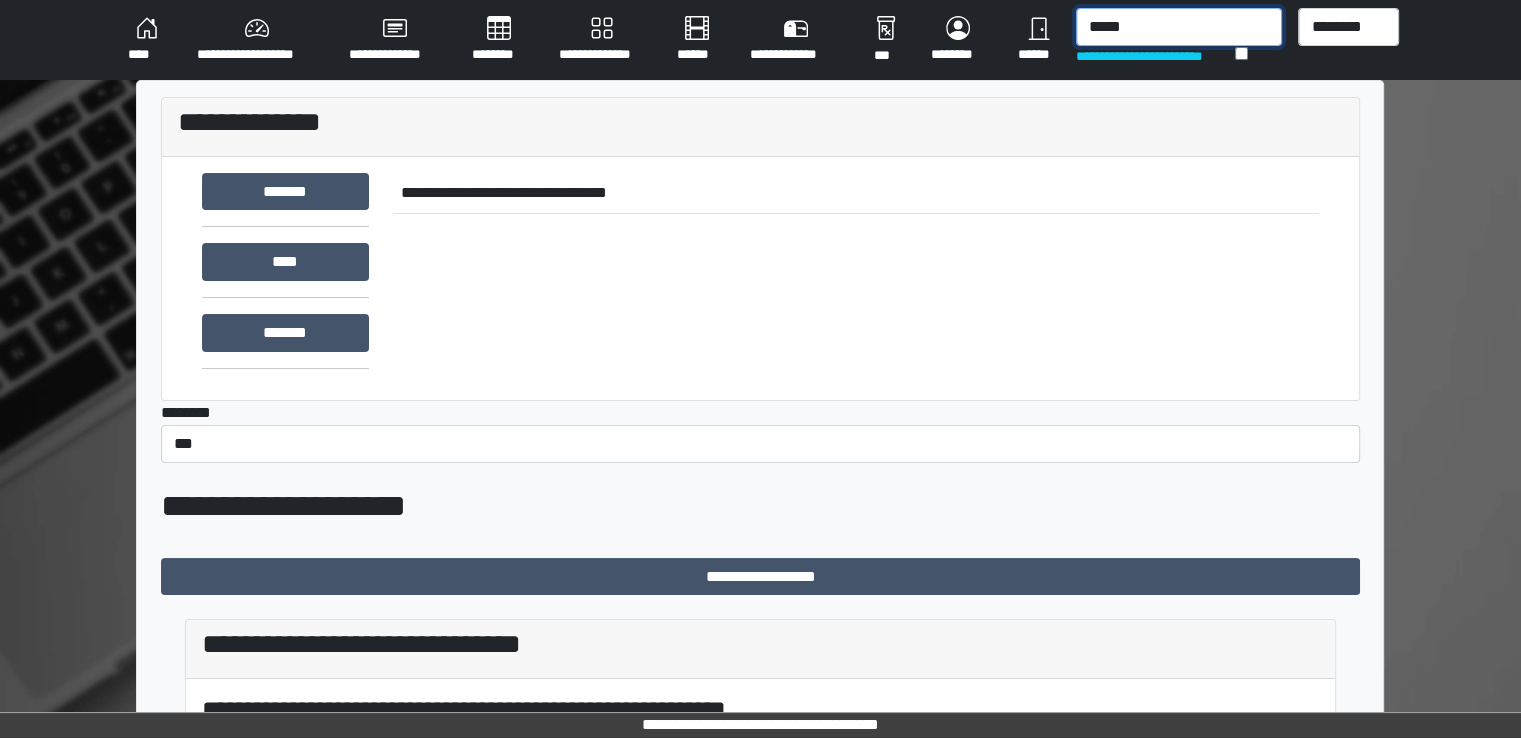 type on "*****" 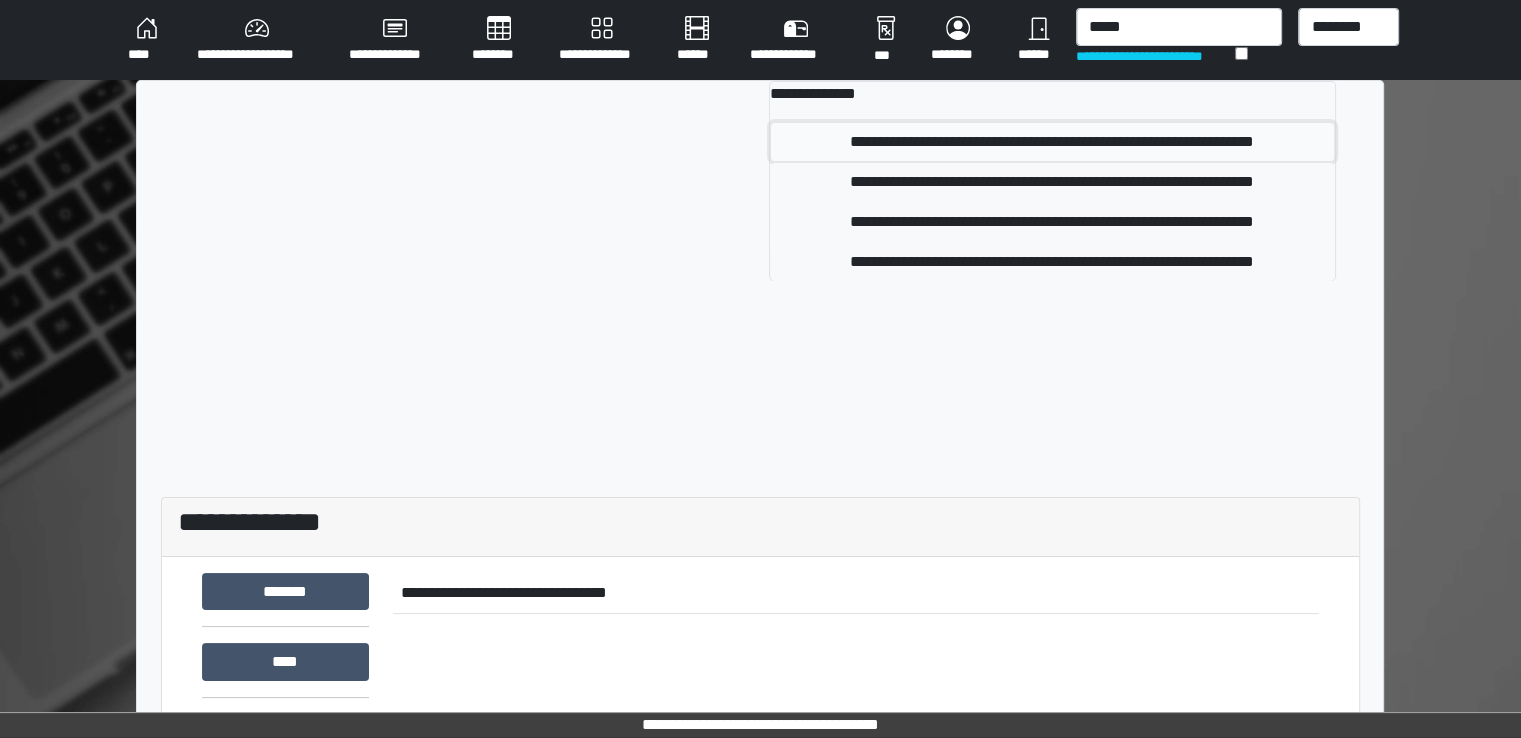 click on "**********" at bounding box center [1052, 142] 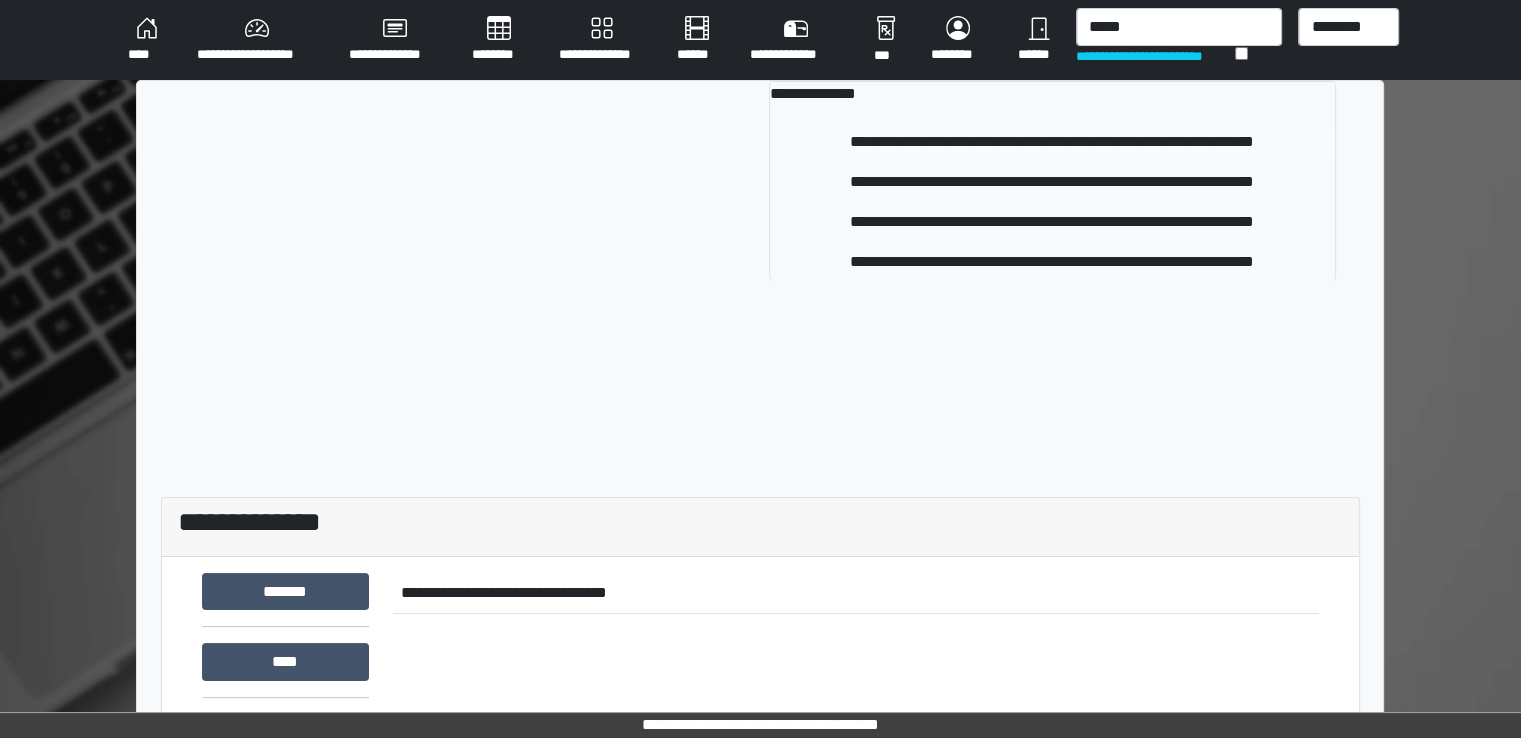 type 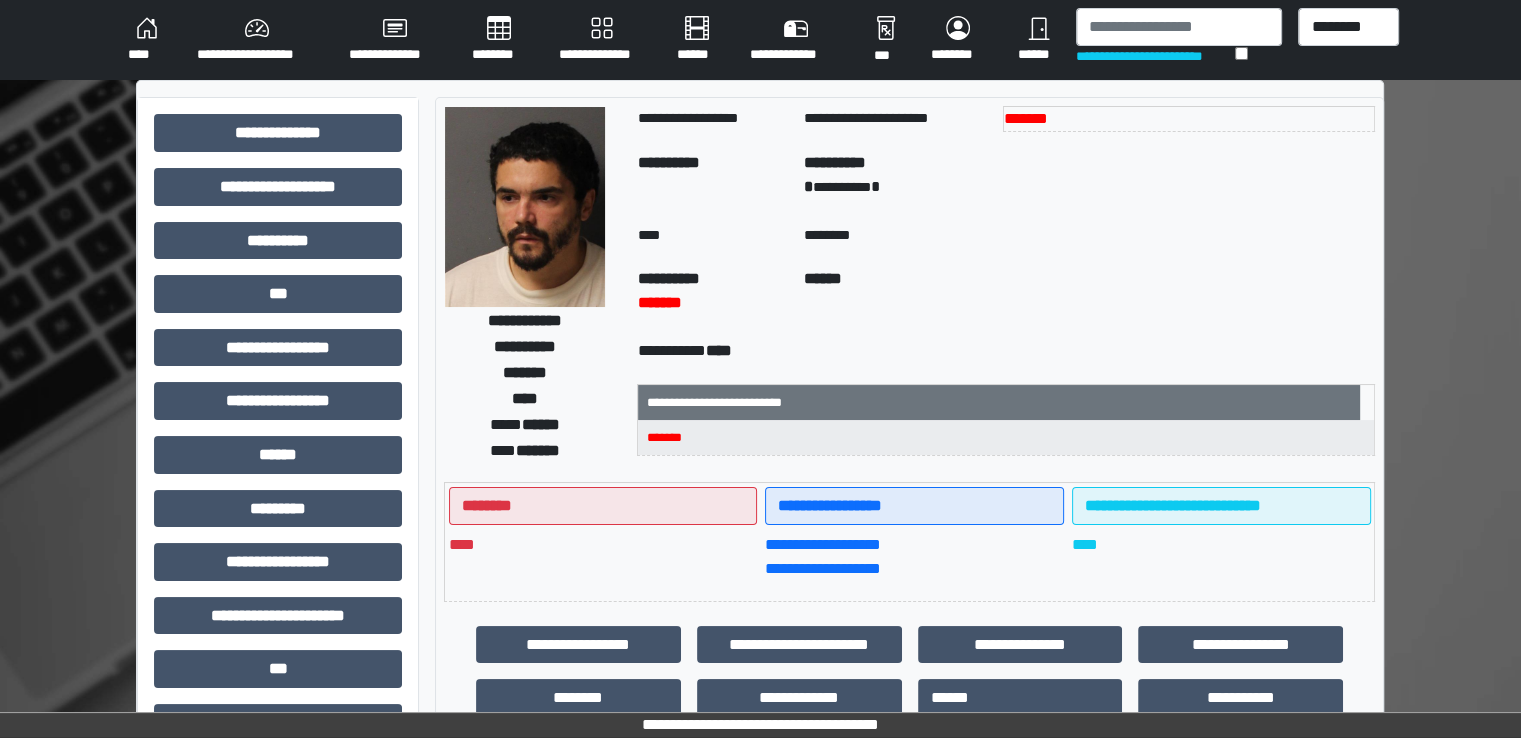 click on "****" at bounding box center [146, 40] 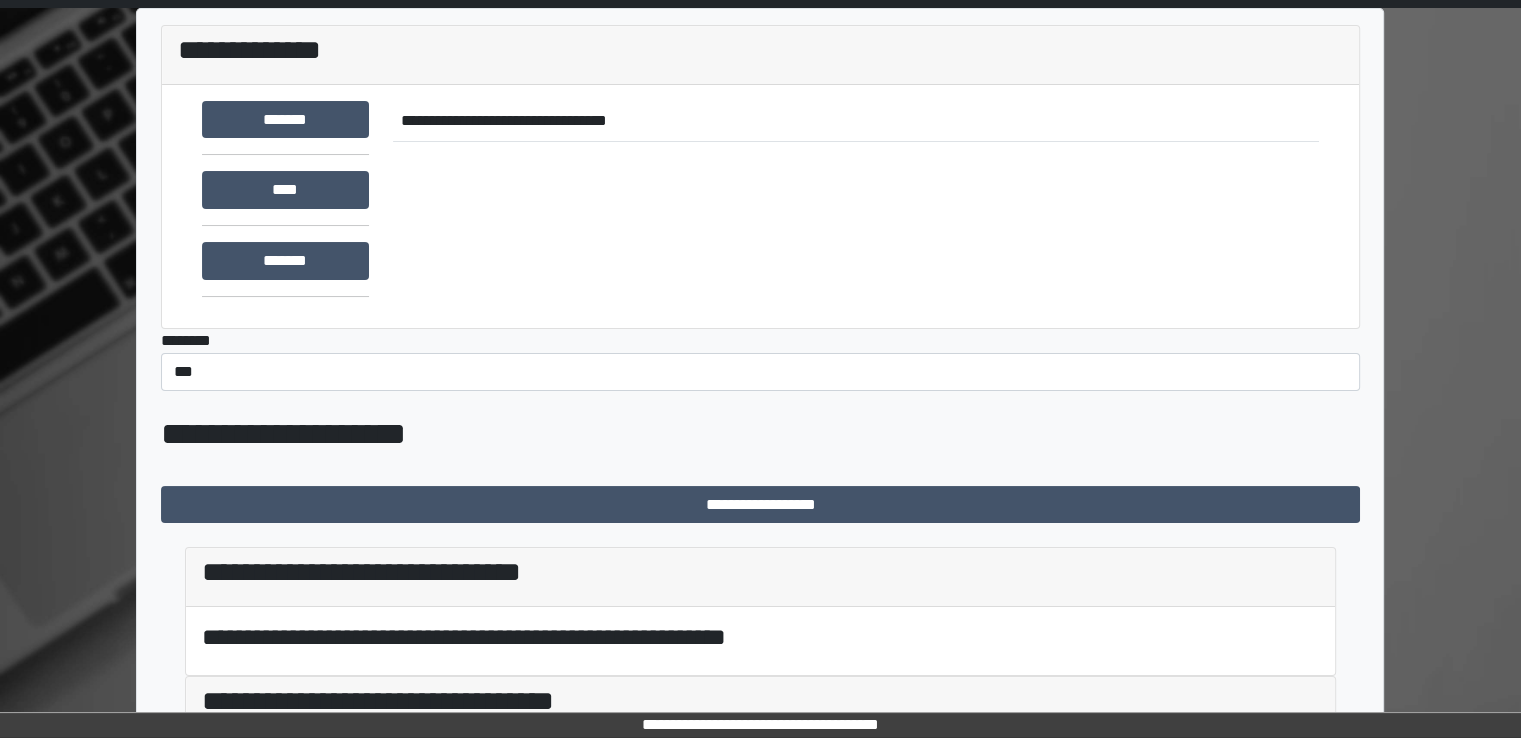 scroll, scrollTop: 0, scrollLeft: 0, axis: both 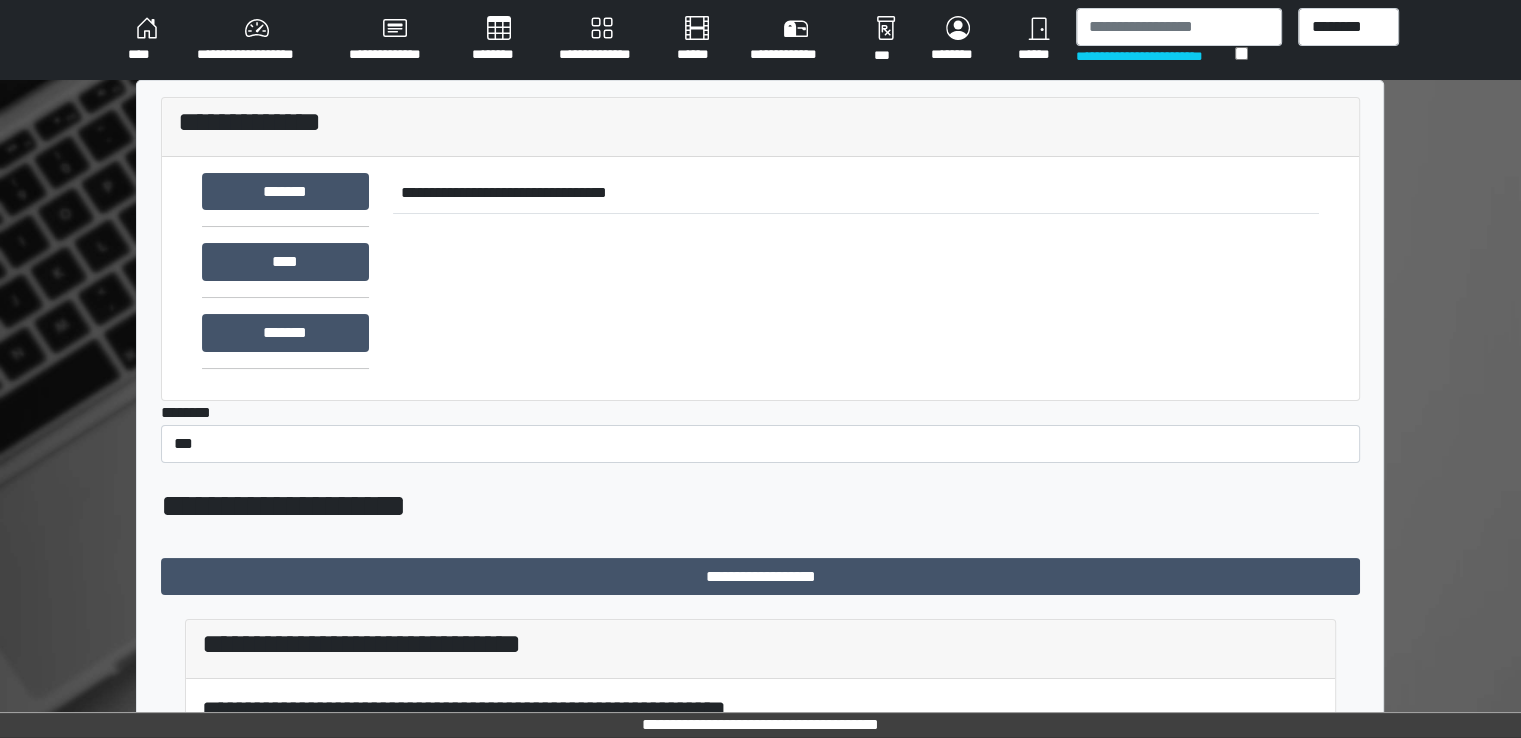 click on "****" at bounding box center (146, 40) 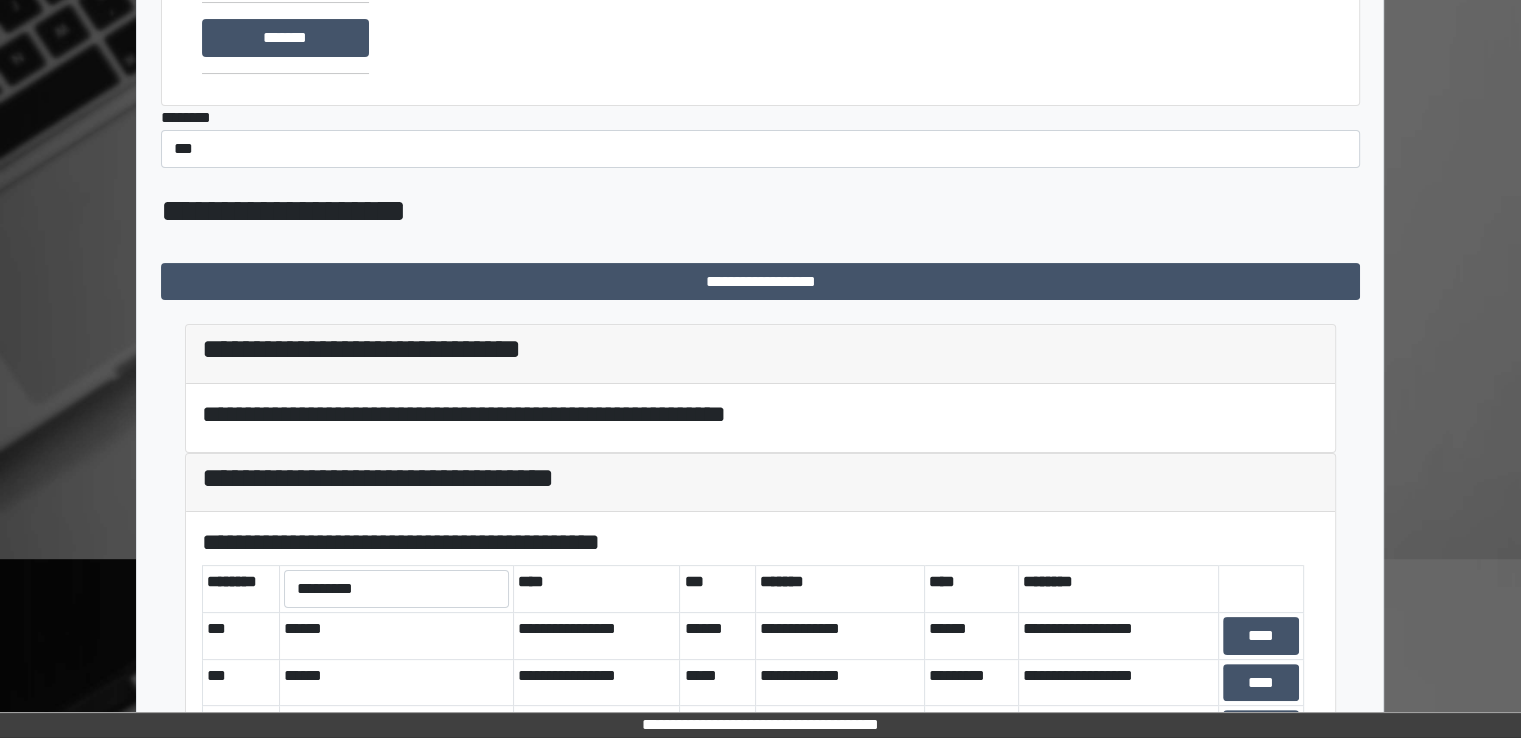 scroll, scrollTop: 419, scrollLeft: 0, axis: vertical 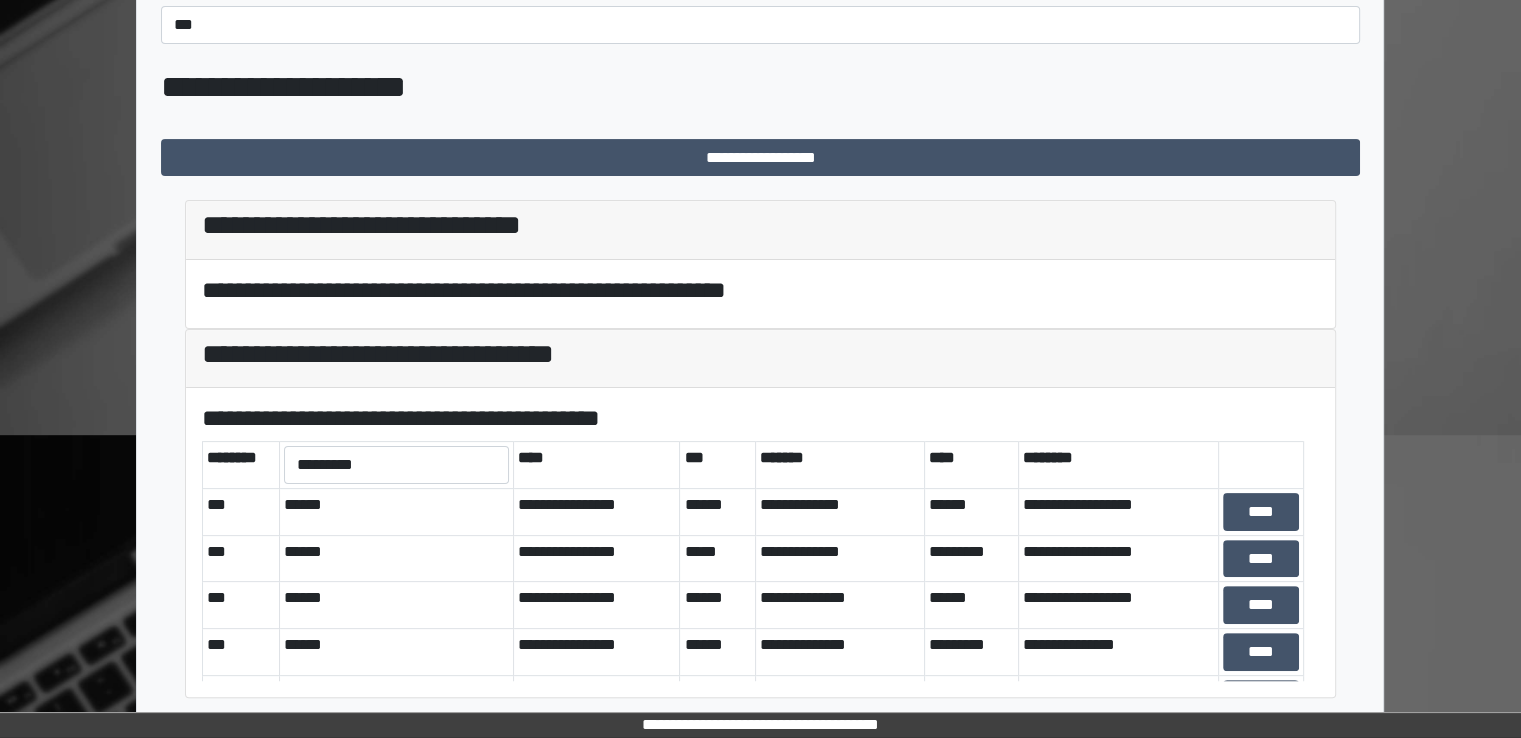 drag, startPoint x: 92, startPoint y: 261, endPoint x: 49, endPoint y: 224, distance: 56.727417 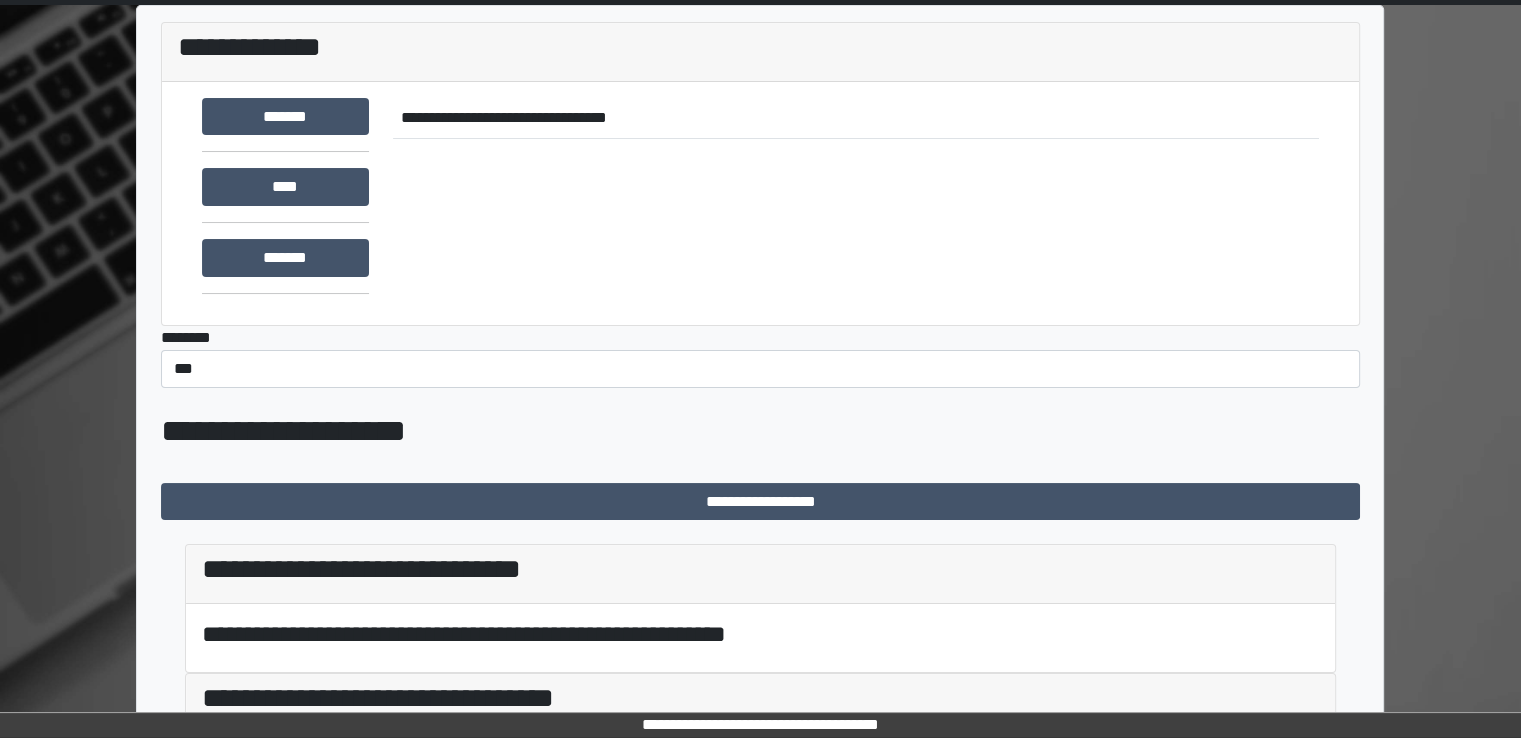 scroll, scrollTop: 0, scrollLeft: 0, axis: both 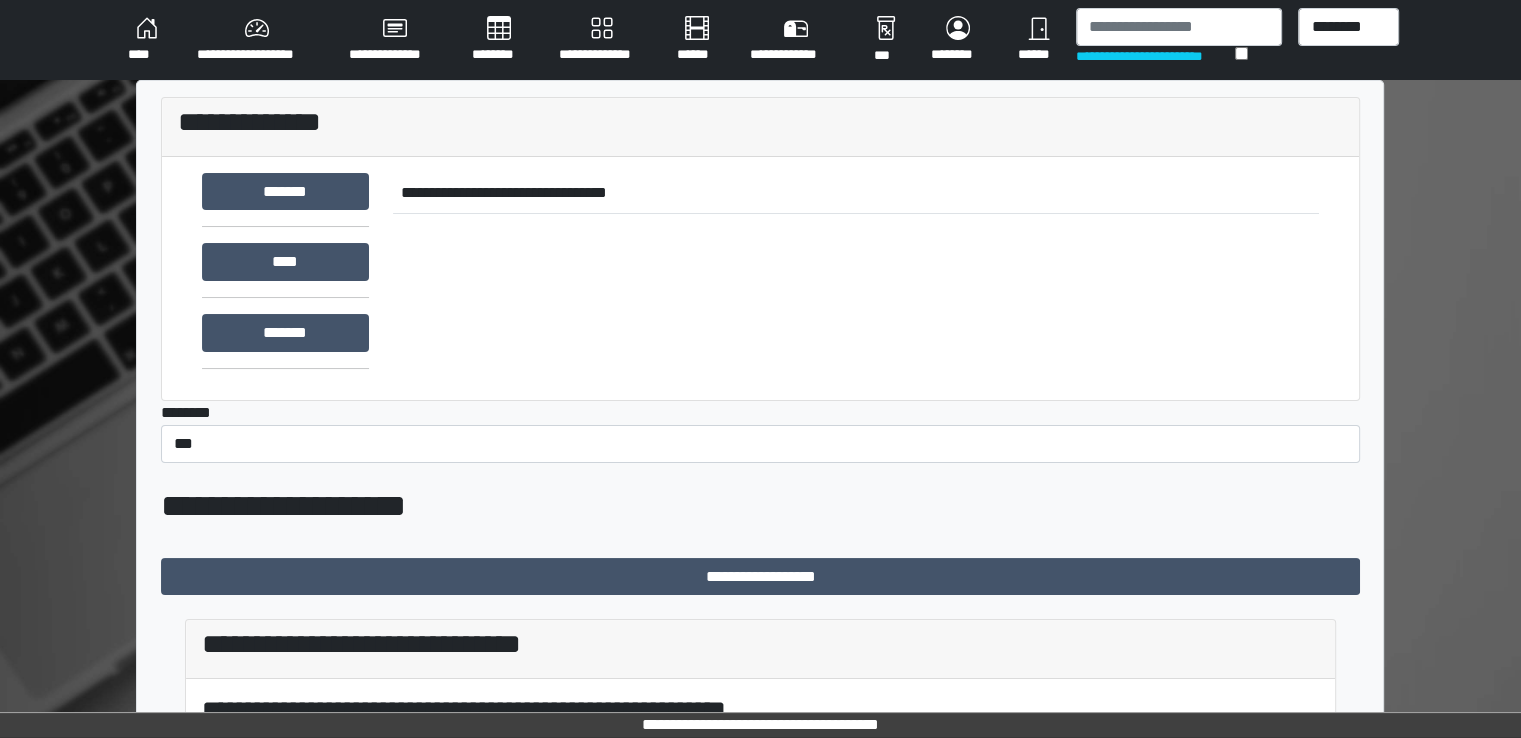 click on "****" at bounding box center (146, 40) 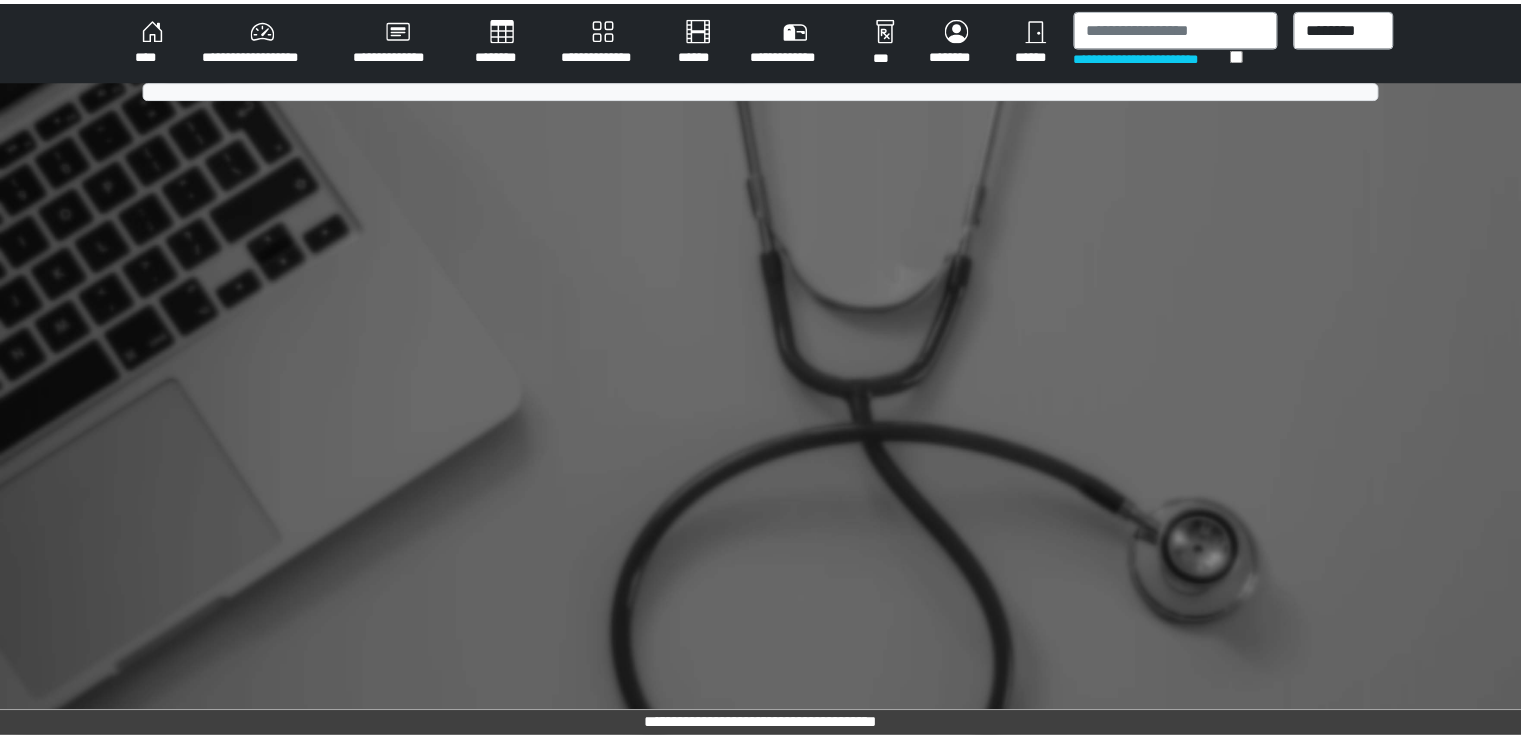 scroll, scrollTop: 0, scrollLeft: 0, axis: both 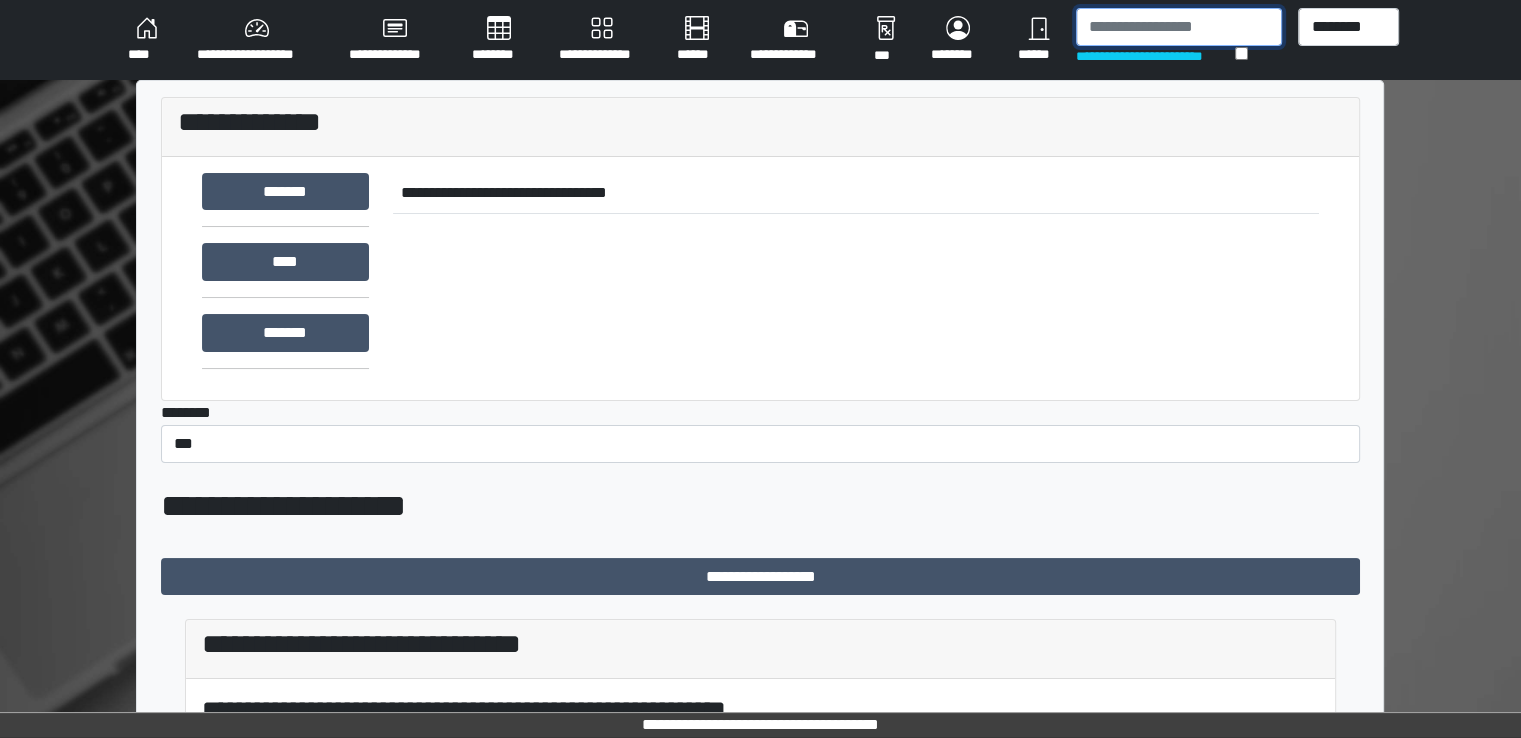 click at bounding box center (1179, 27) 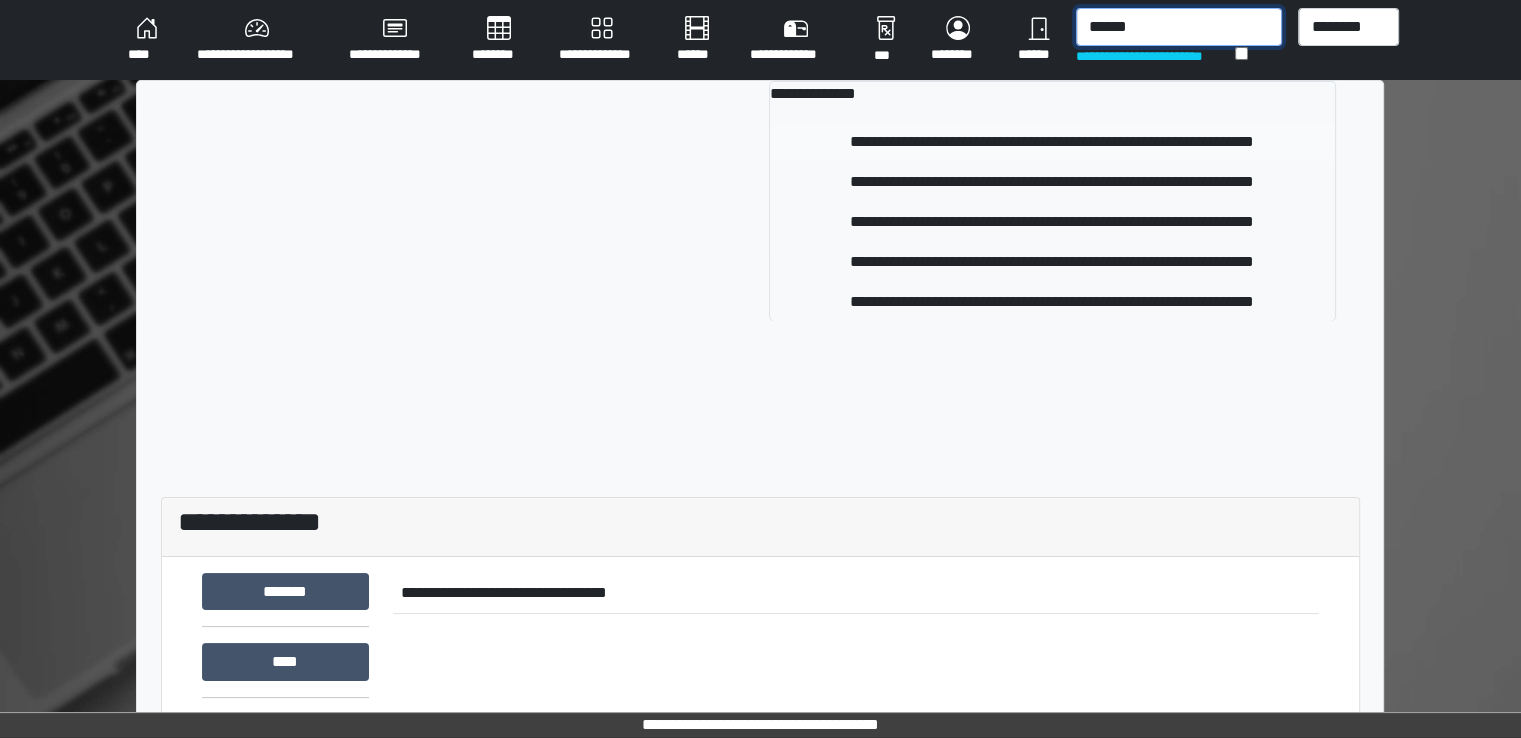 type on "******" 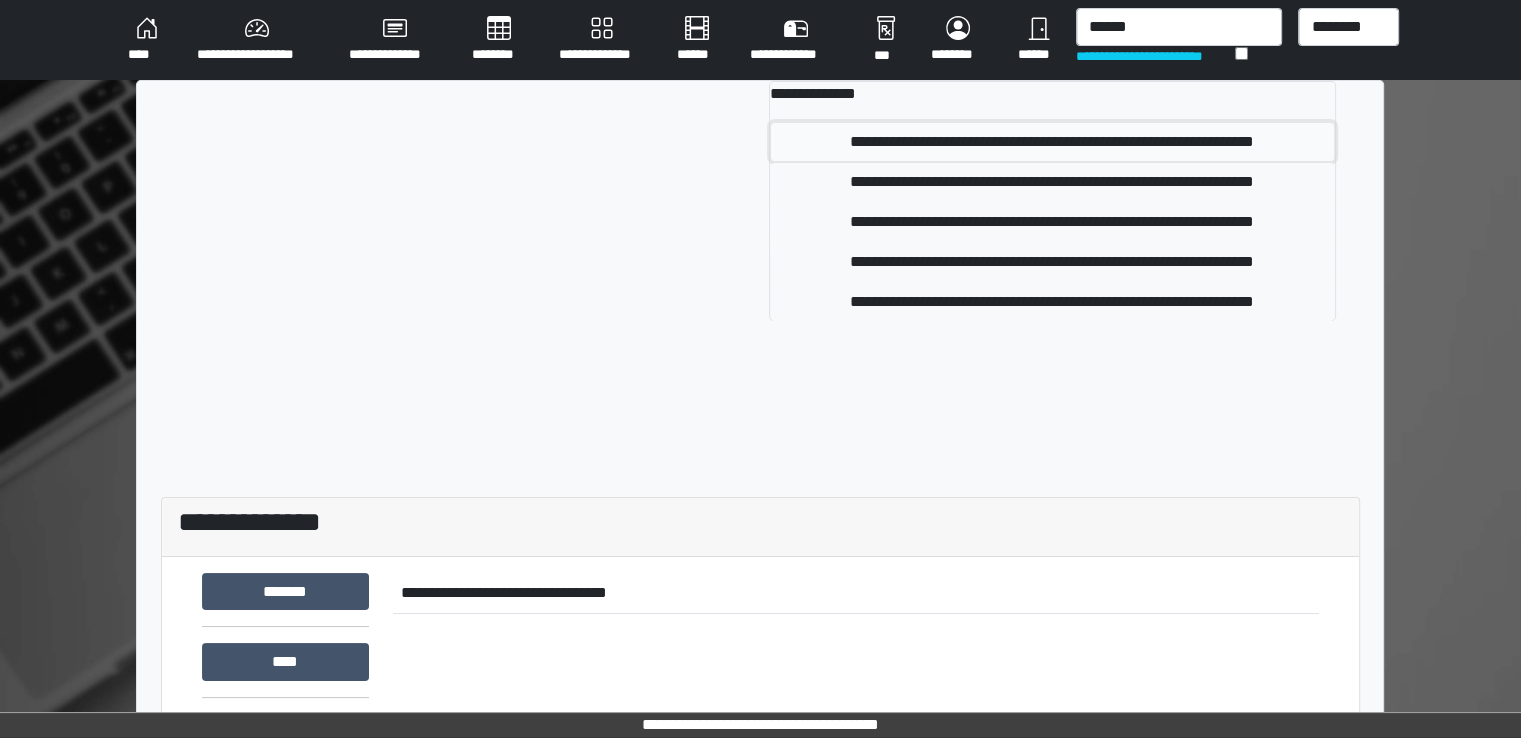 click on "**********" at bounding box center (1052, 142) 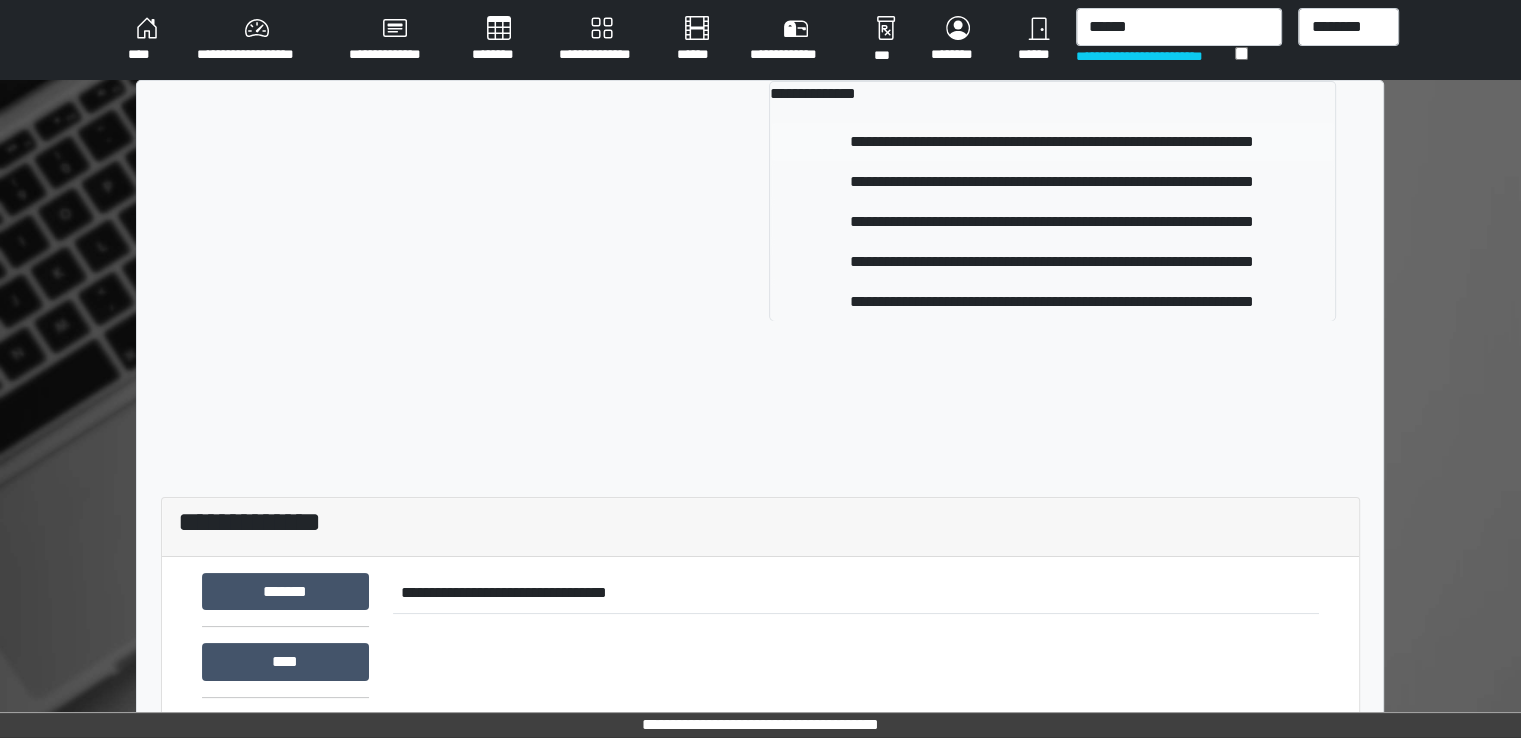 type 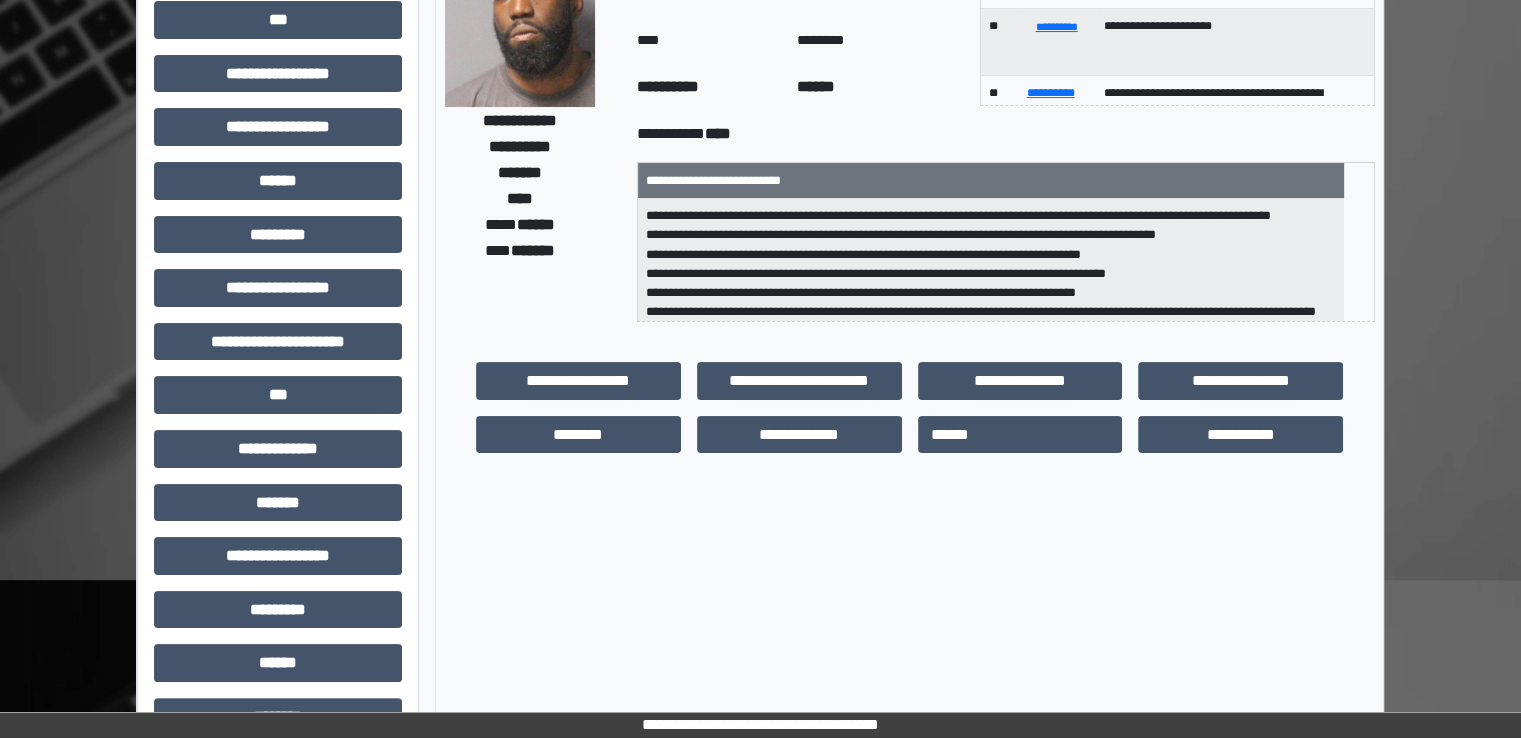 scroll, scrollTop: 428, scrollLeft: 0, axis: vertical 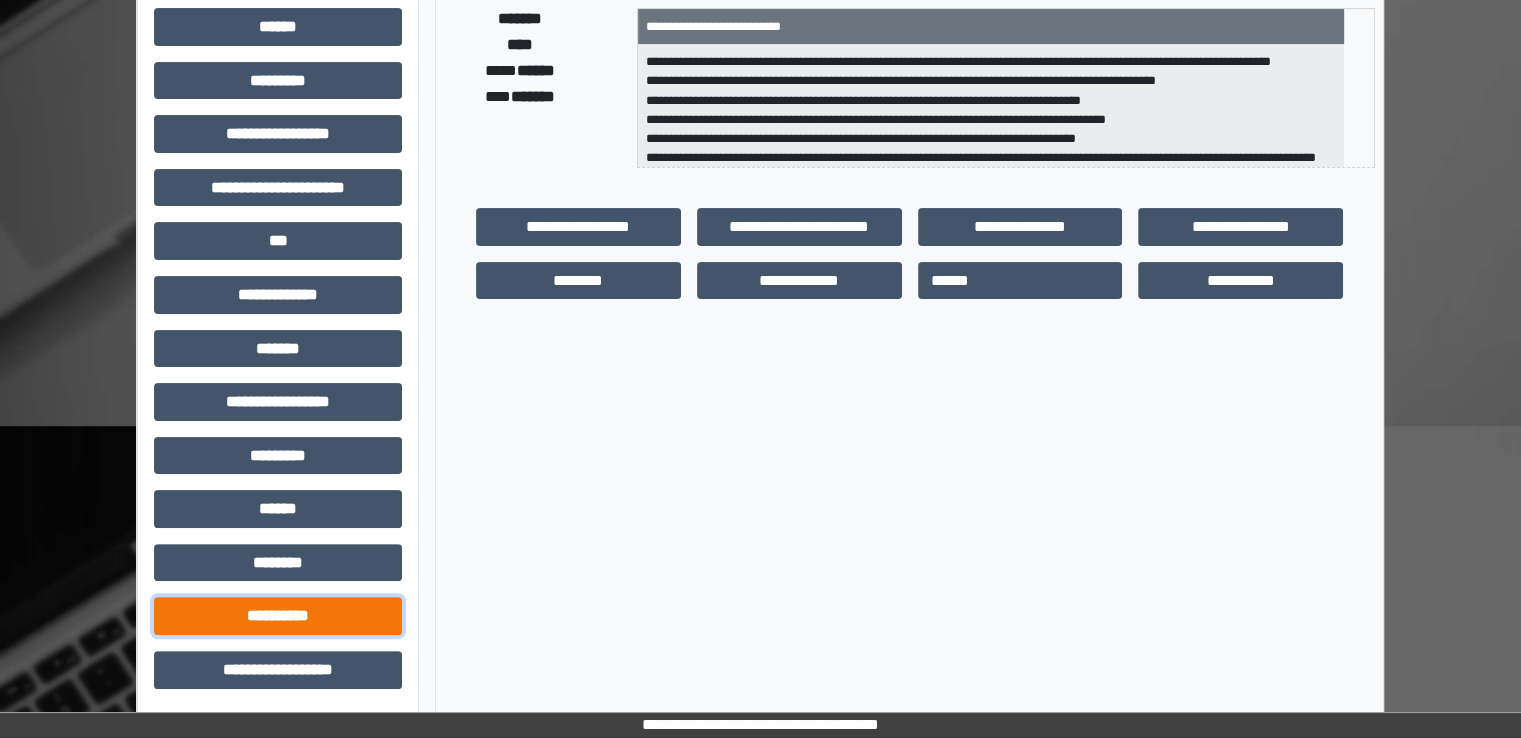 click on "**********" at bounding box center [278, 616] 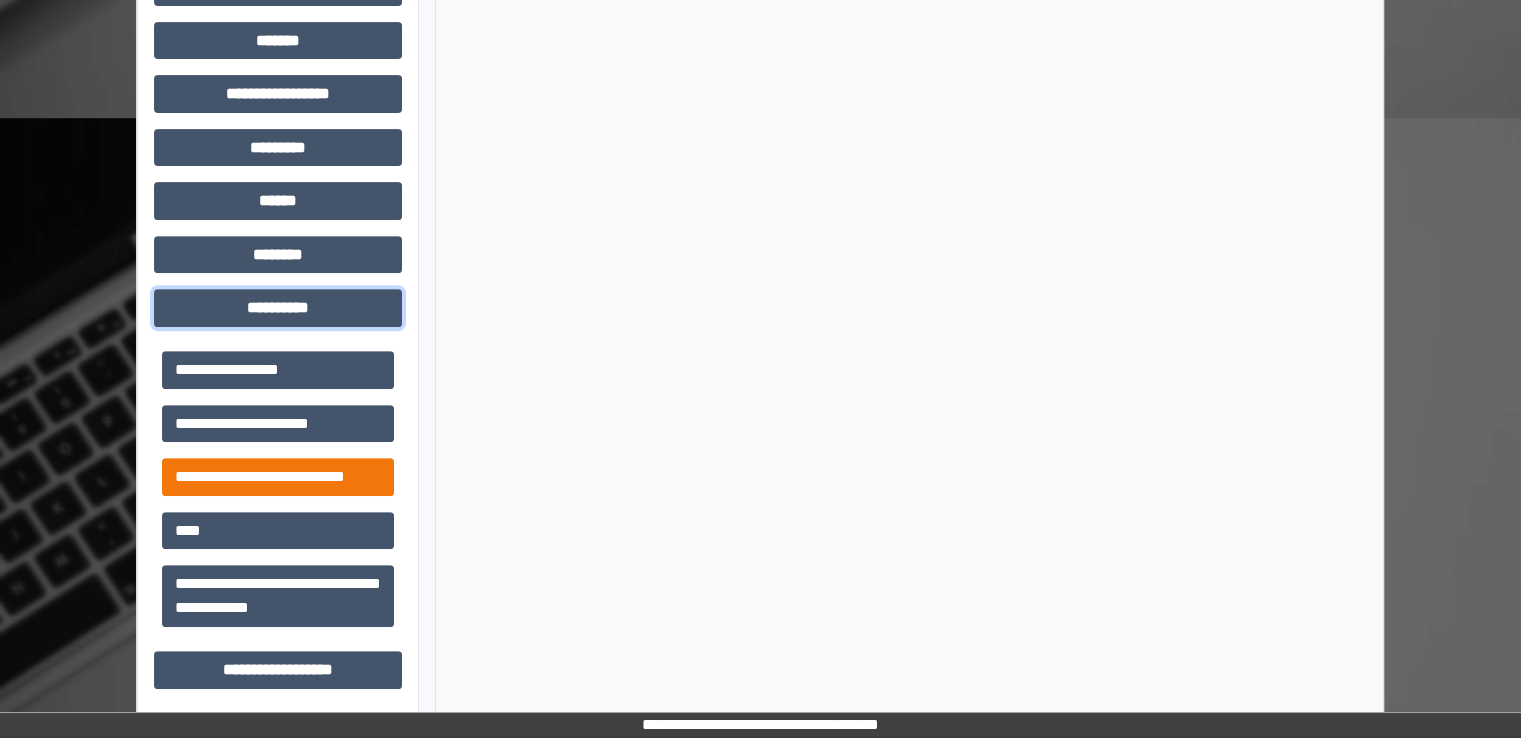 scroll, scrollTop: 736, scrollLeft: 0, axis: vertical 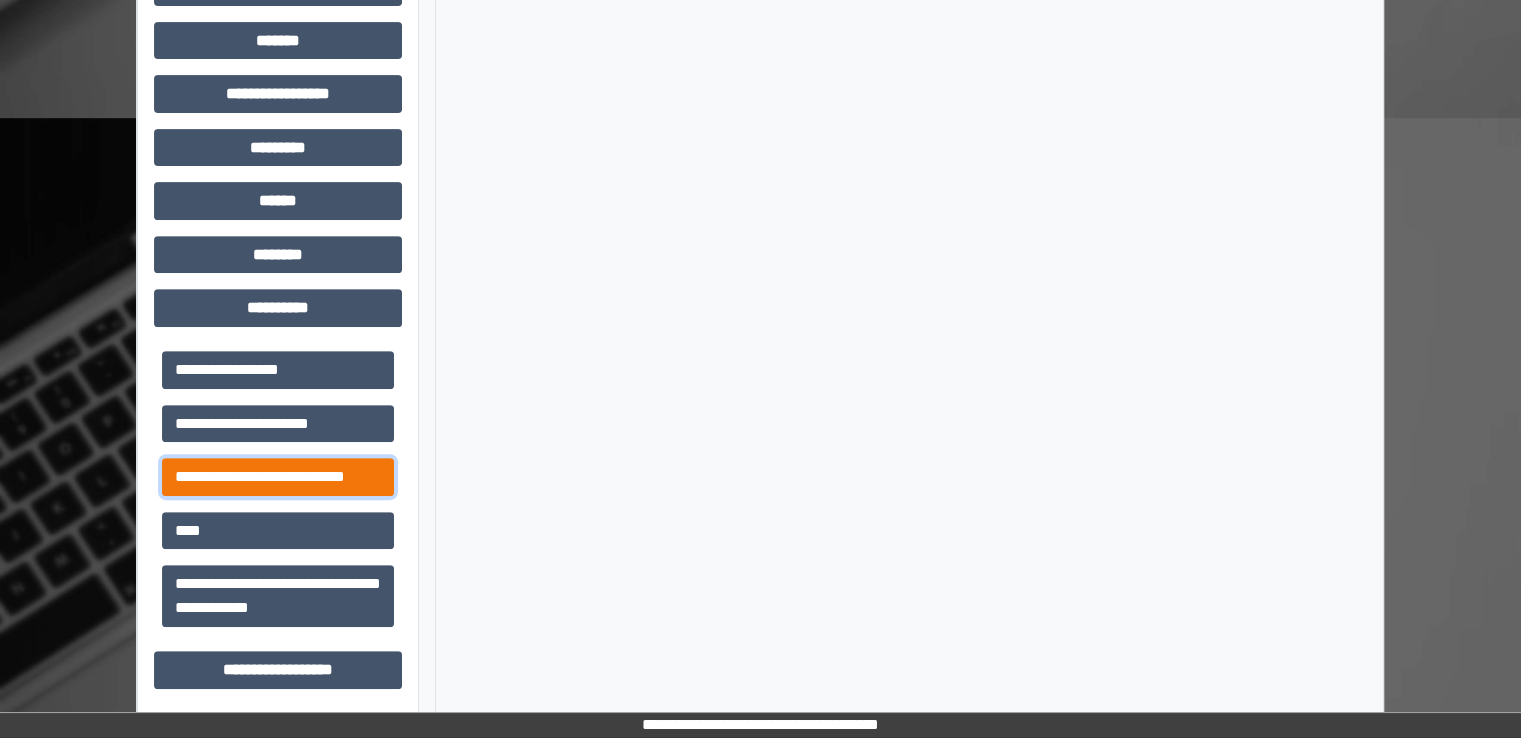 click on "**********" at bounding box center (278, 477) 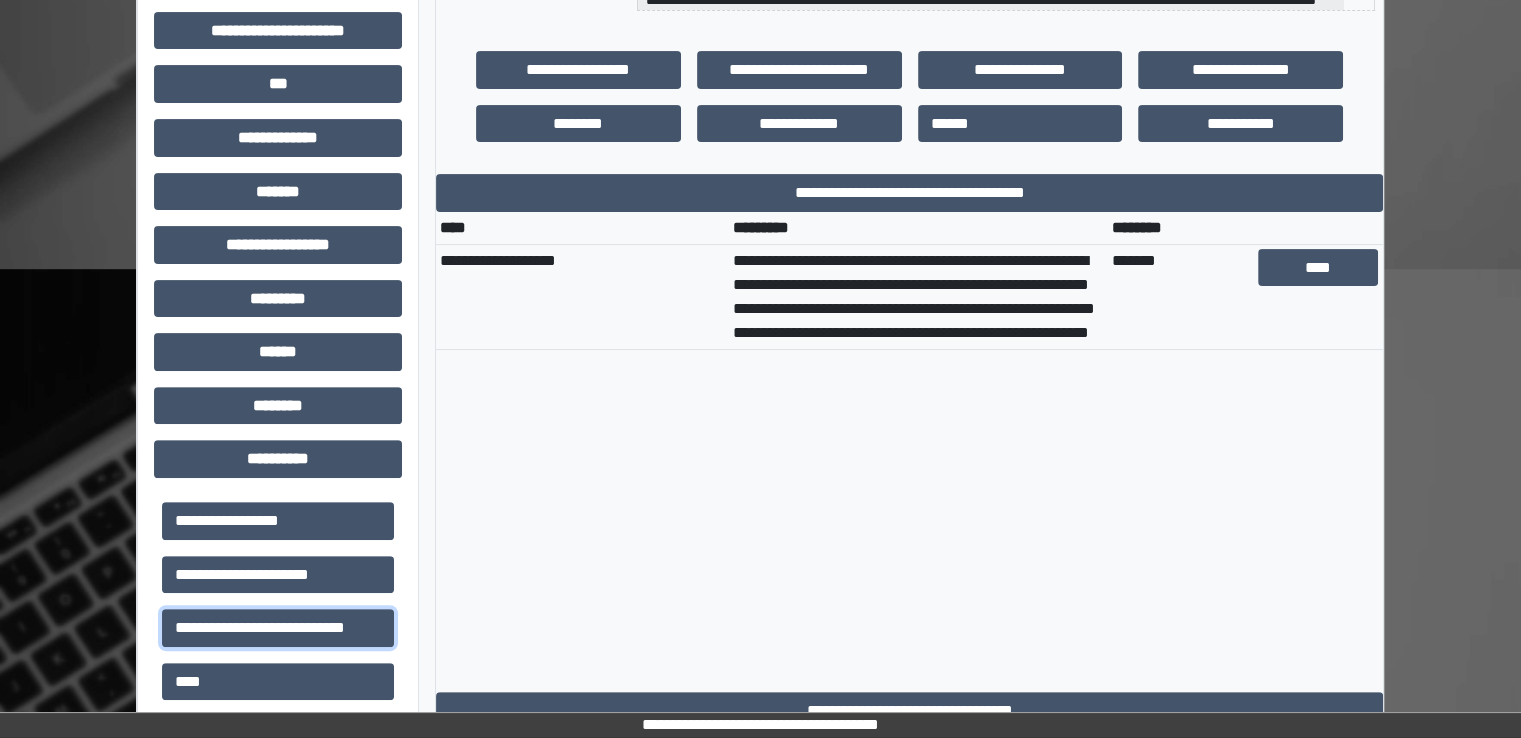 scroll, scrollTop: 584, scrollLeft: 0, axis: vertical 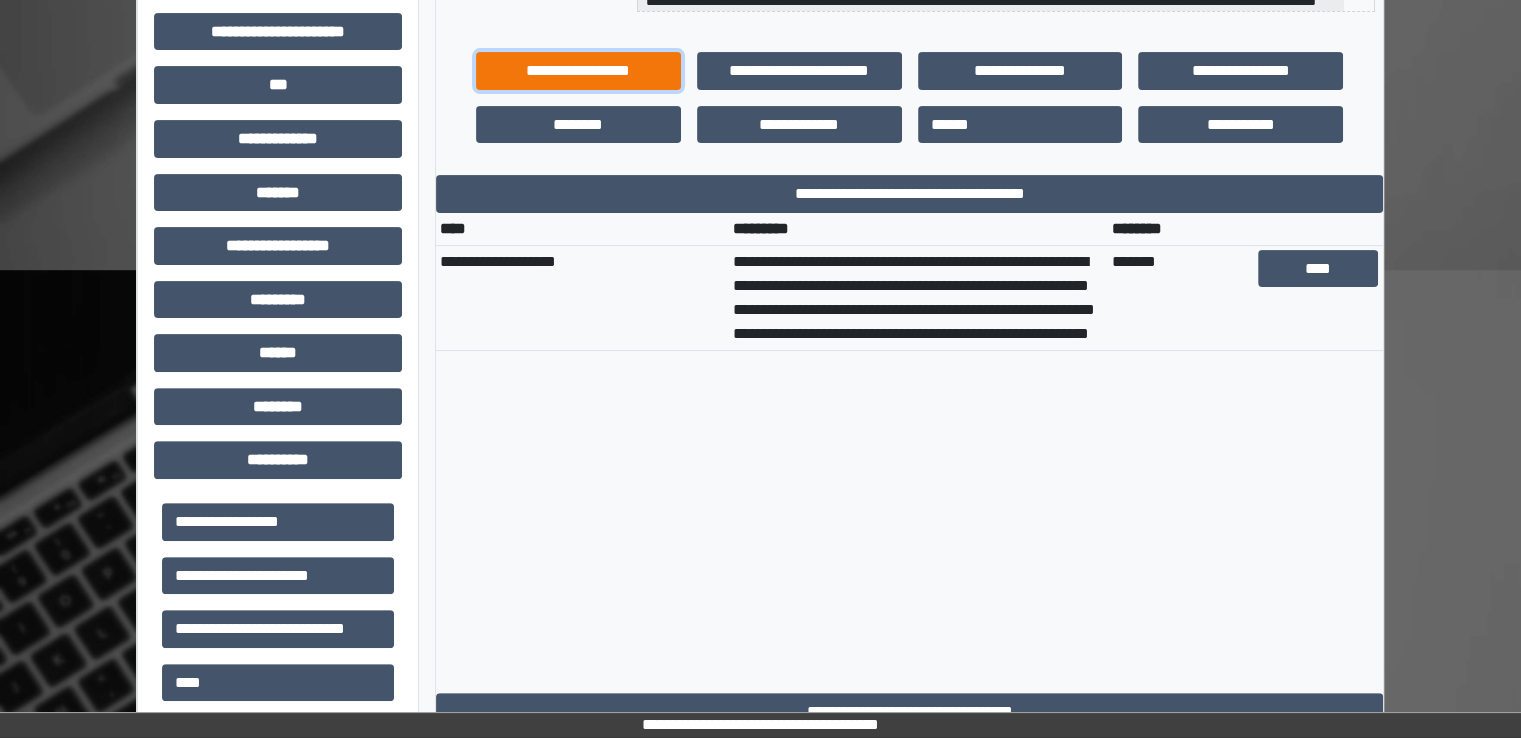 click on "**********" at bounding box center (578, 71) 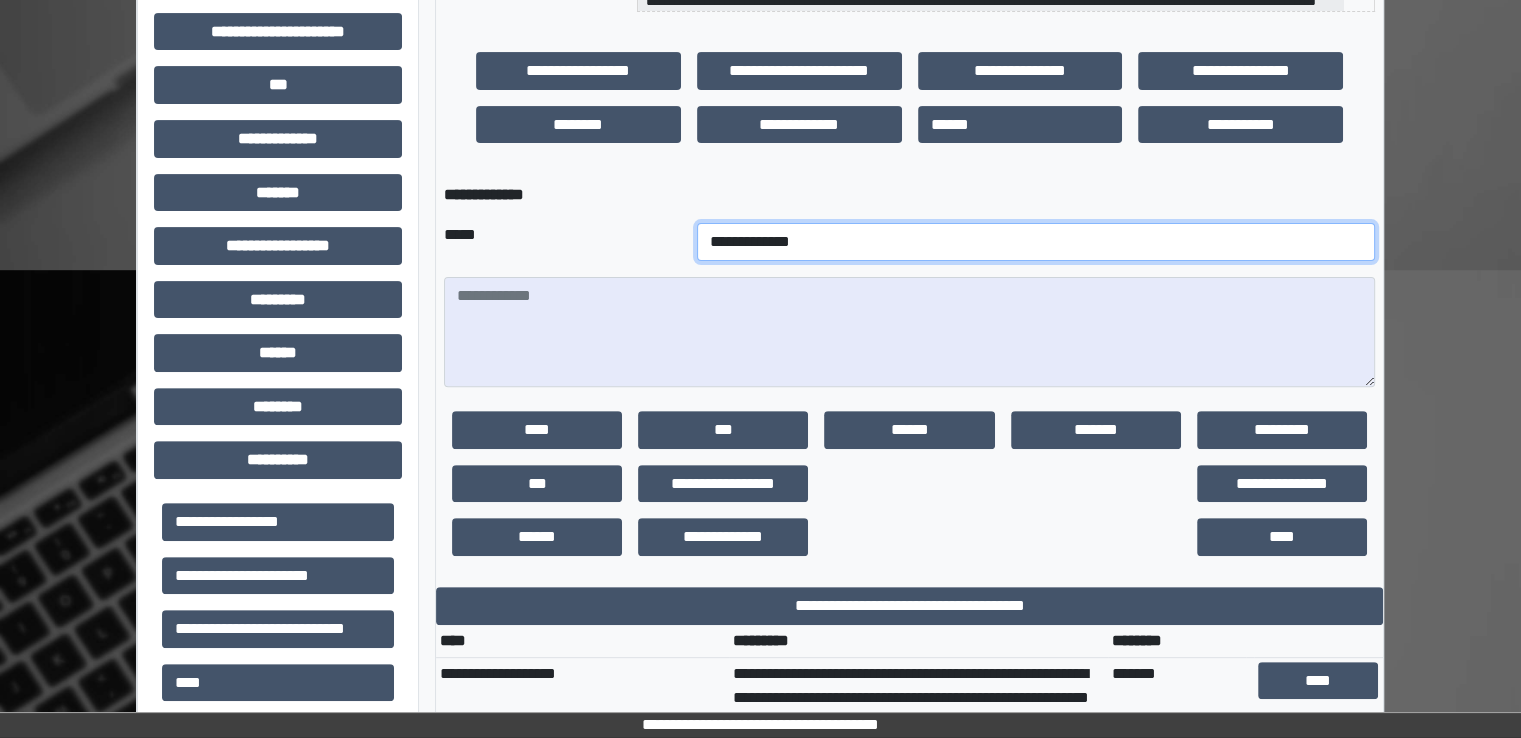 click on "**********" at bounding box center [1036, 242] 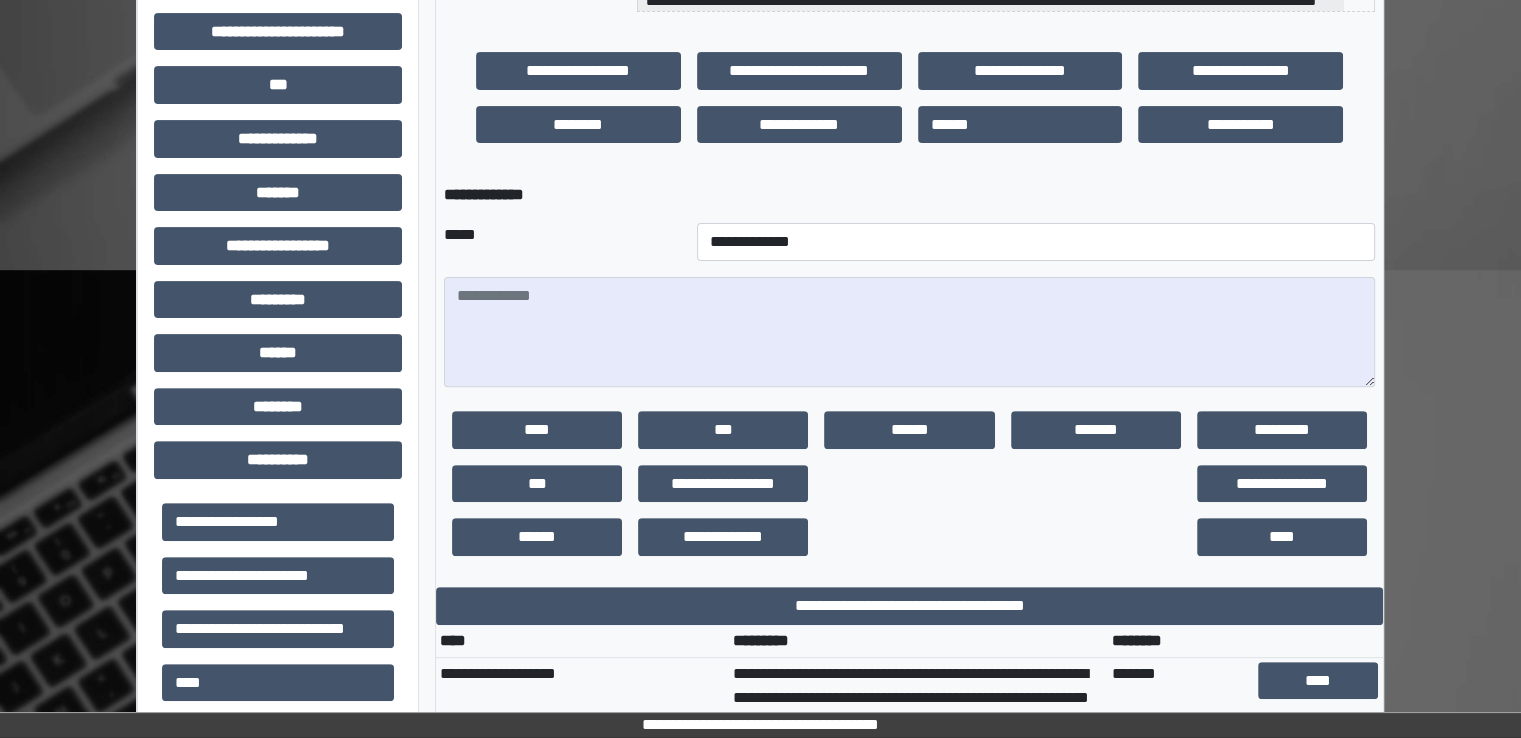 click on "**********" at bounding box center (909, 336) 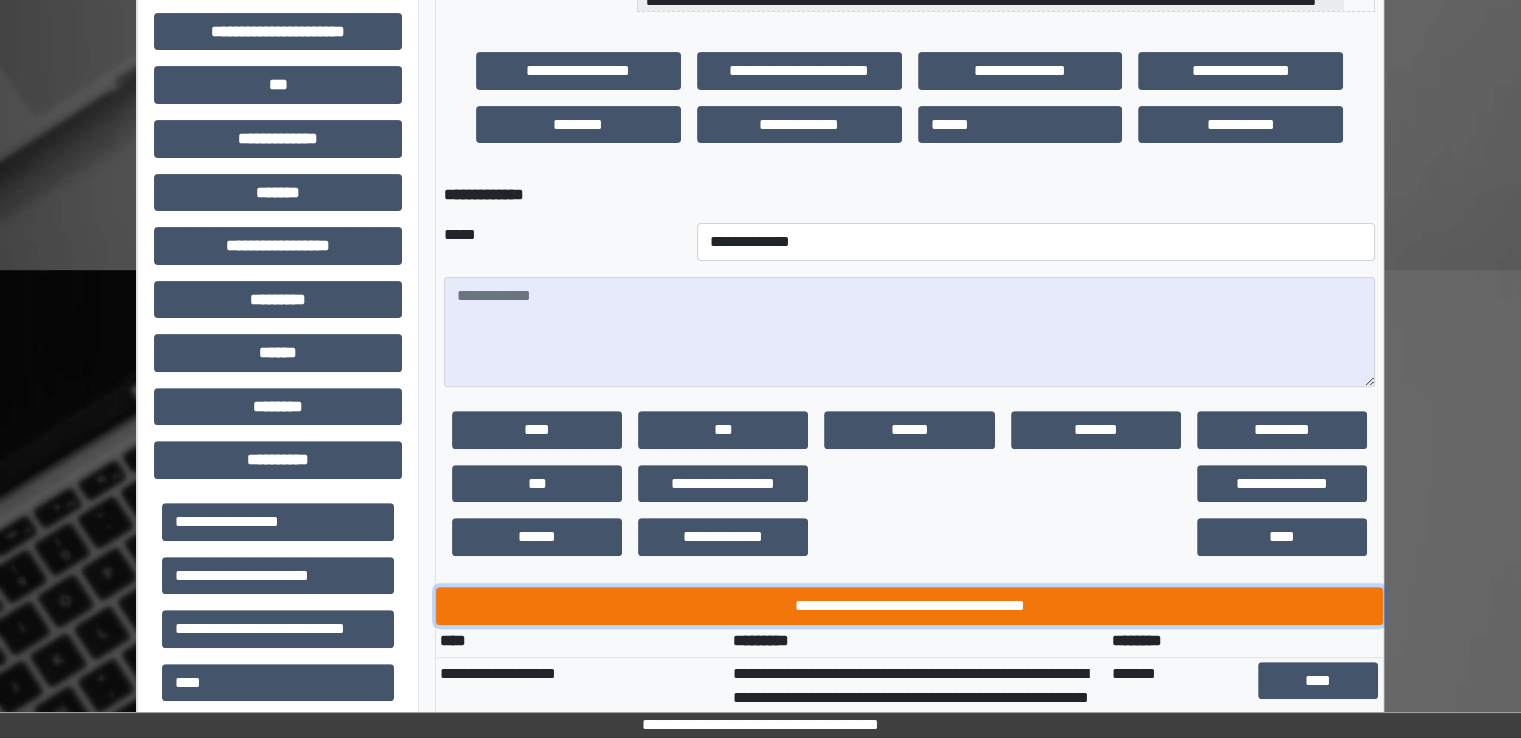 click on "**********" at bounding box center (909, 606) 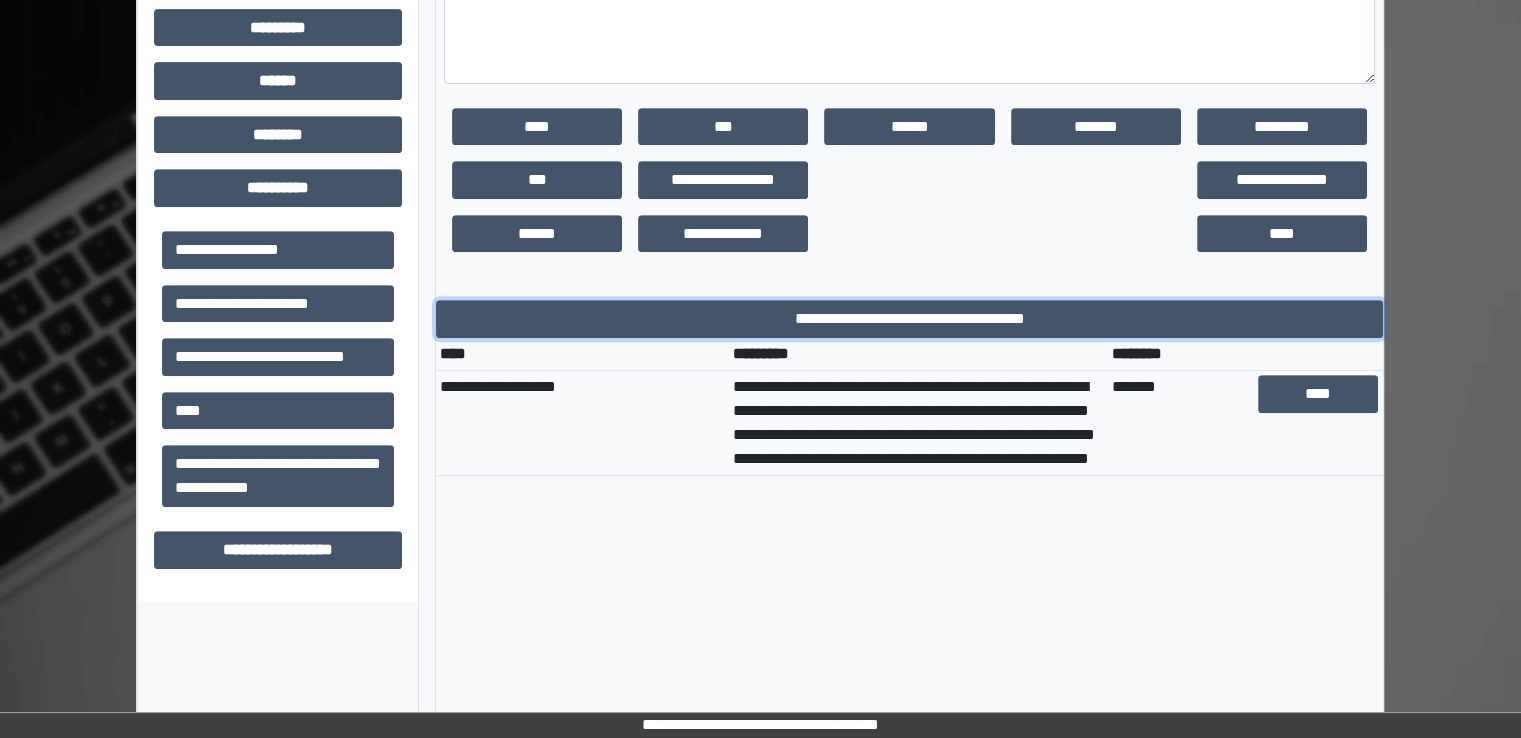 scroll, scrollTop: 872, scrollLeft: 0, axis: vertical 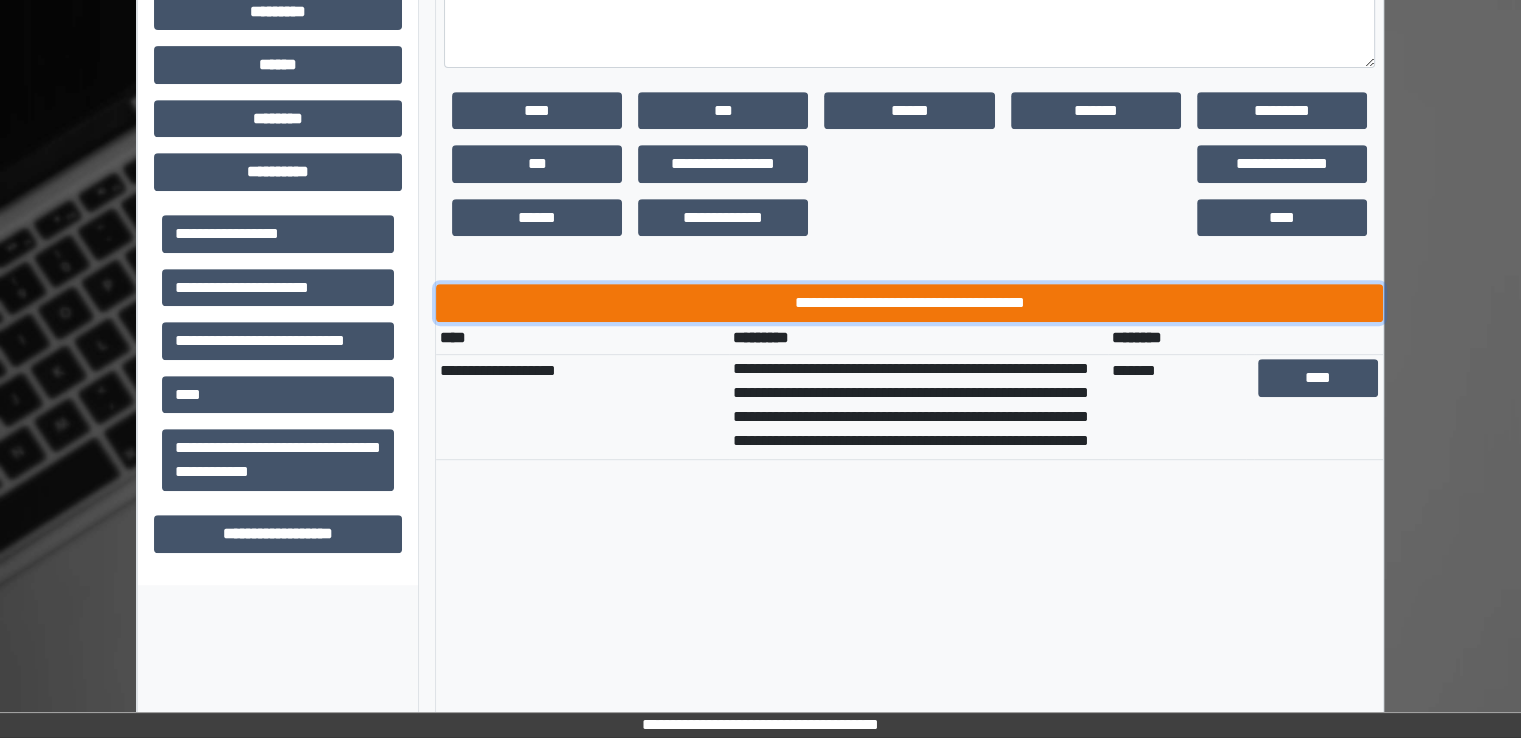 click on "**********" at bounding box center [909, 303] 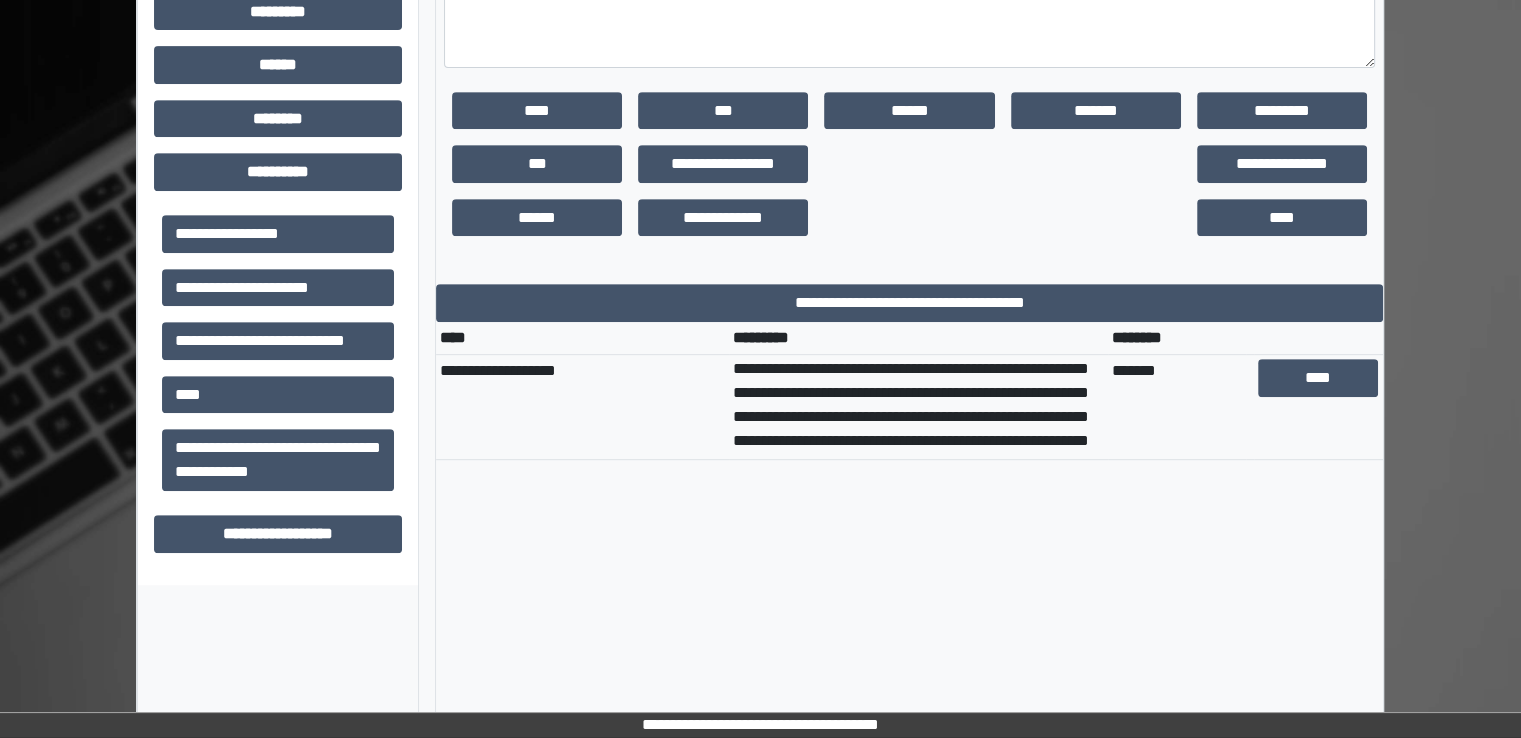 click at bounding box center [909, 218] 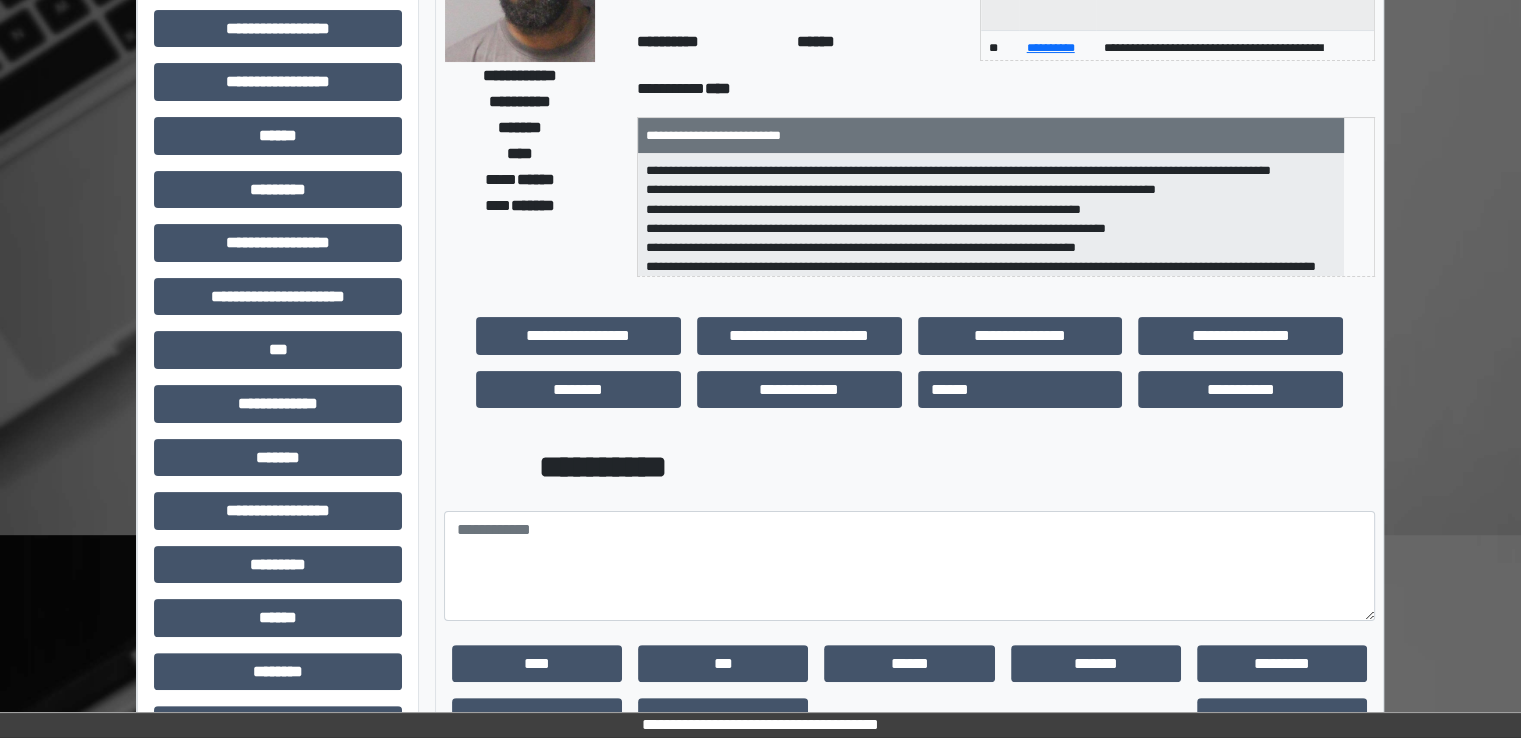 scroll, scrollTop: 318, scrollLeft: 0, axis: vertical 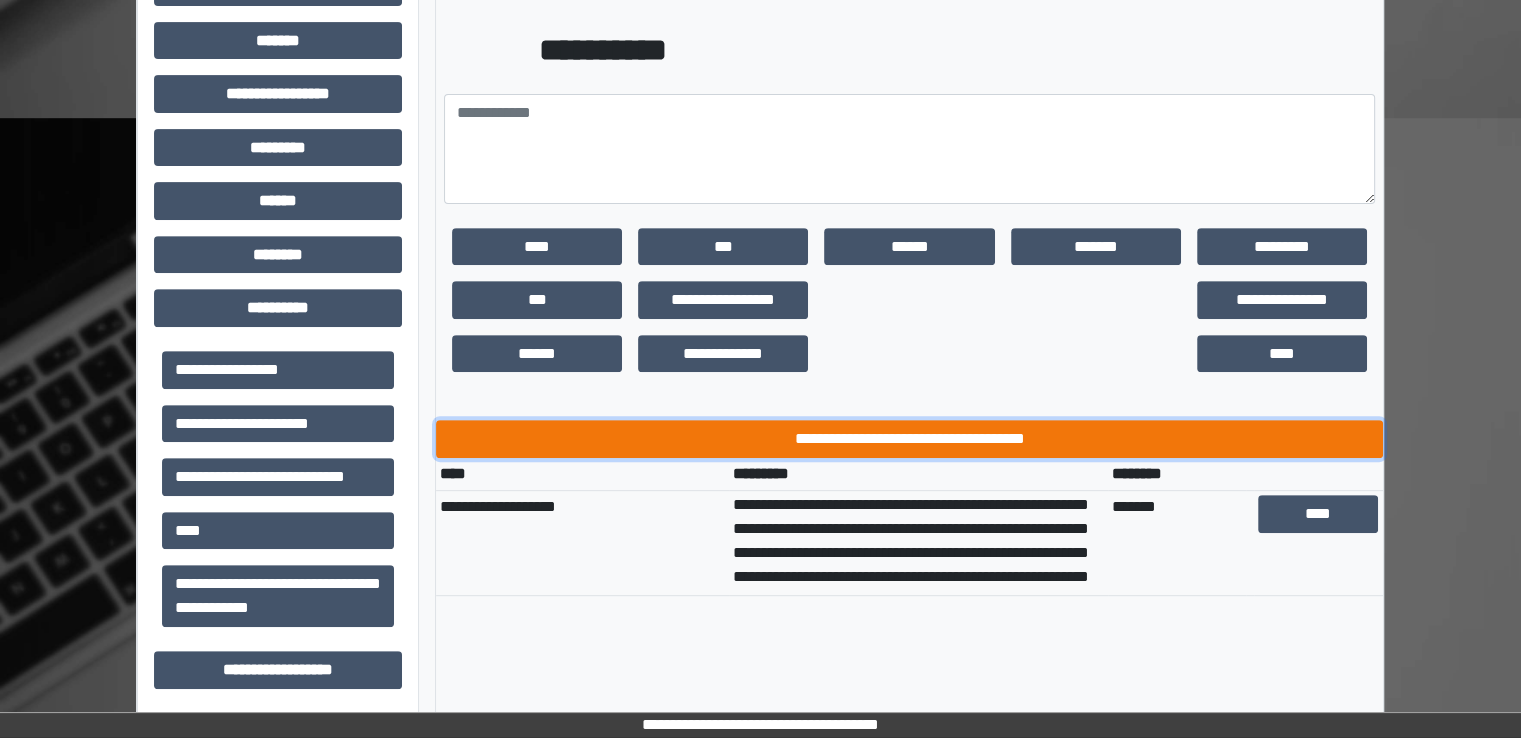 click on "**********" at bounding box center [909, 439] 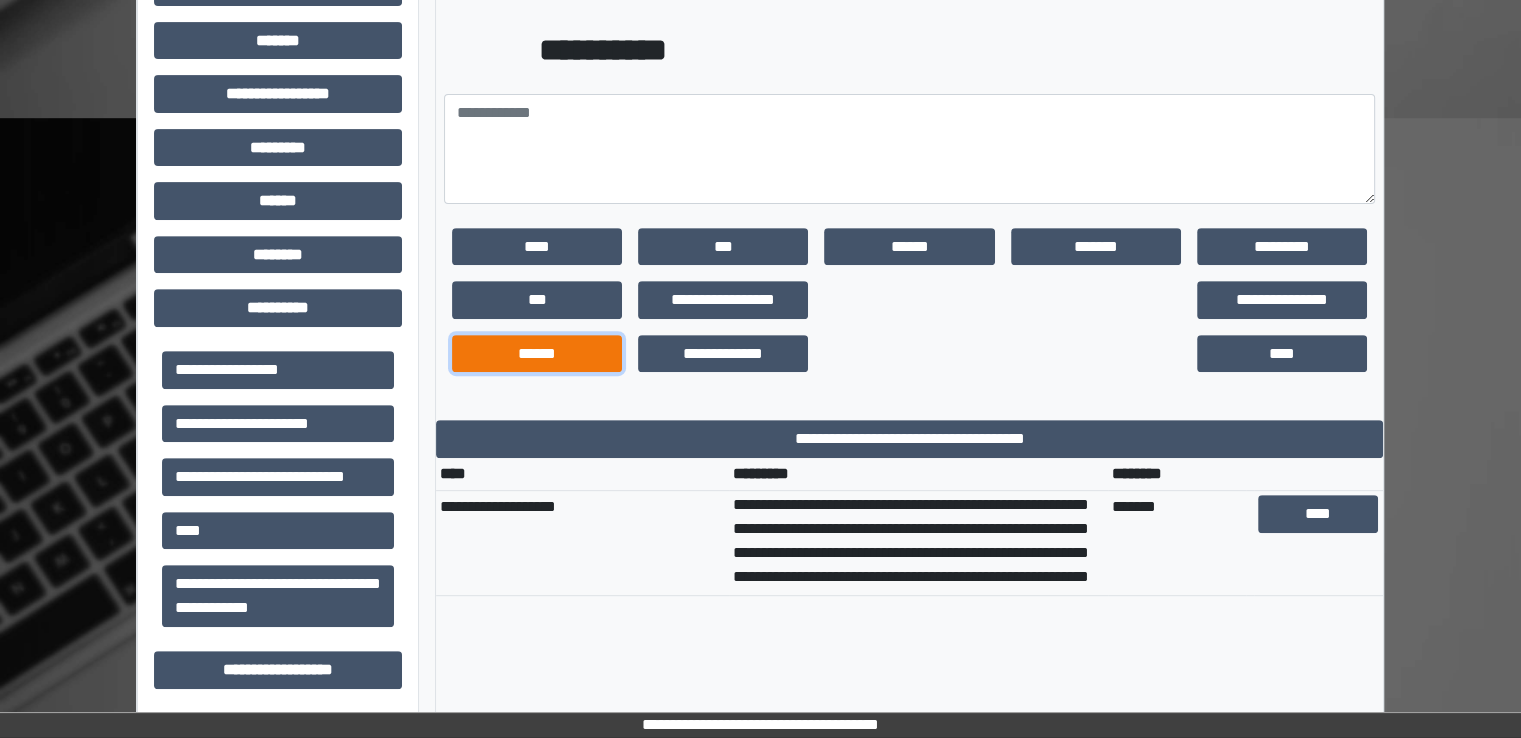 click on "******" at bounding box center (537, 354) 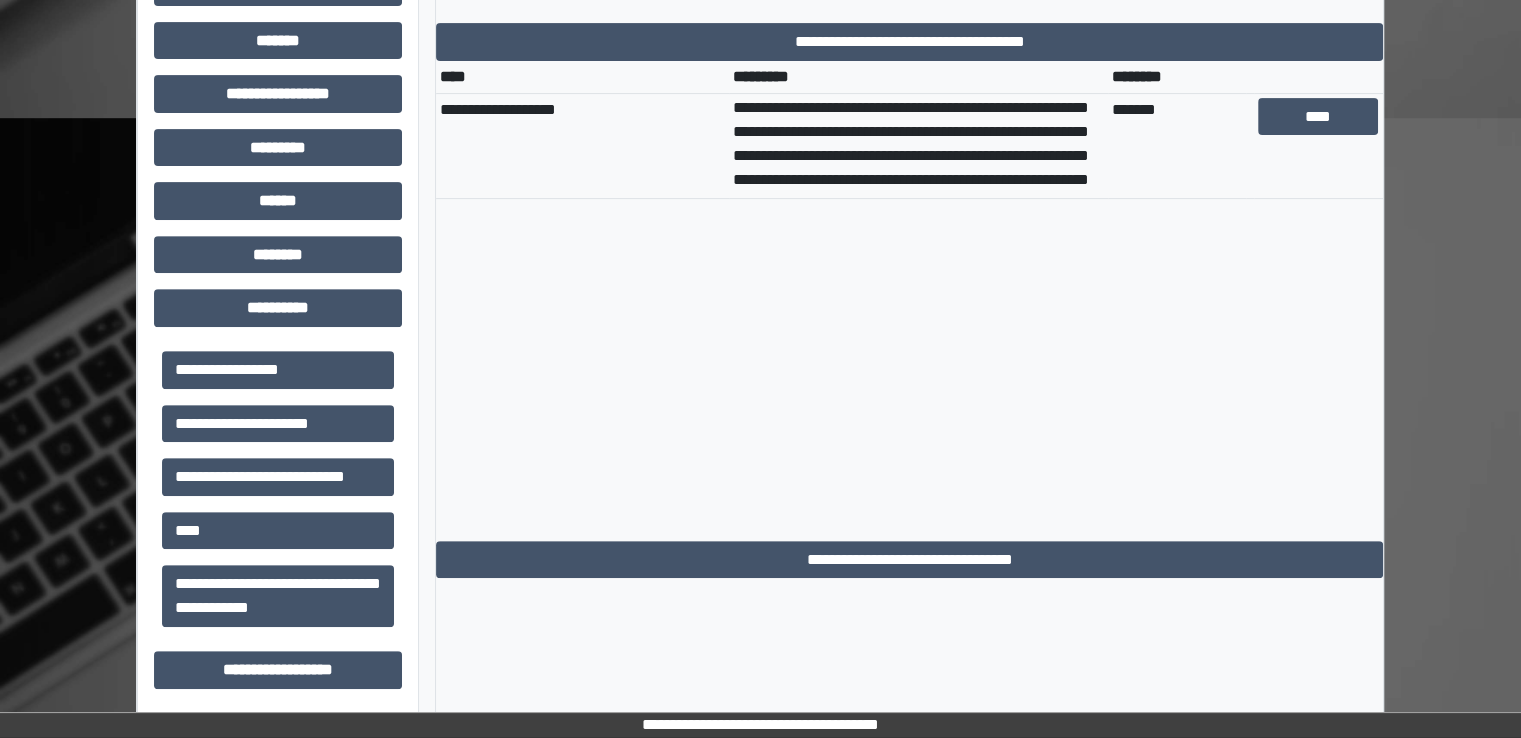 scroll, scrollTop: 736, scrollLeft: 0, axis: vertical 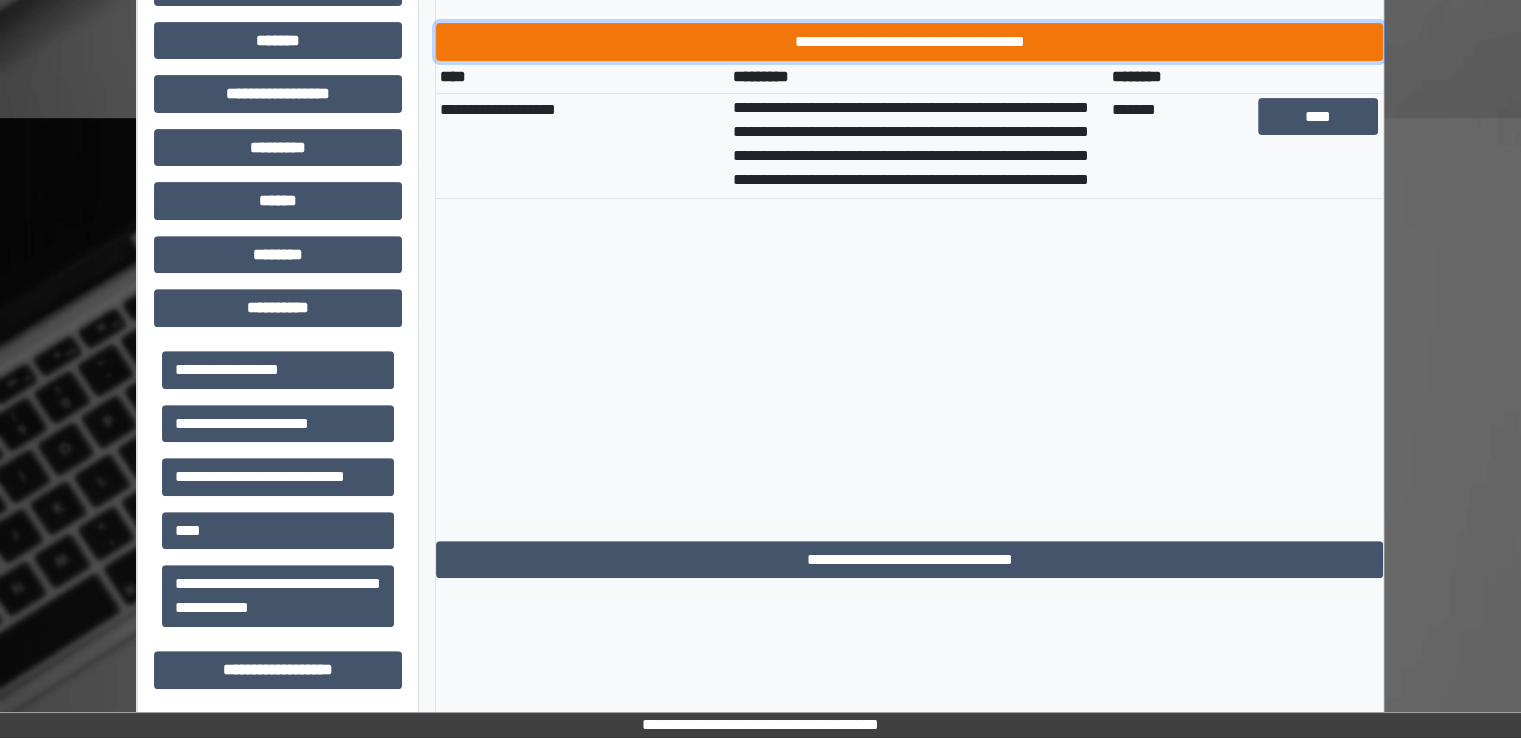 click on "**********" at bounding box center (909, 42) 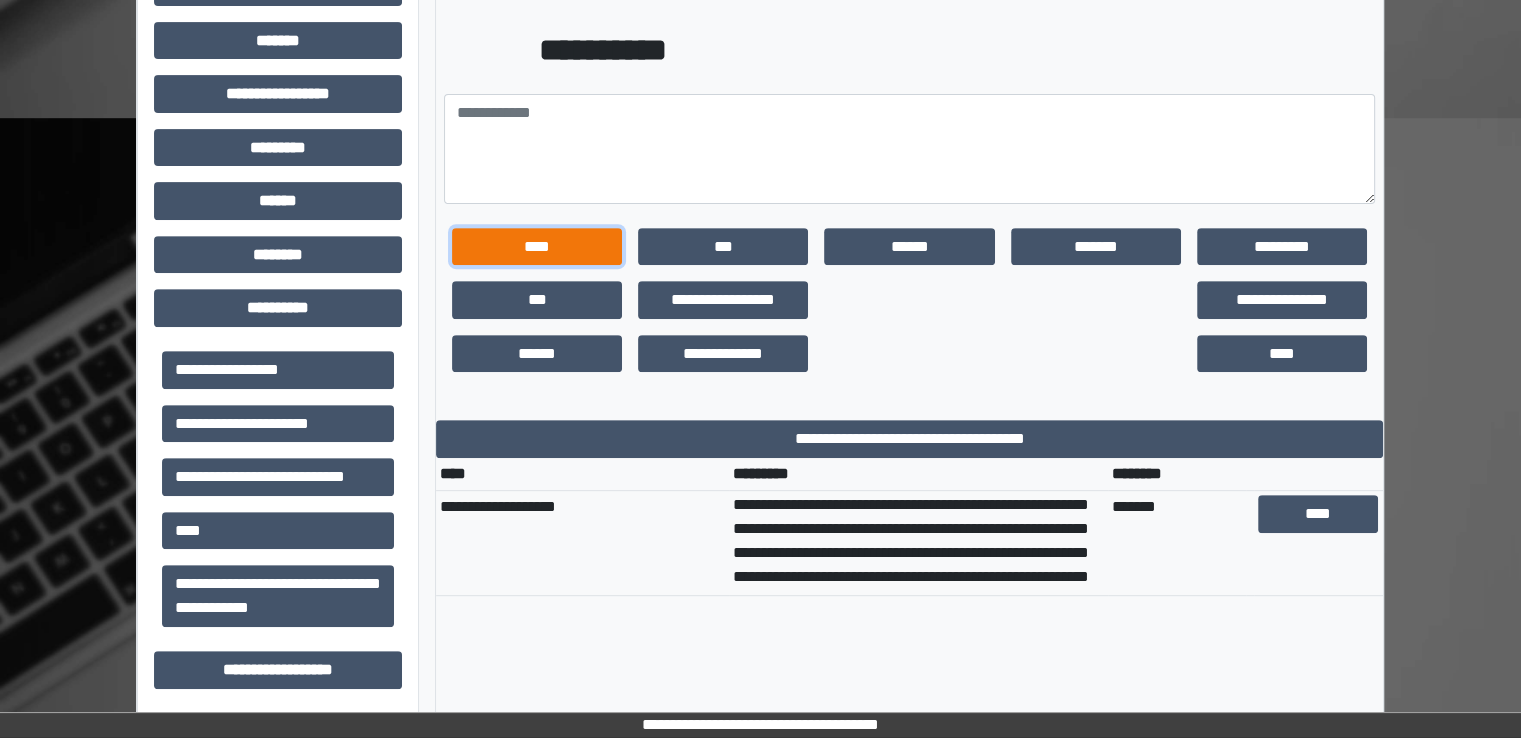 click on "****" at bounding box center (537, 247) 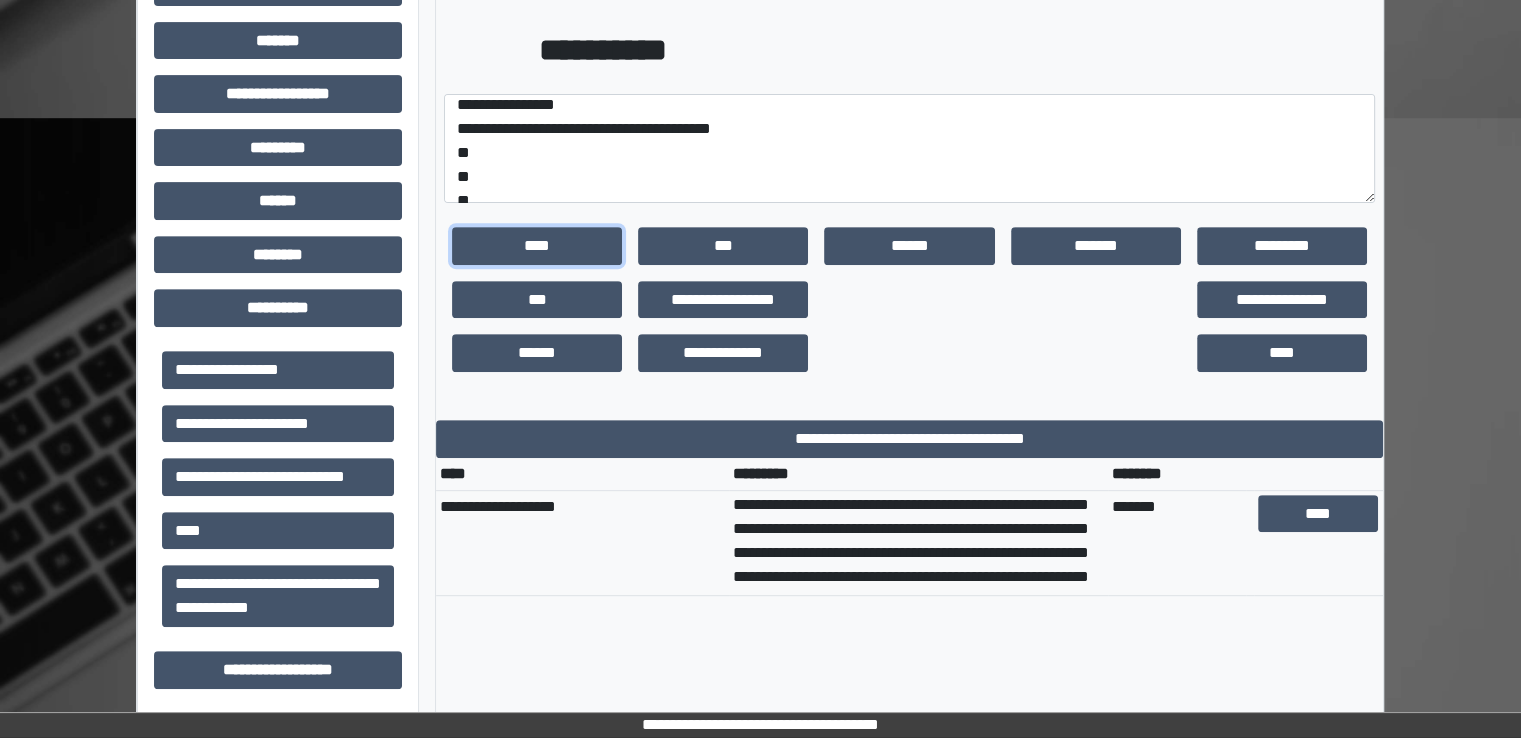 scroll, scrollTop: 8, scrollLeft: 0, axis: vertical 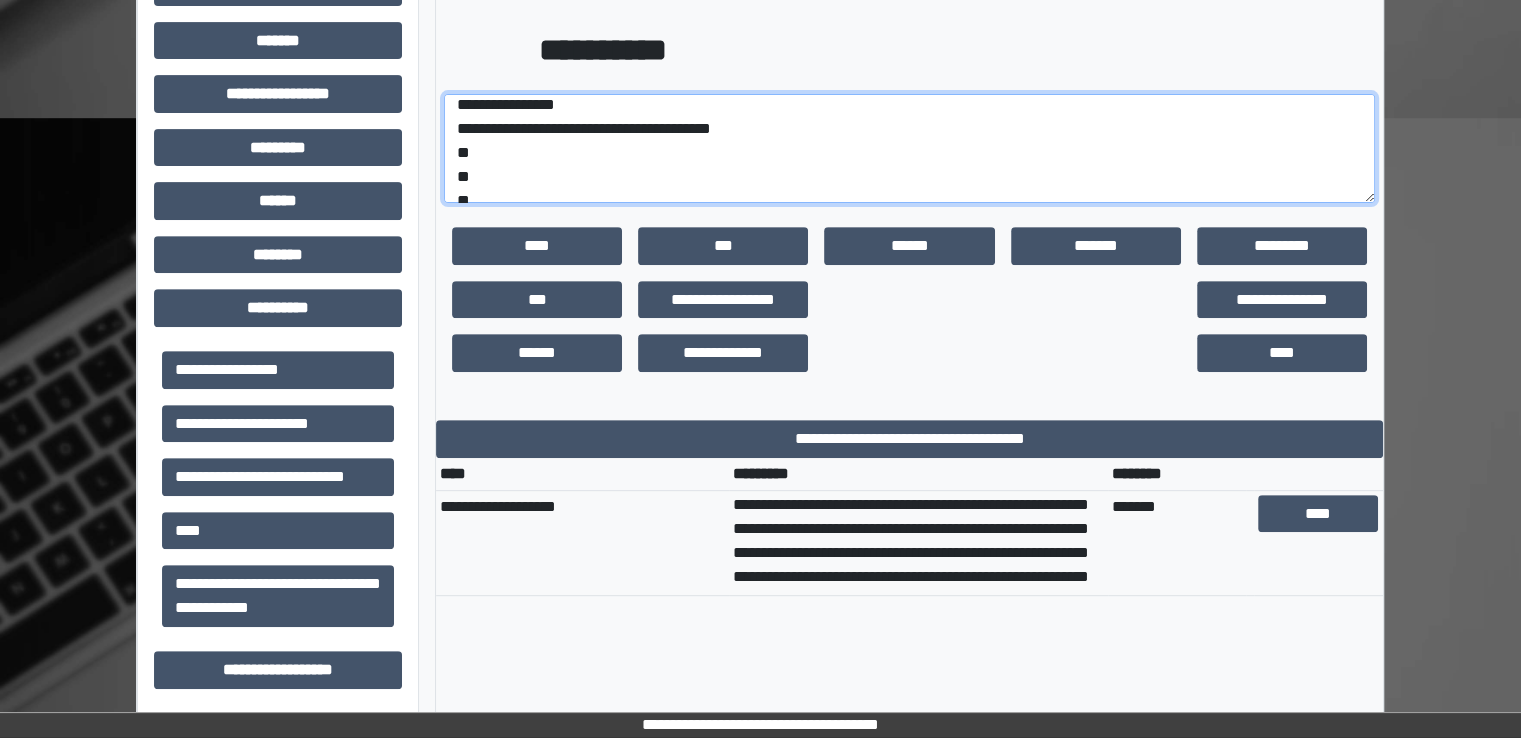 click on "**********" at bounding box center [909, 149] 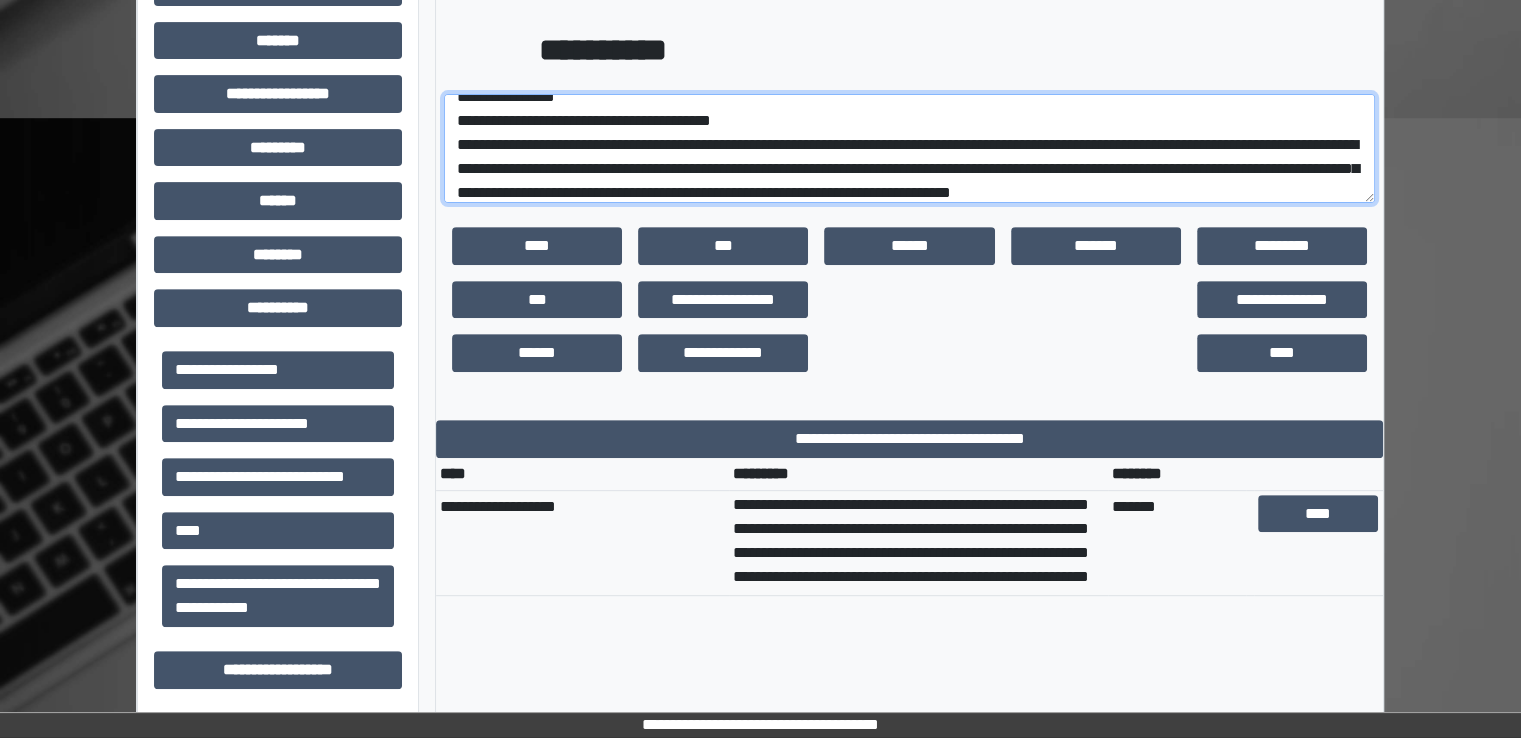 scroll, scrollTop: 40, scrollLeft: 0, axis: vertical 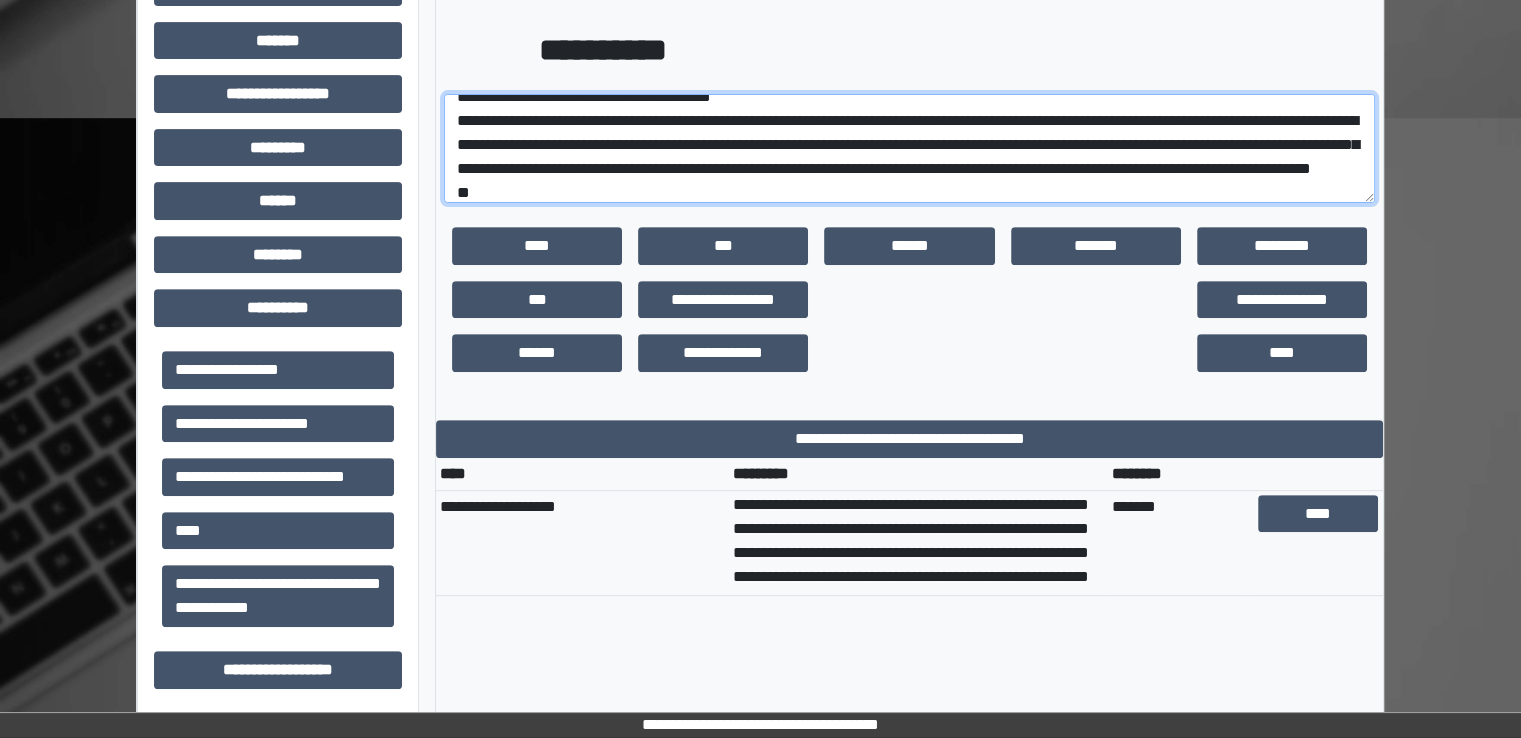 click on "**********" at bounding box center (909, 149) 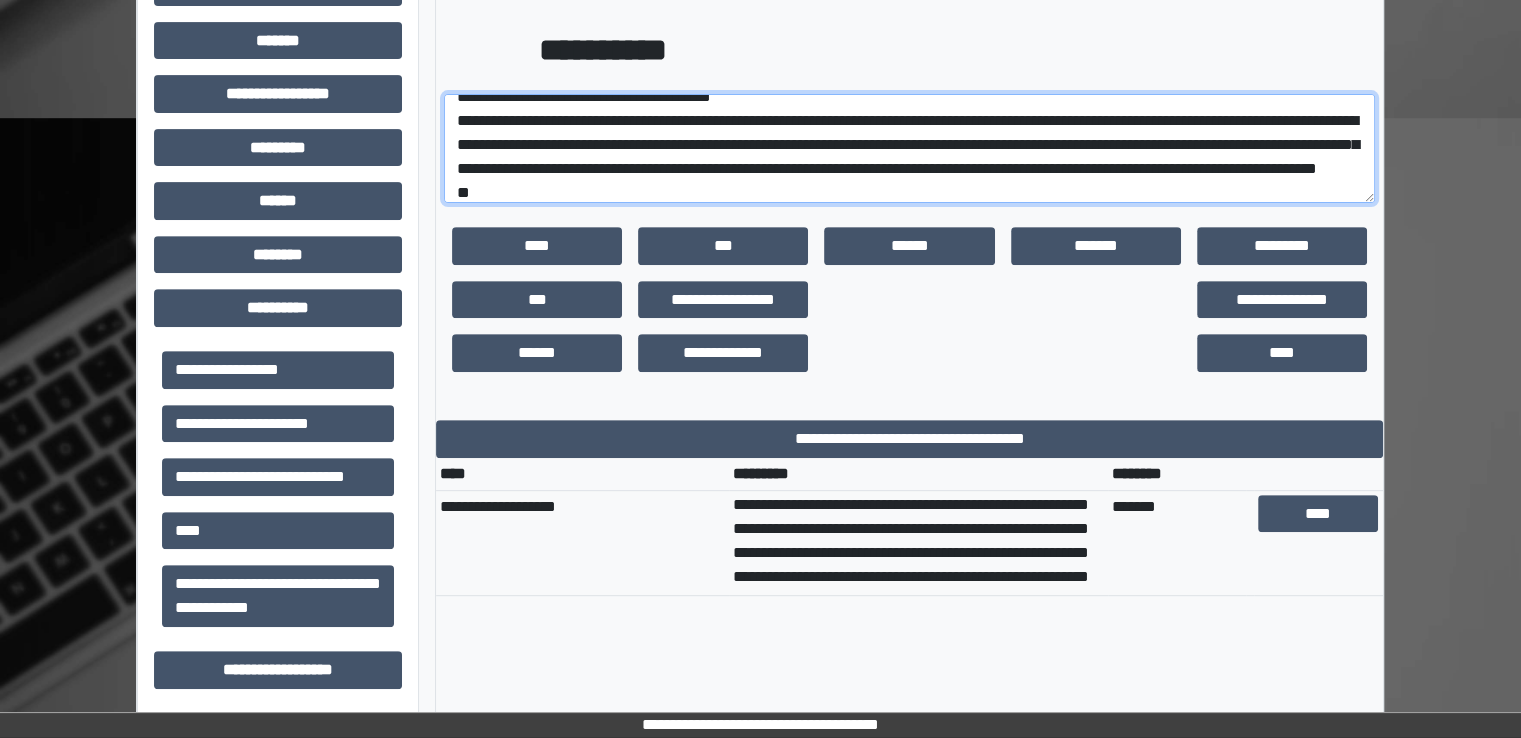 click on "**********" at bounding box center [909, 149] 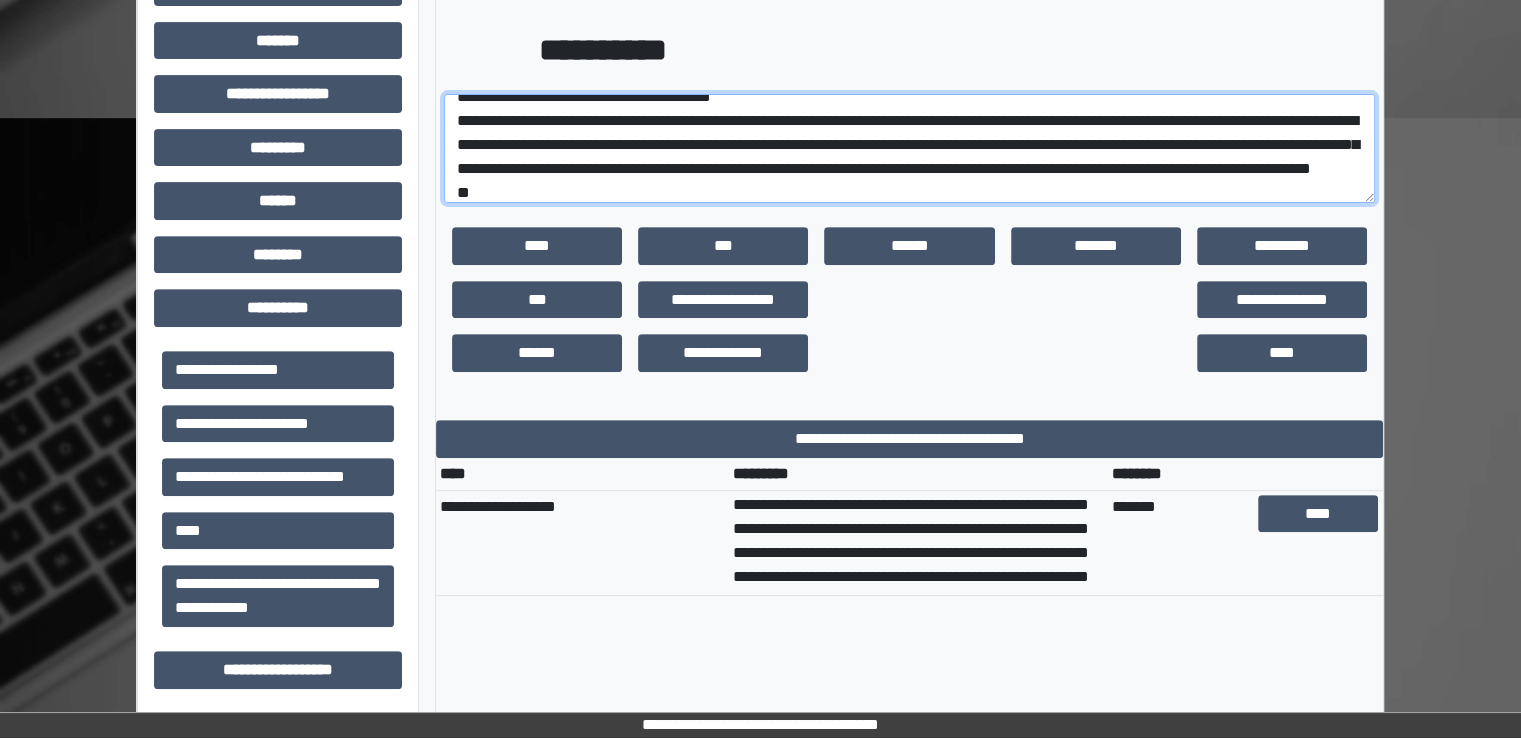 click on "**********" at bounding box center (909, 149) 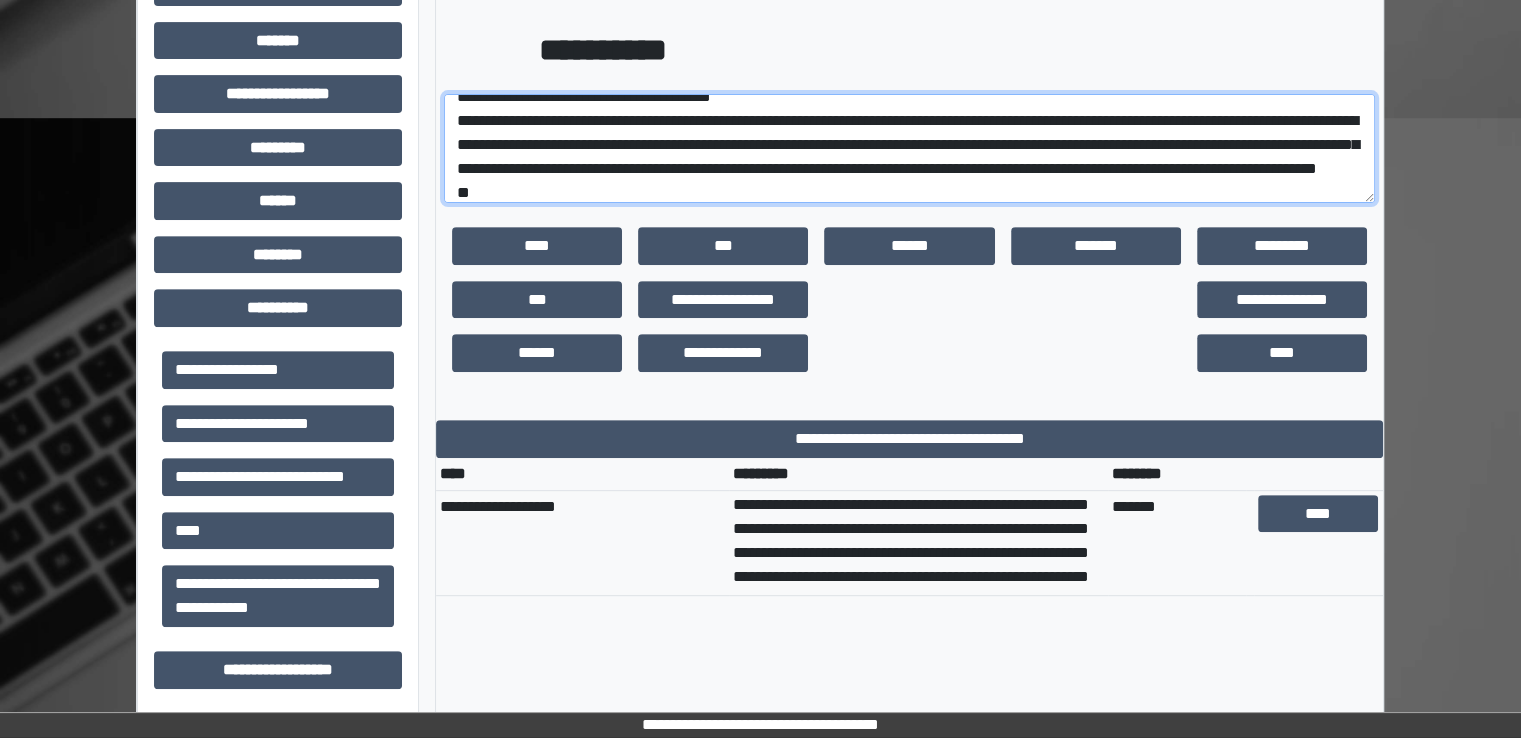 click on "**********" at bounding box center (909, 149) 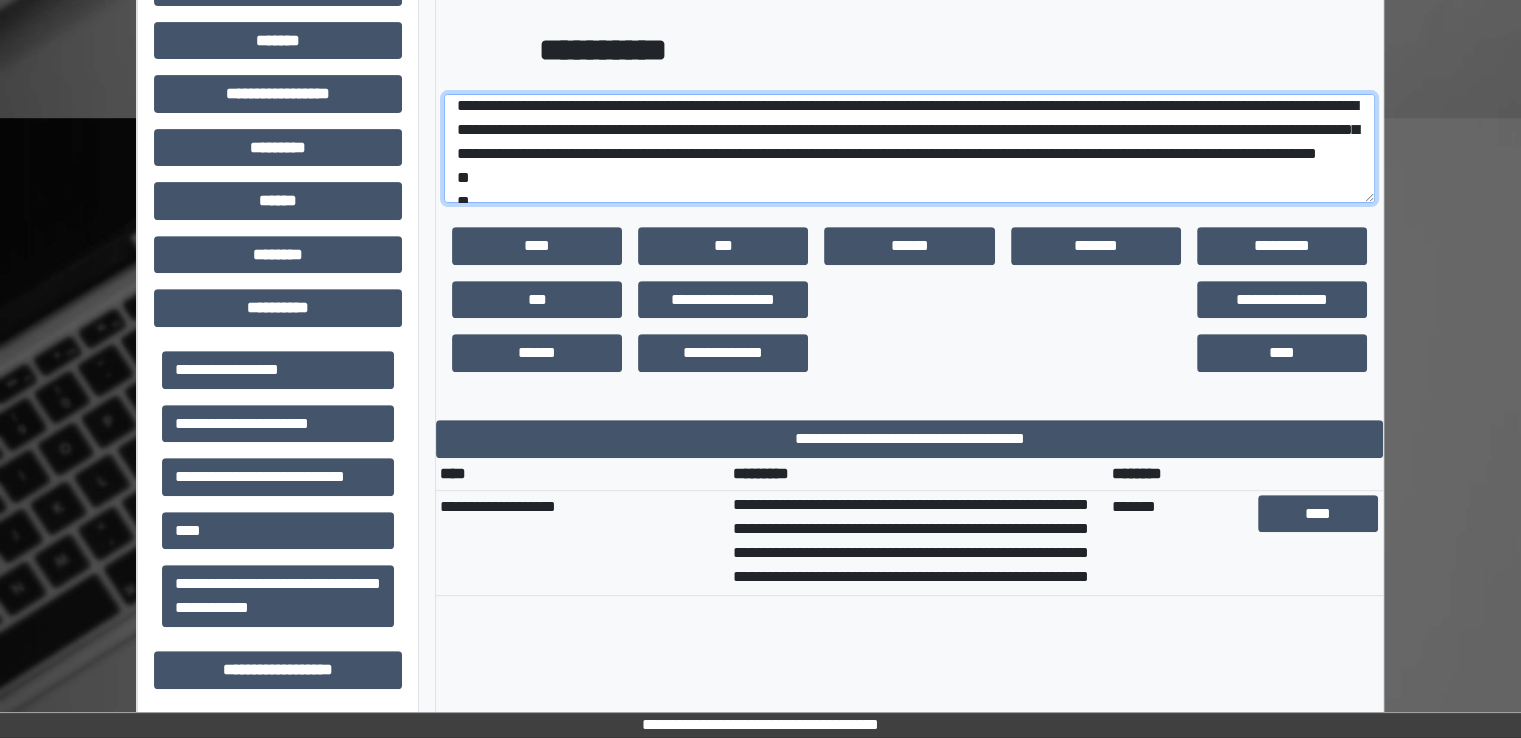 scroll, scrollTop: 56, scrollLeft: 0, axis: vertical 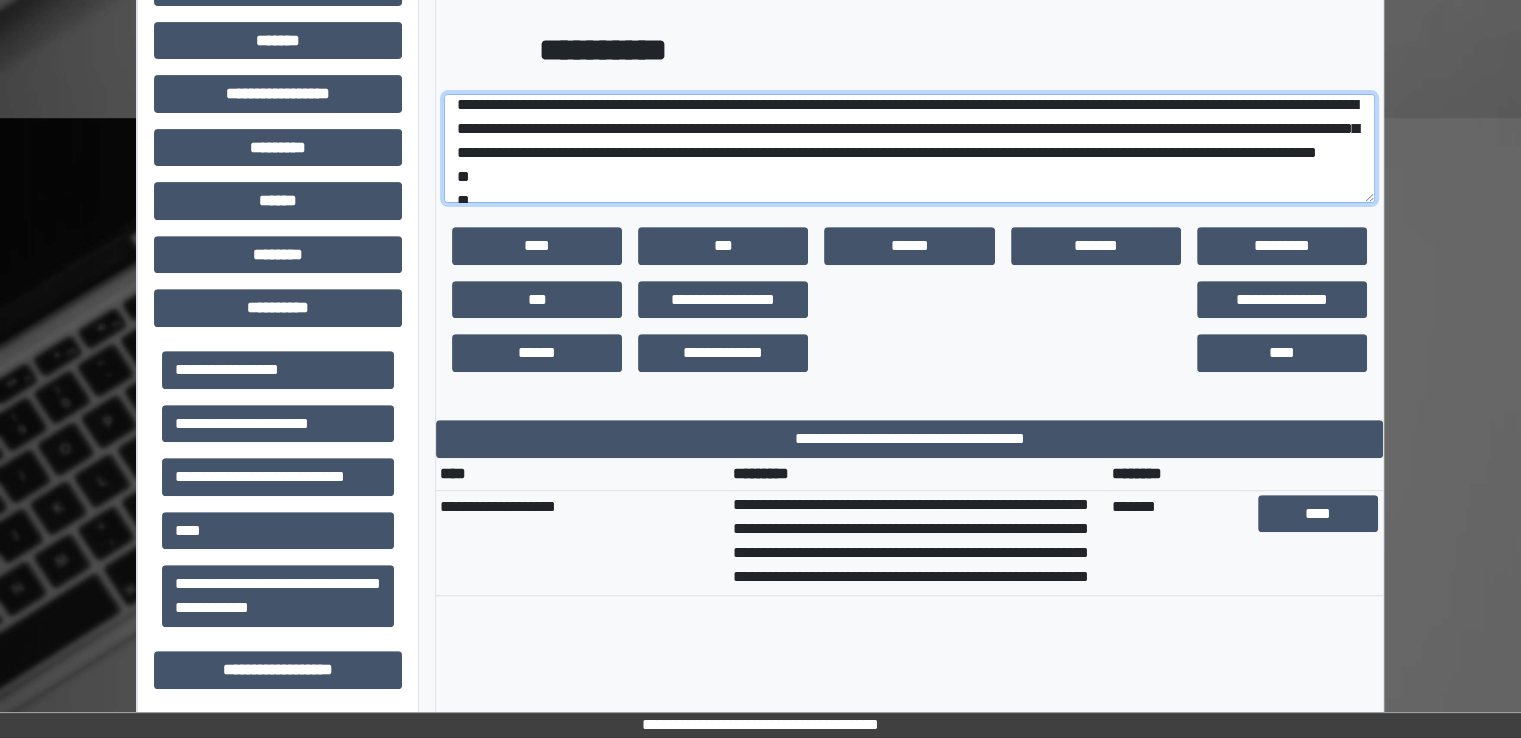 click on "**********" at bounding box center [909, 149] 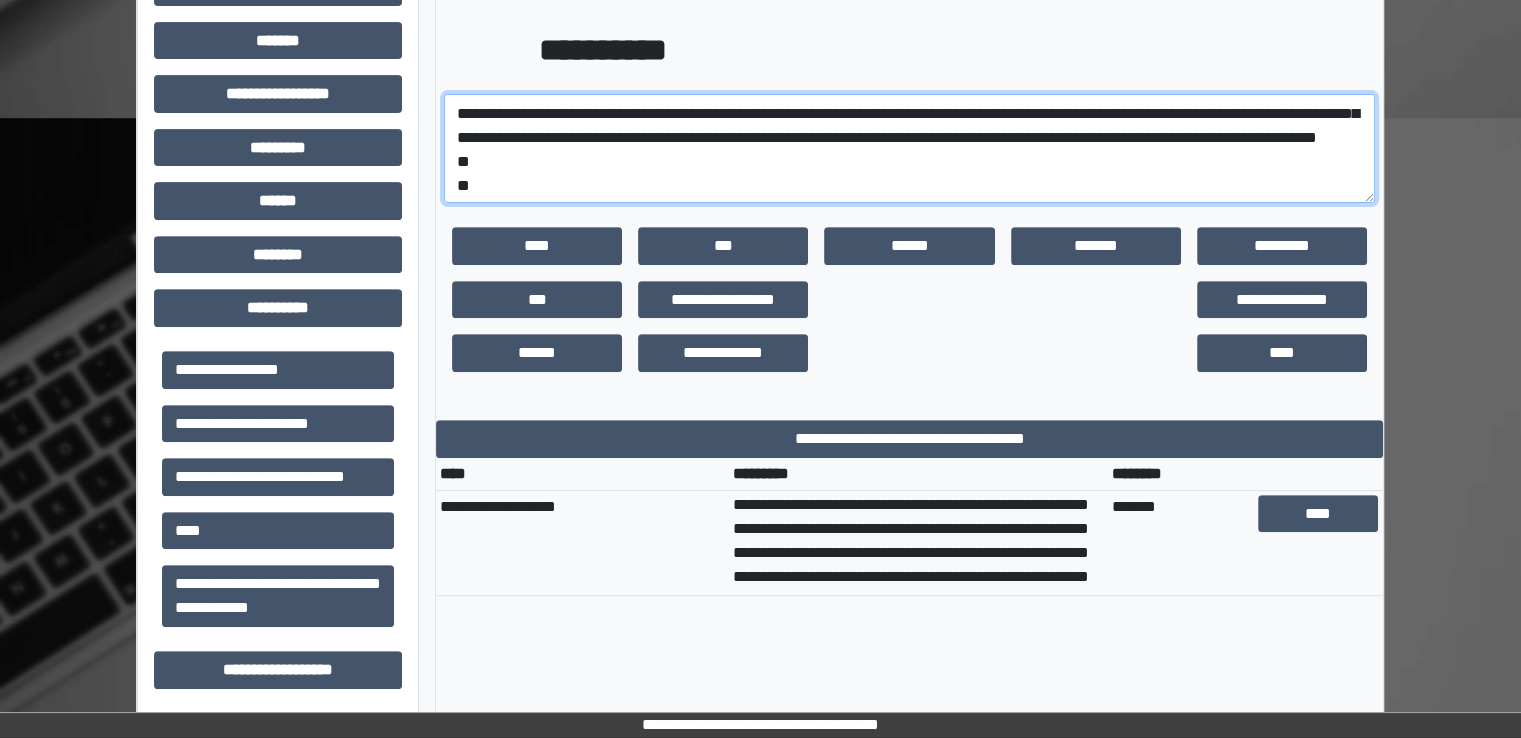 scroll, scrollTop: 69, scrollLeft: 0, axis: vertical 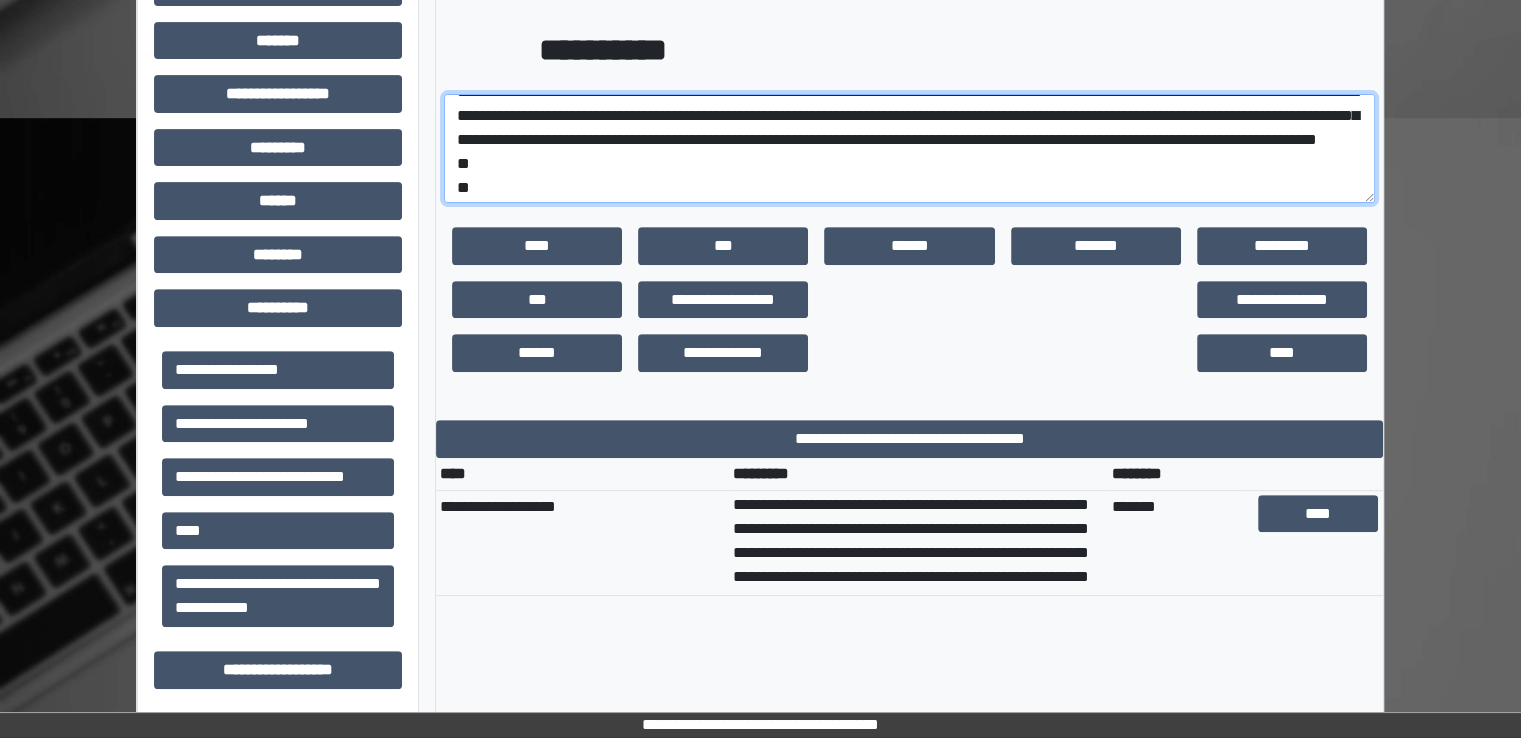 click on "**********" at bounding box center [909, 149] 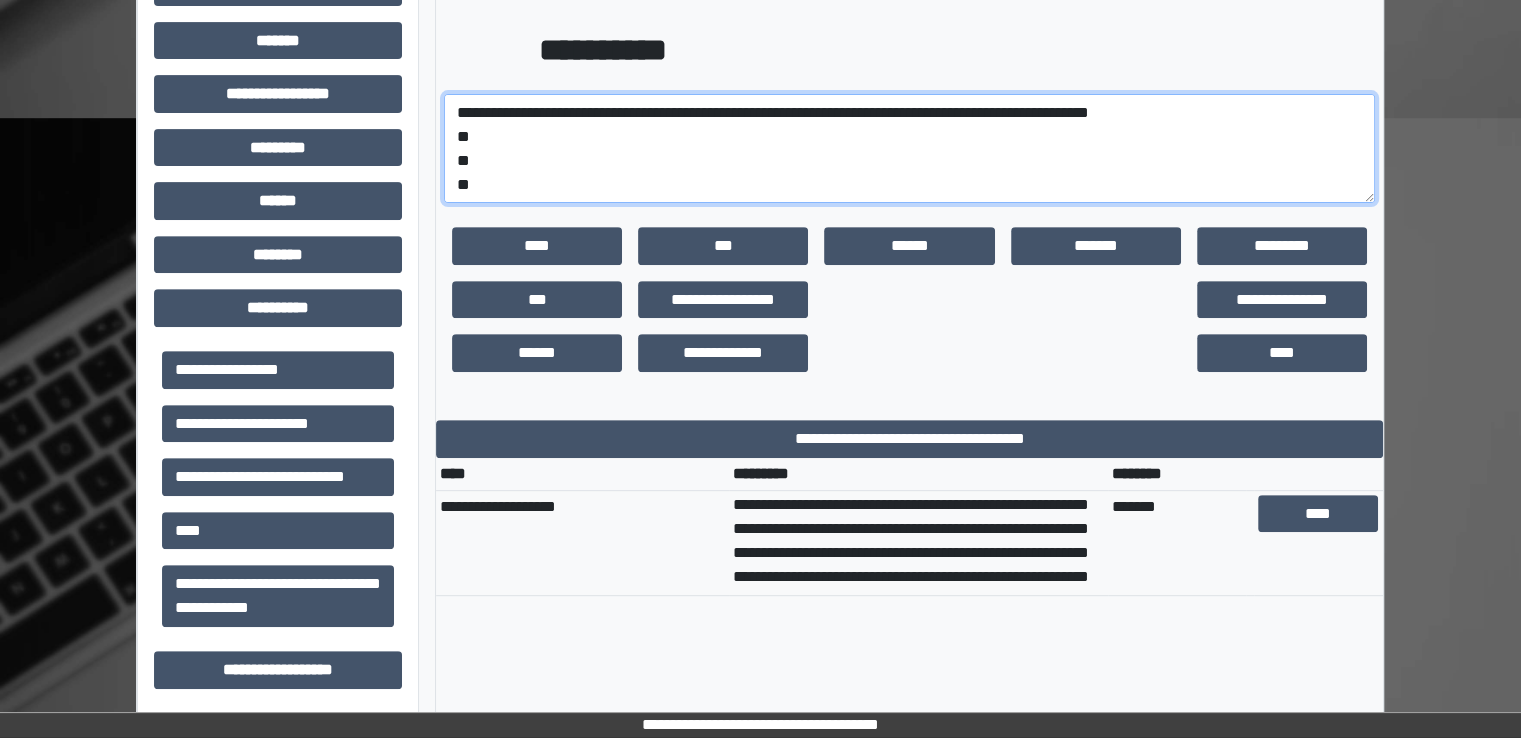 scroll, scrollTop: 141, scrollLeft: 0, axis: vertical 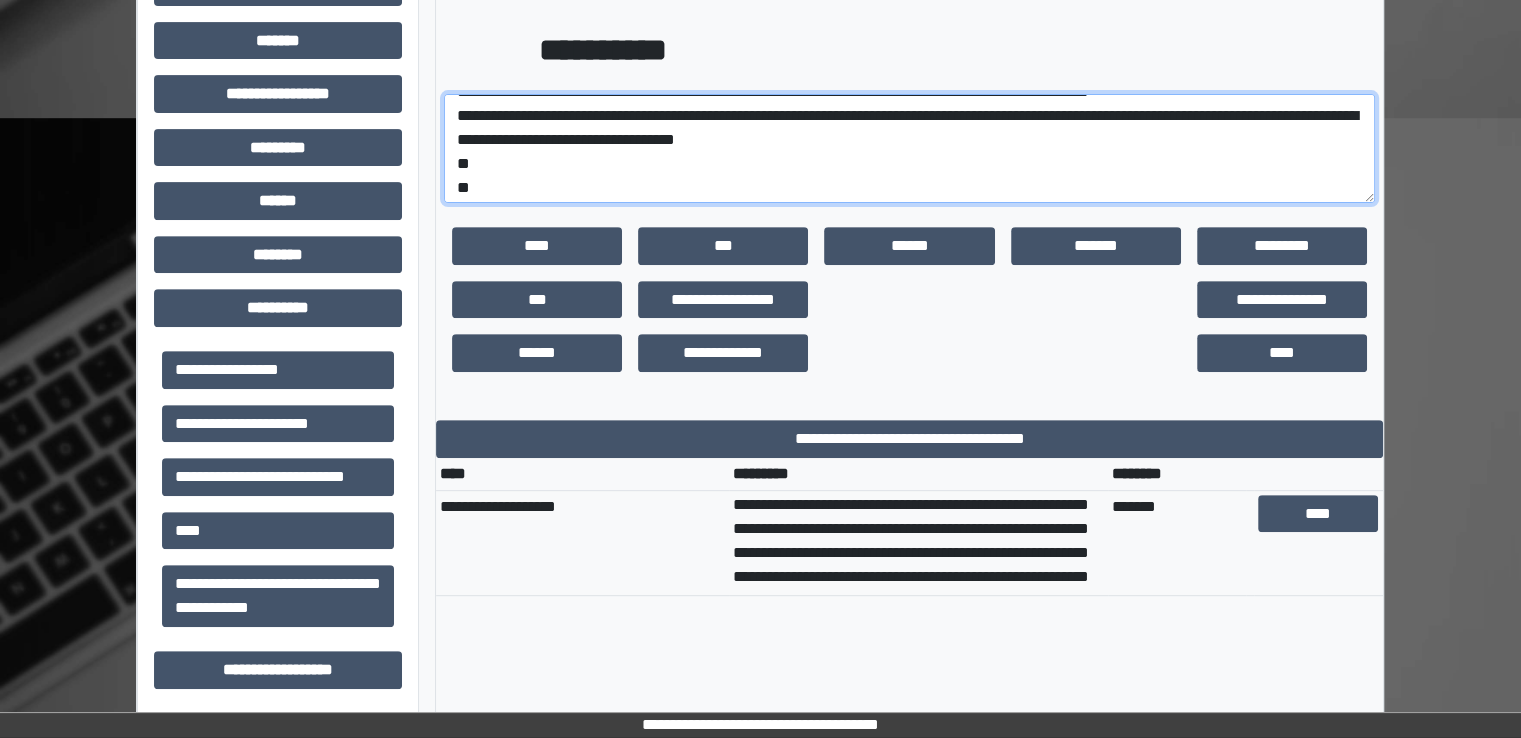 click on "**********" at bounding box center (909, 149) 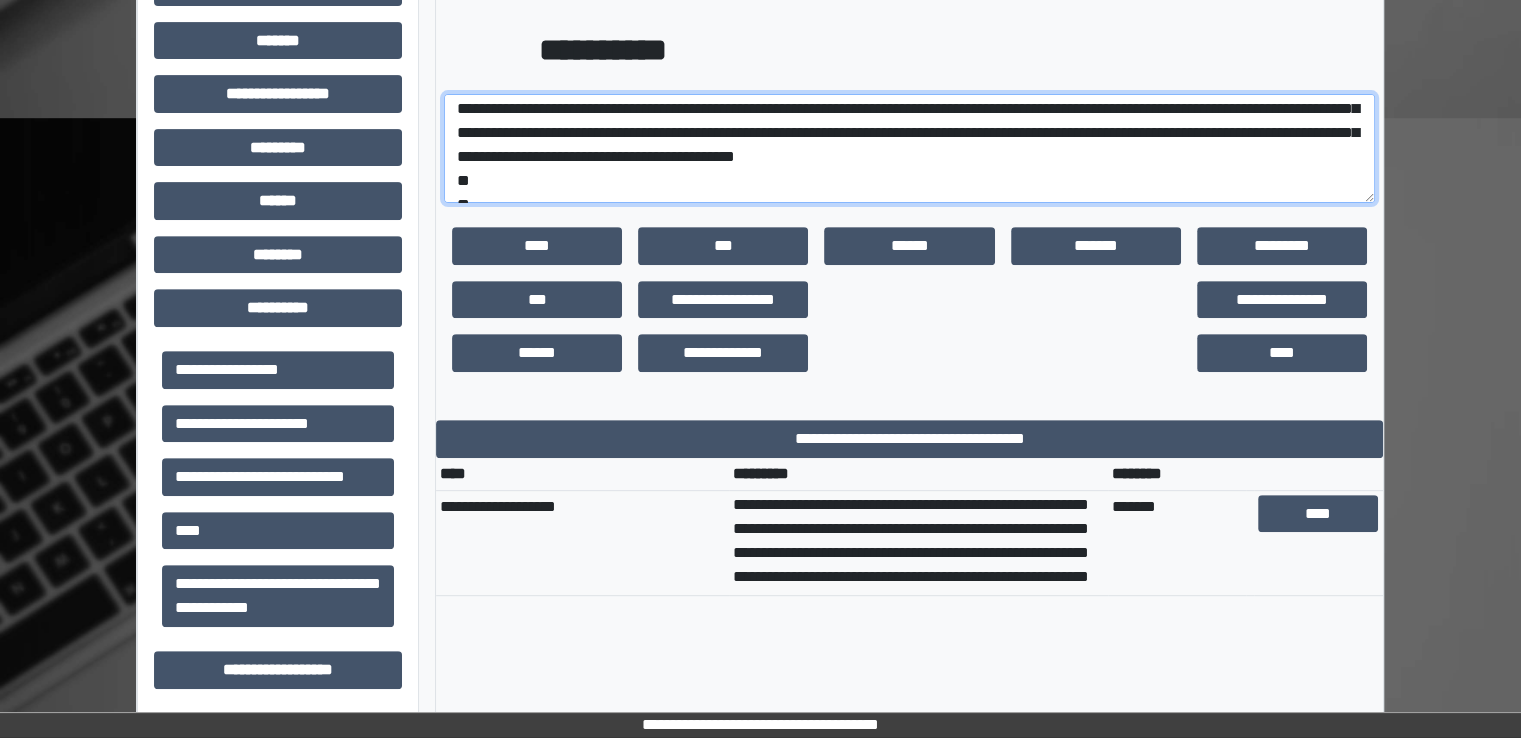 scroll, scrollTop: 184, scrollLeft: 0, axis: vertical 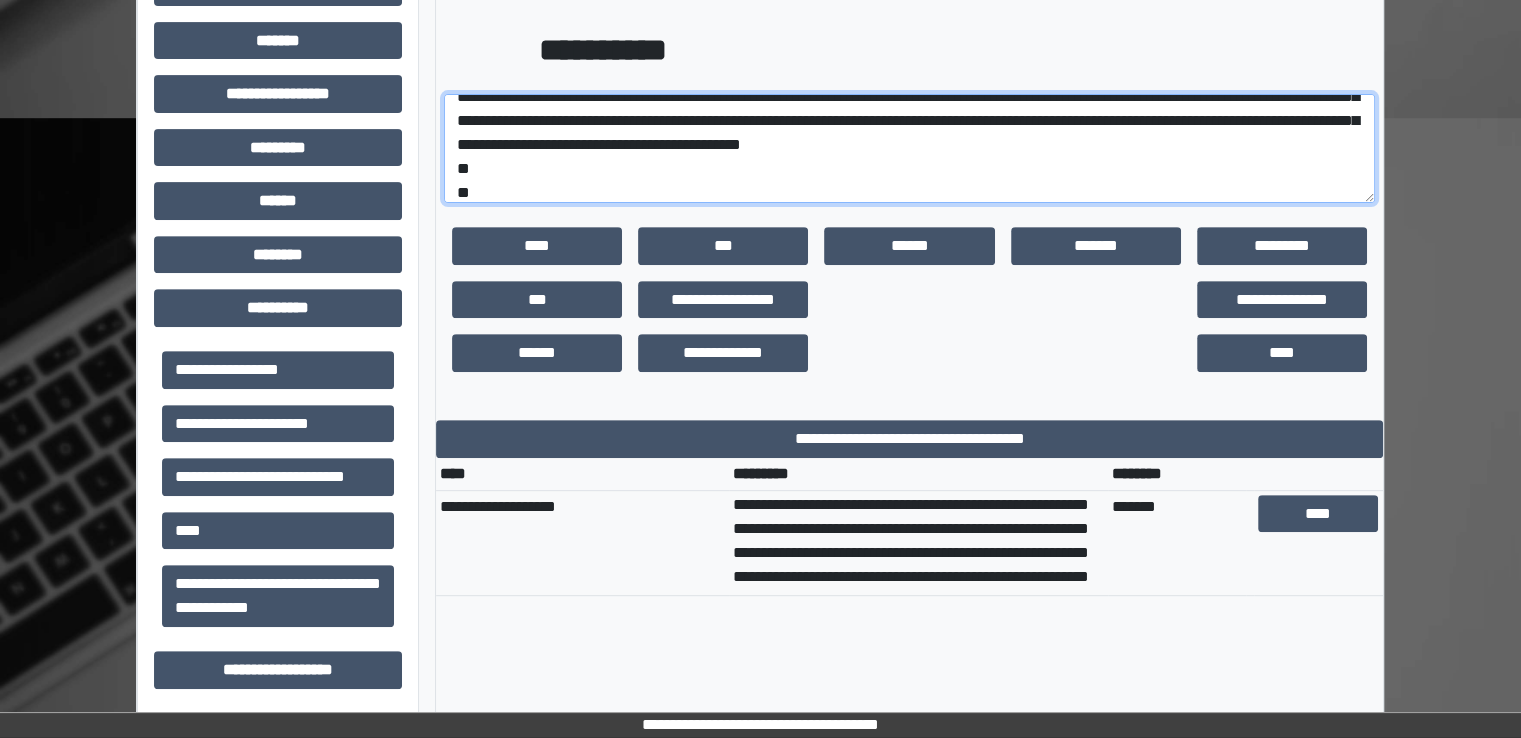 click at bounding box center (909, 149) 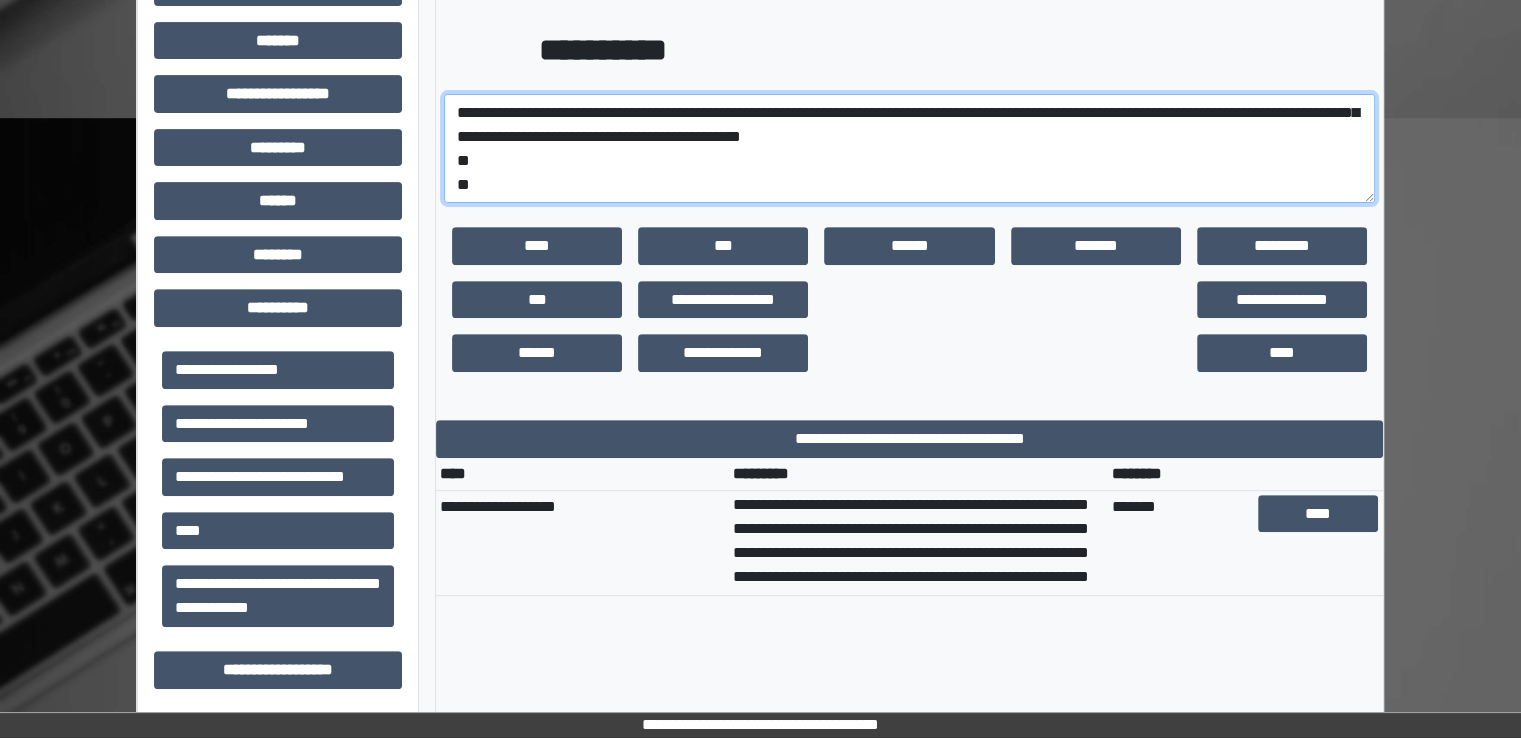 scroll, scrollTop: 240, scrollLeft: 0, axis: vertical 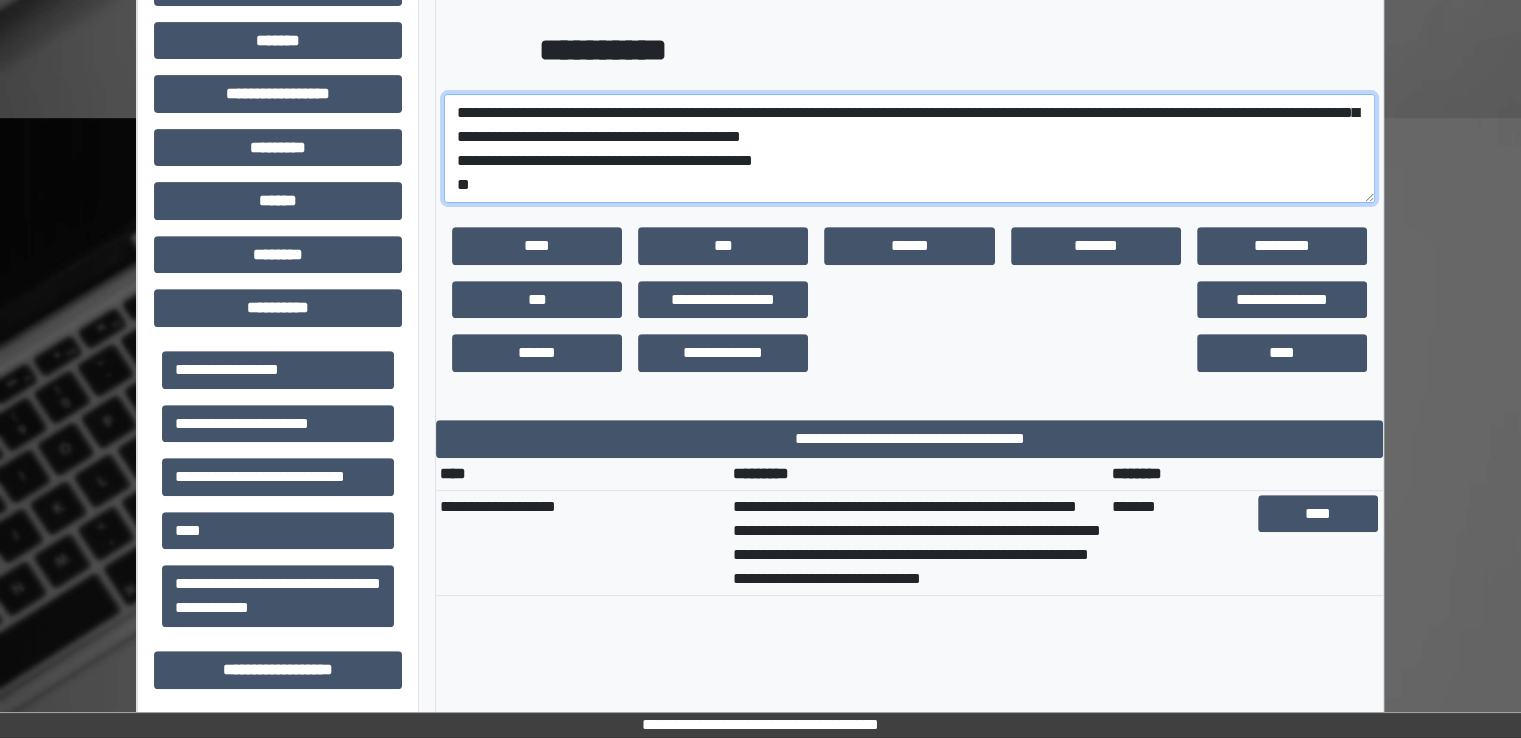 click at bounding box center (909, 149) 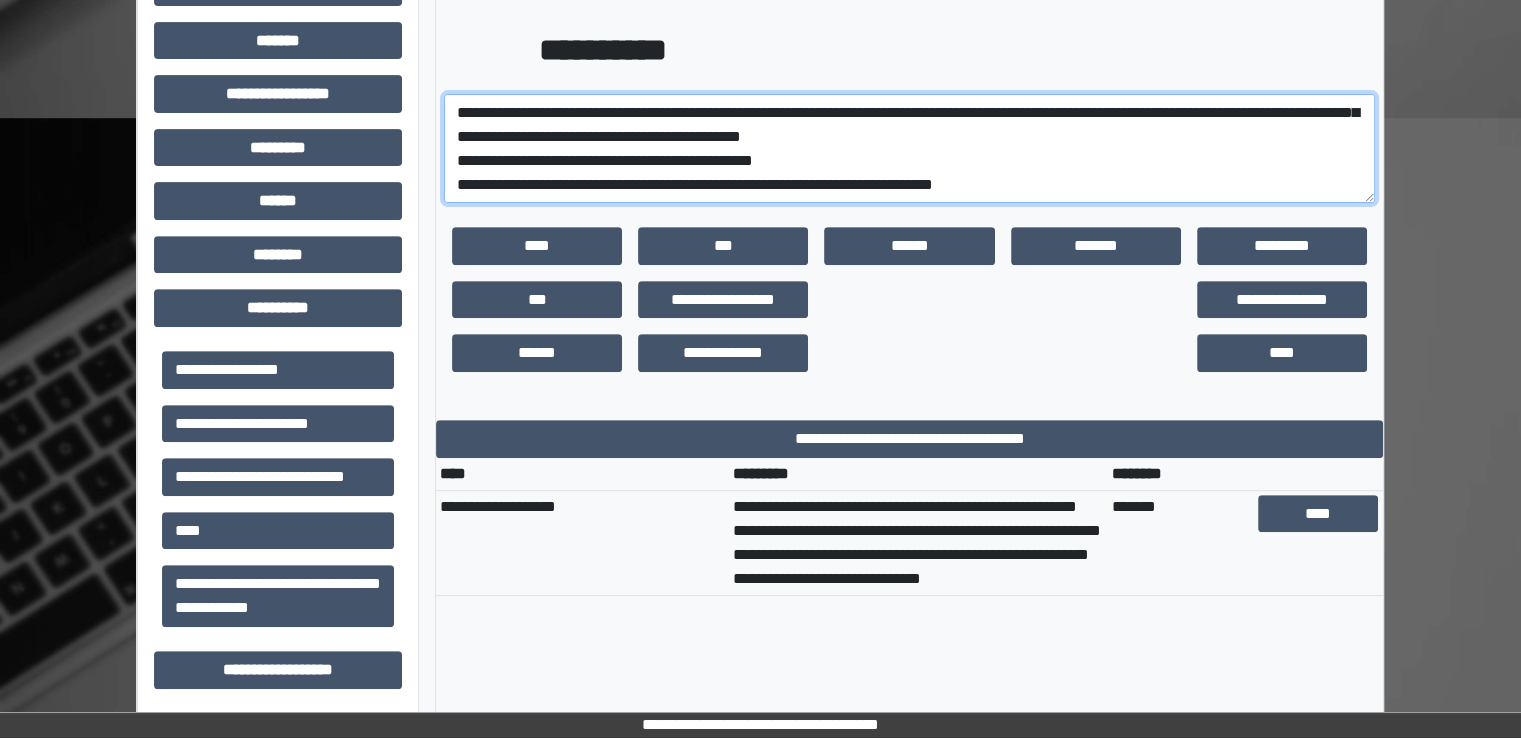 click at bounding box center (909, 149) 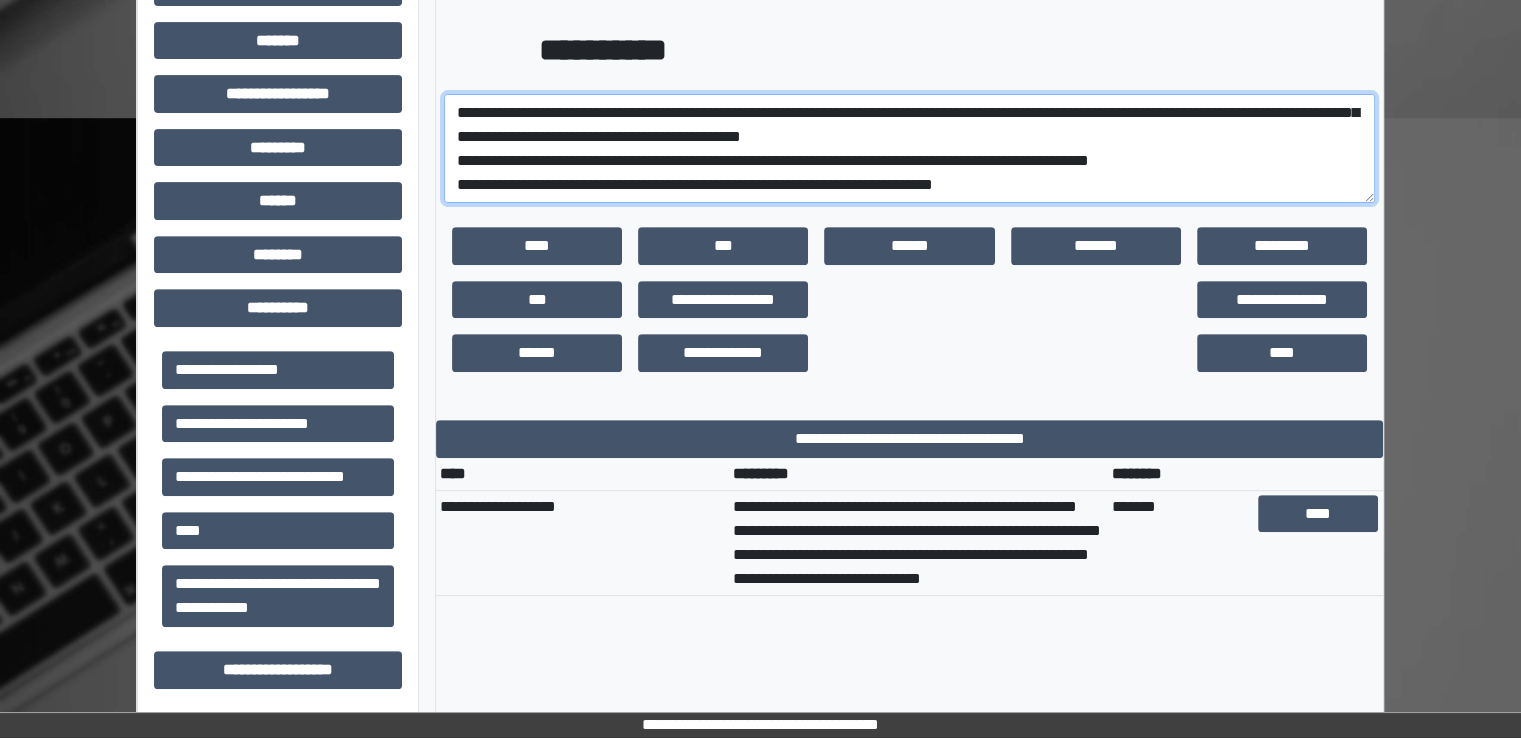 click at bounding box center (909, 149) 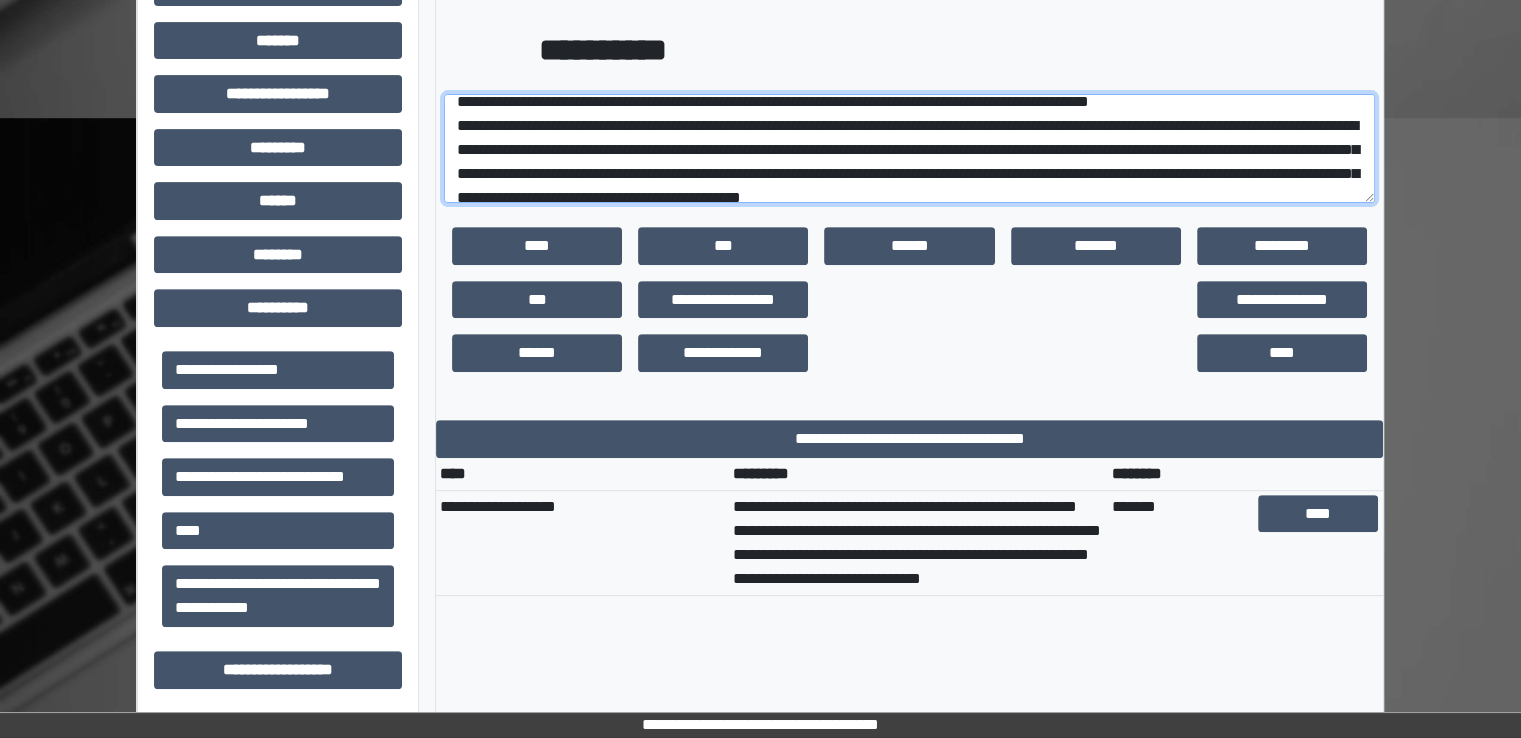 scroll, scrollTop: 218, scrollLeft: 0, axis: vertical 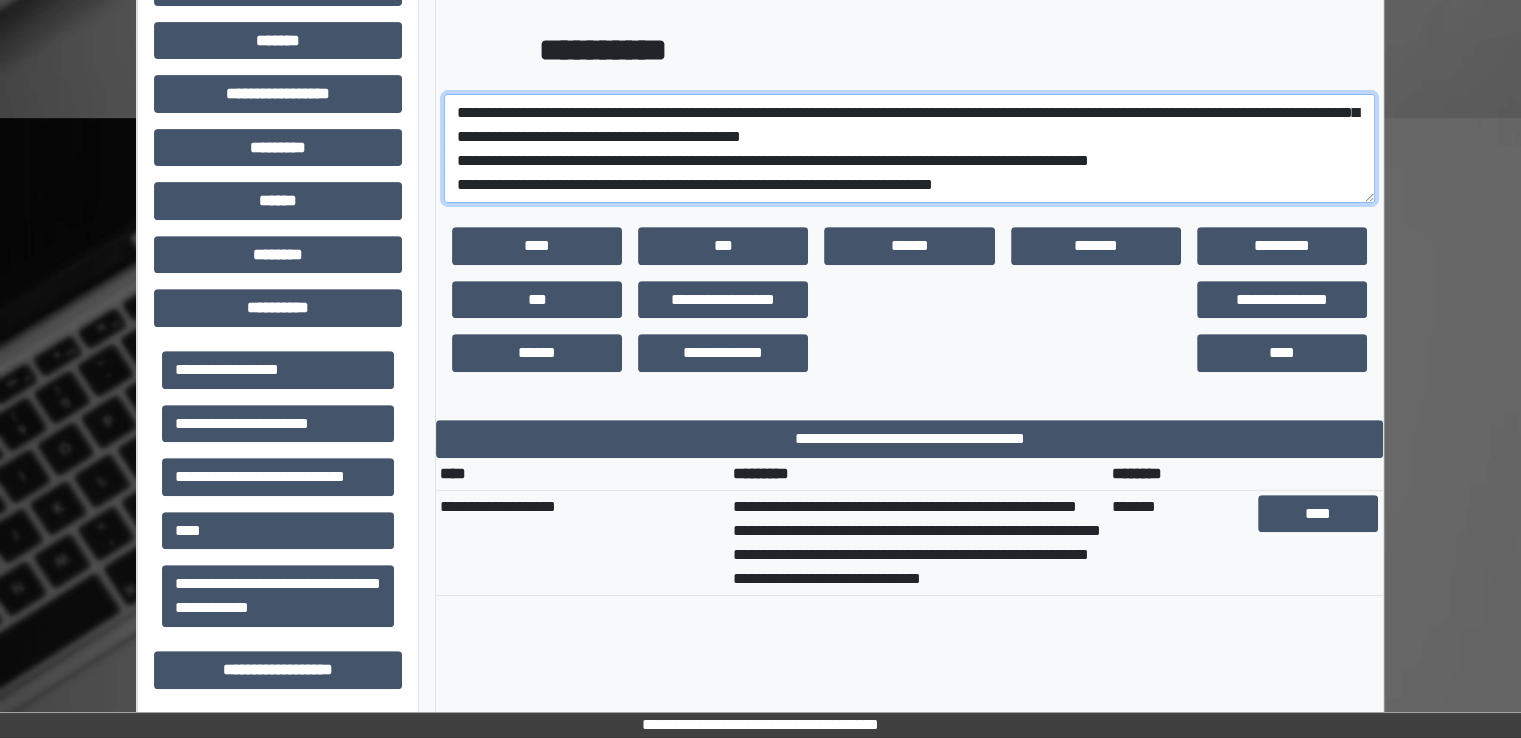 click at bounding box center [909, 149] 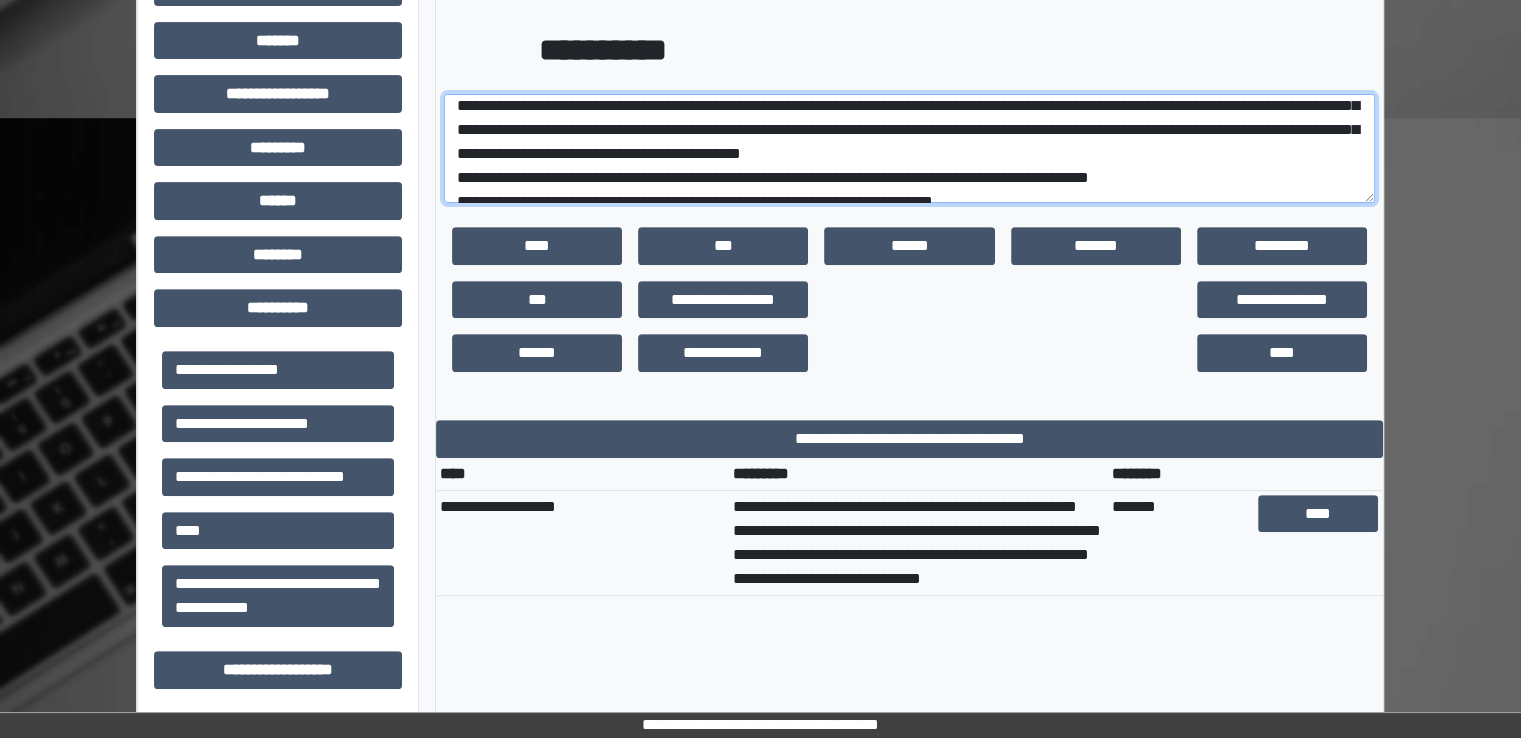 scroll, scrollTop: 174, scrollLeft: 0, axis: vertical 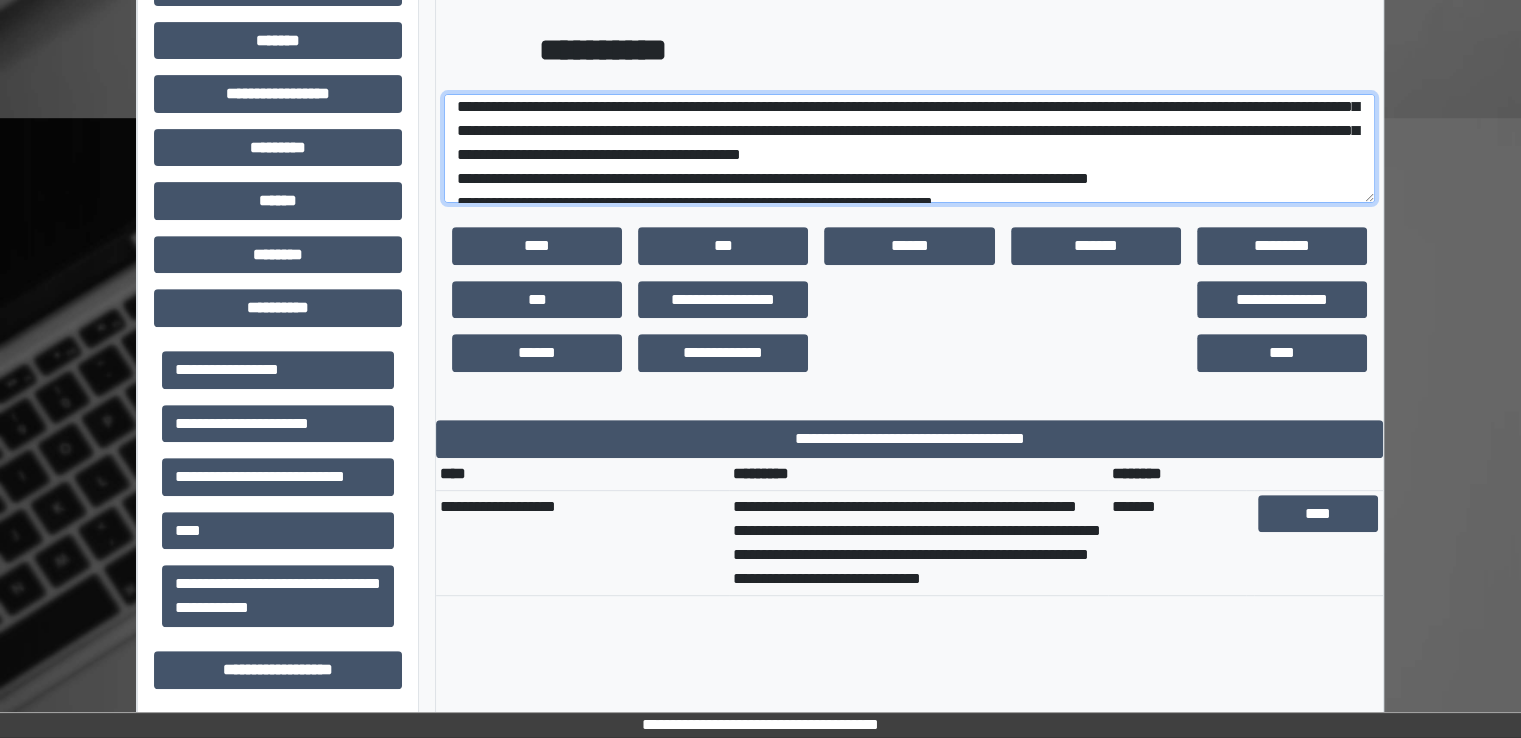 click at bounding box center [909, 149] 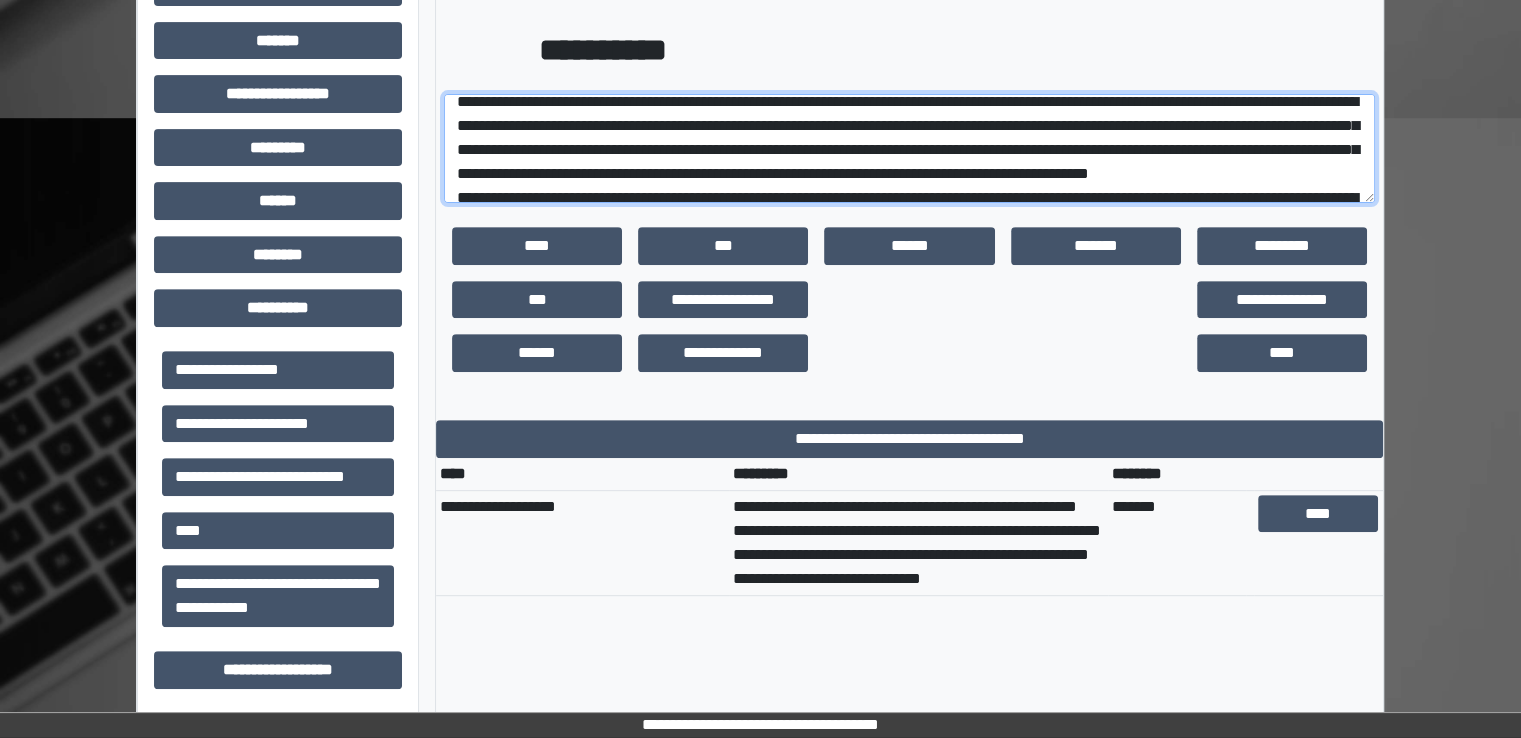 scroll, scrollTop: 58, scrollLeft: 0, axis: vertical 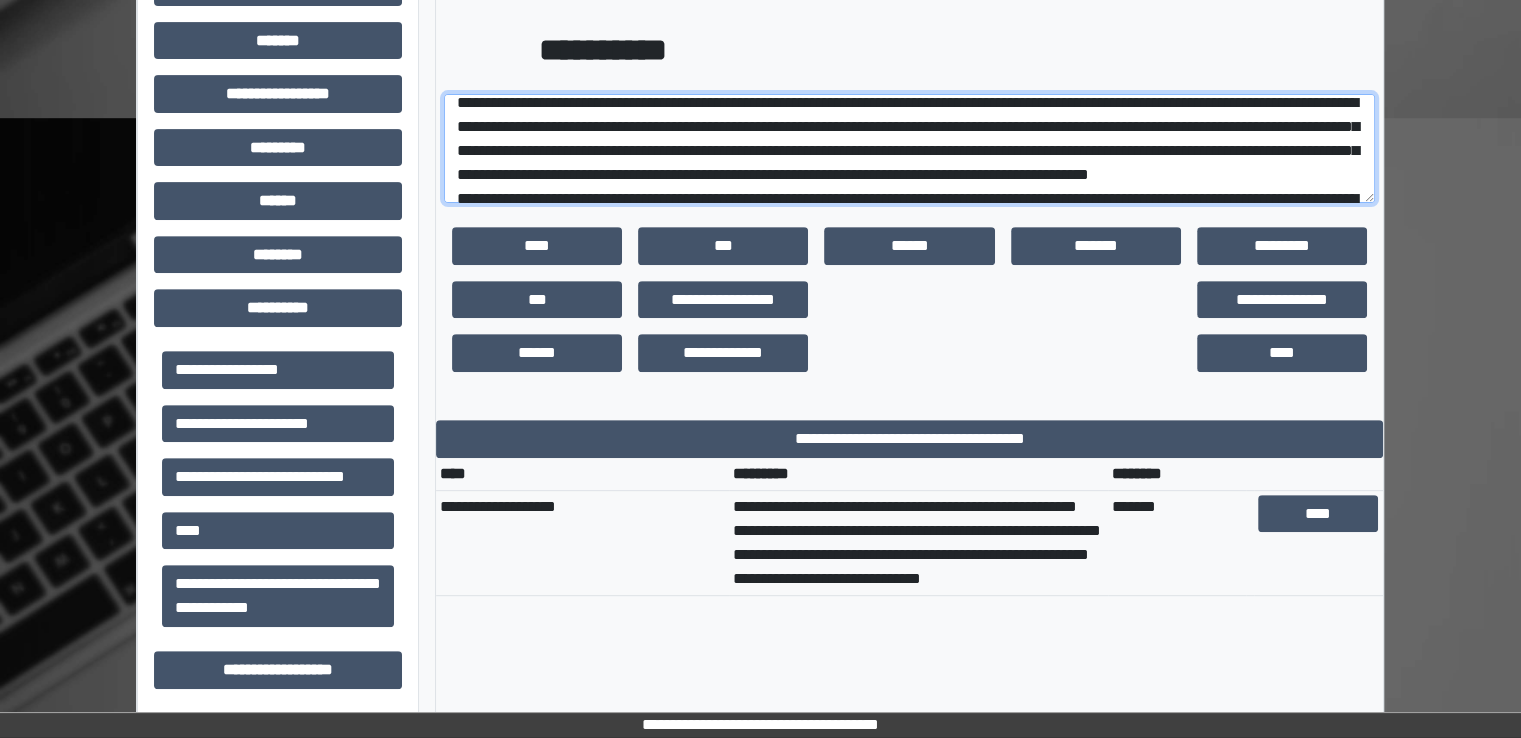 click at bounding box center (909, 149) 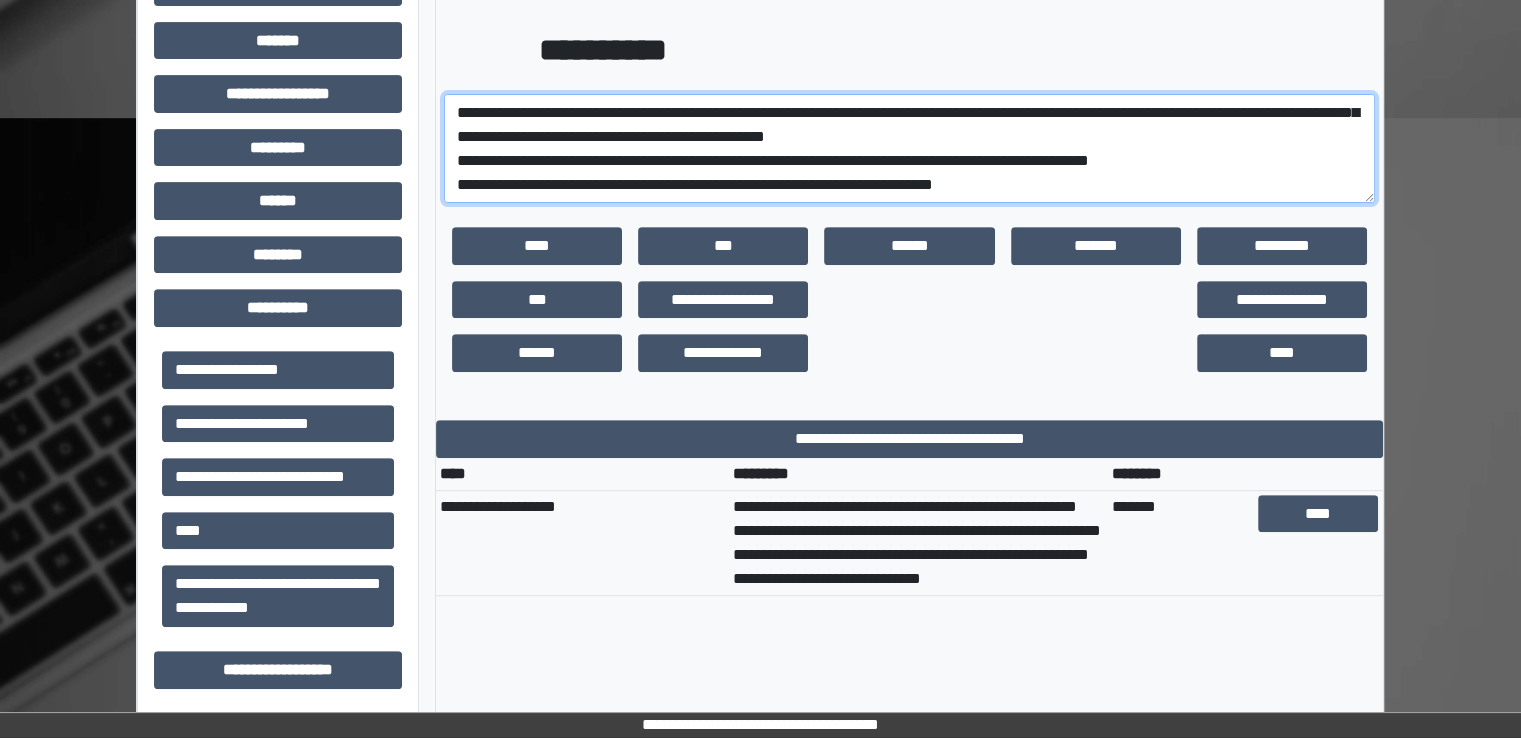 scroll, scrollTop: 240, scrollLeft: 0, axis: vertical 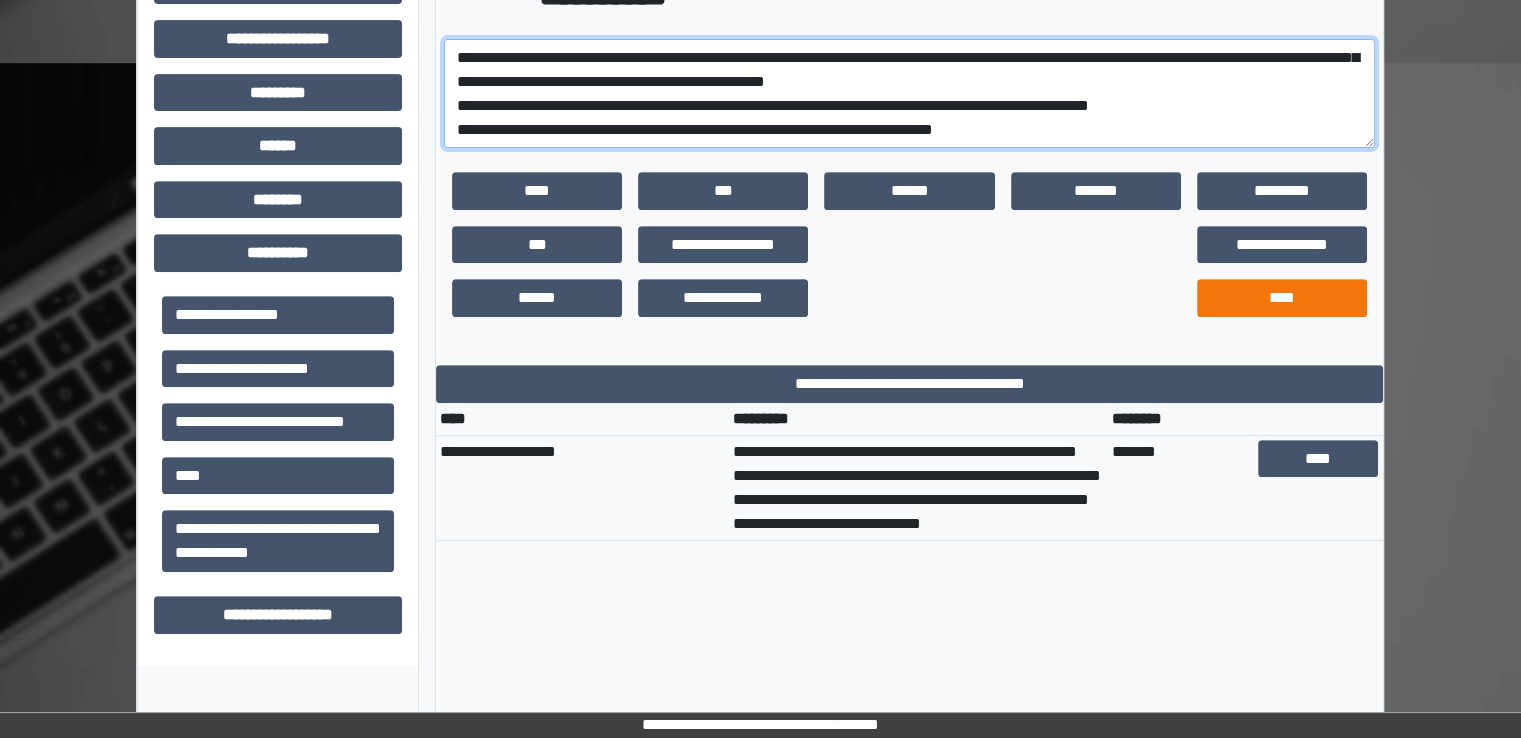 type on "**********" 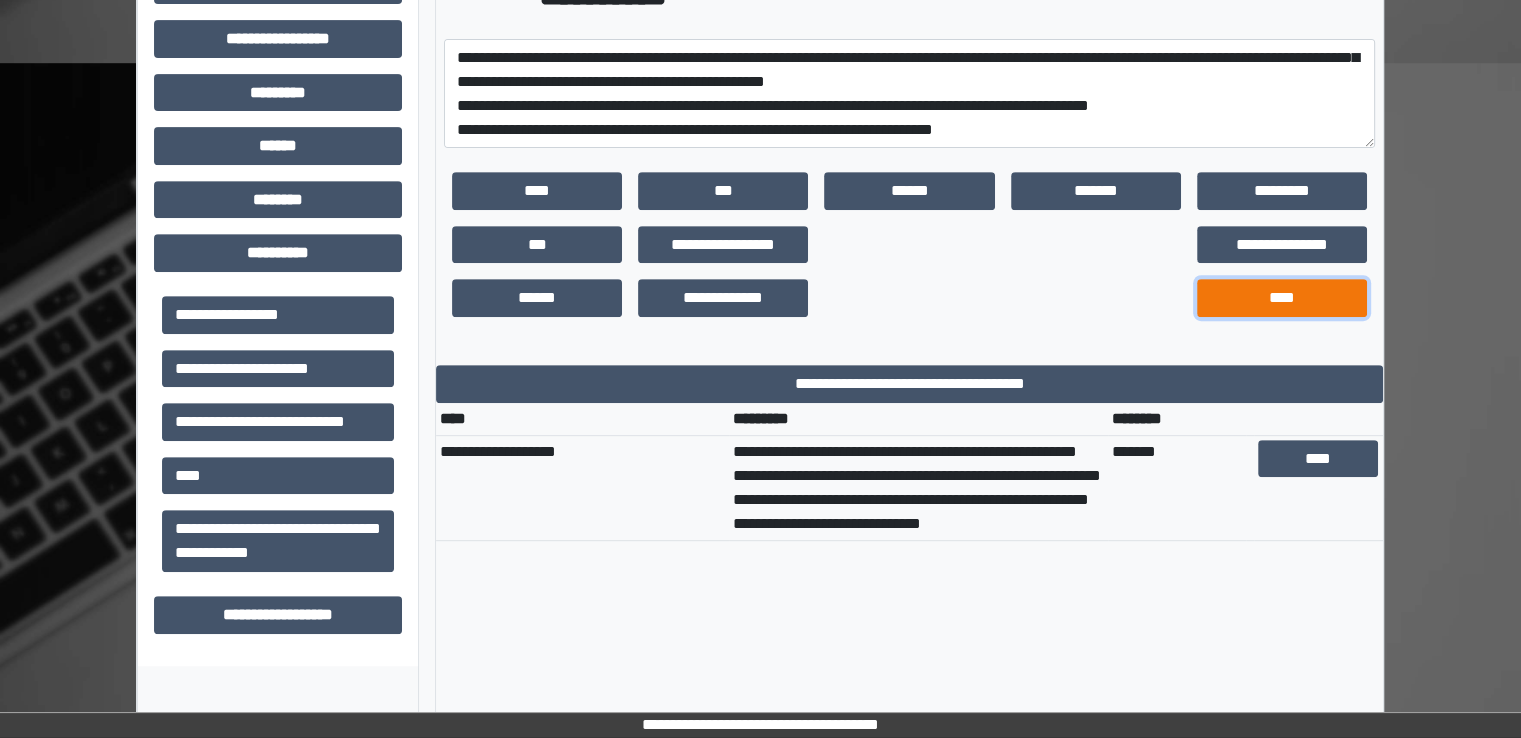 click on "****" at bounding box center [1282, 298] 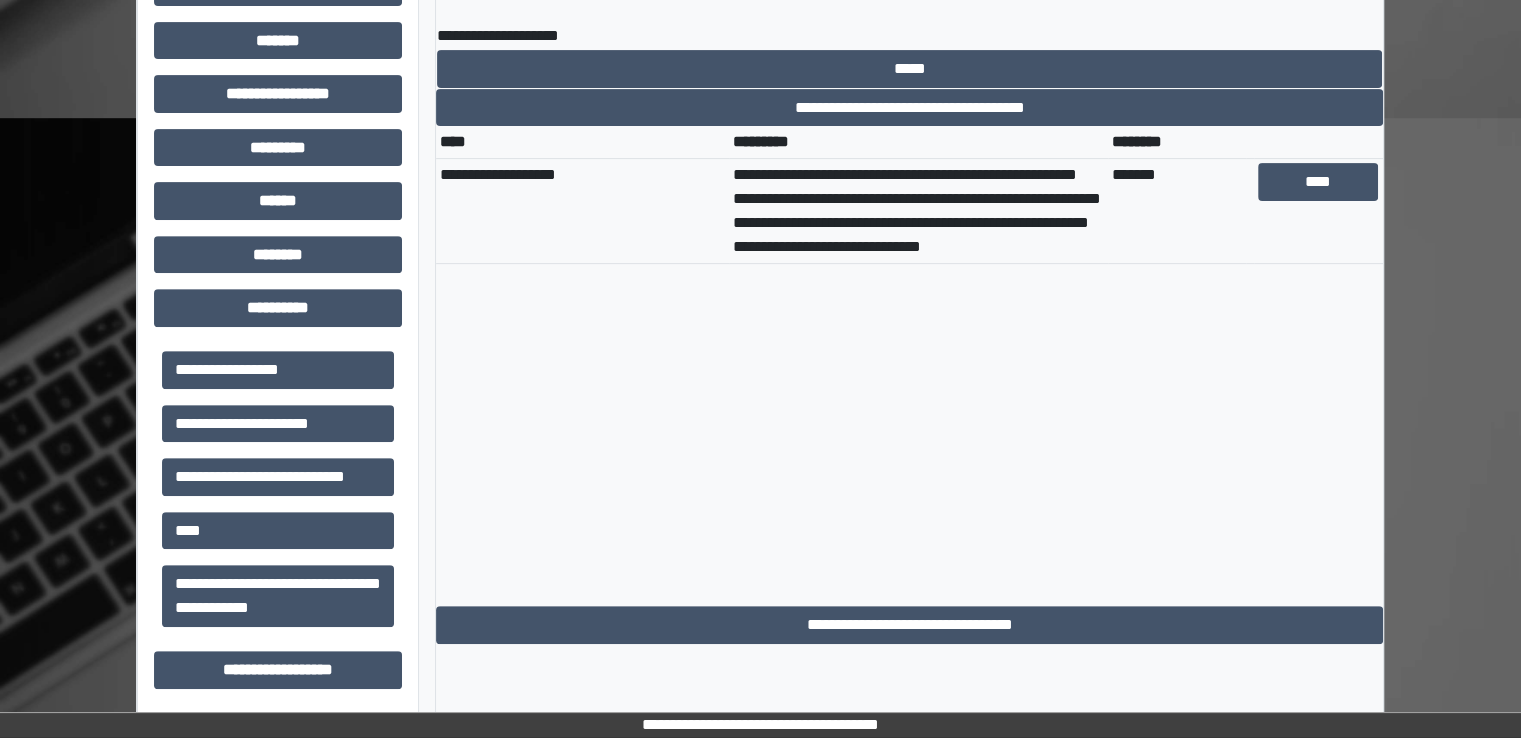 scroll, scrollTop: 736, scrollLeft: 0, axis: vertical 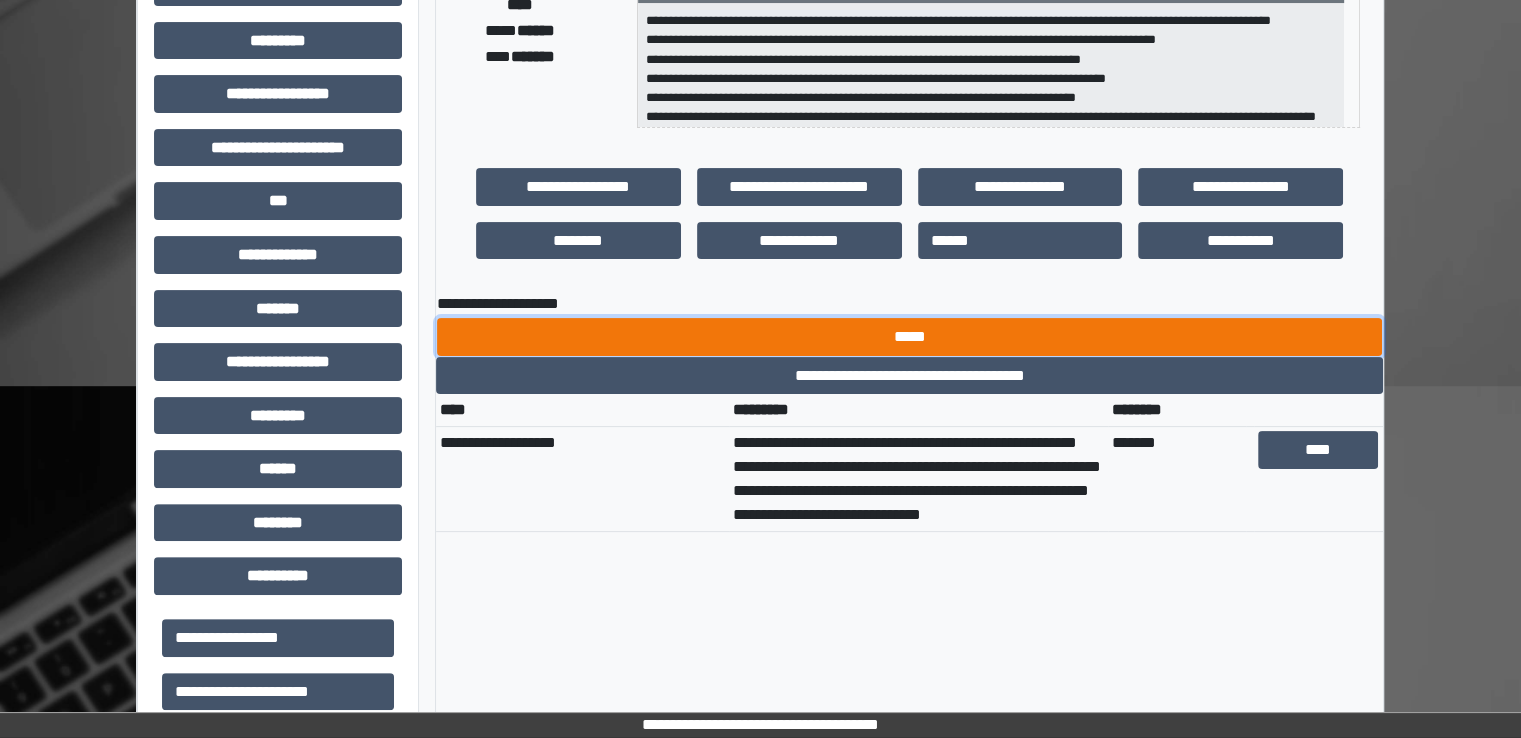 click on "*****" at bounding box center (909, 337) 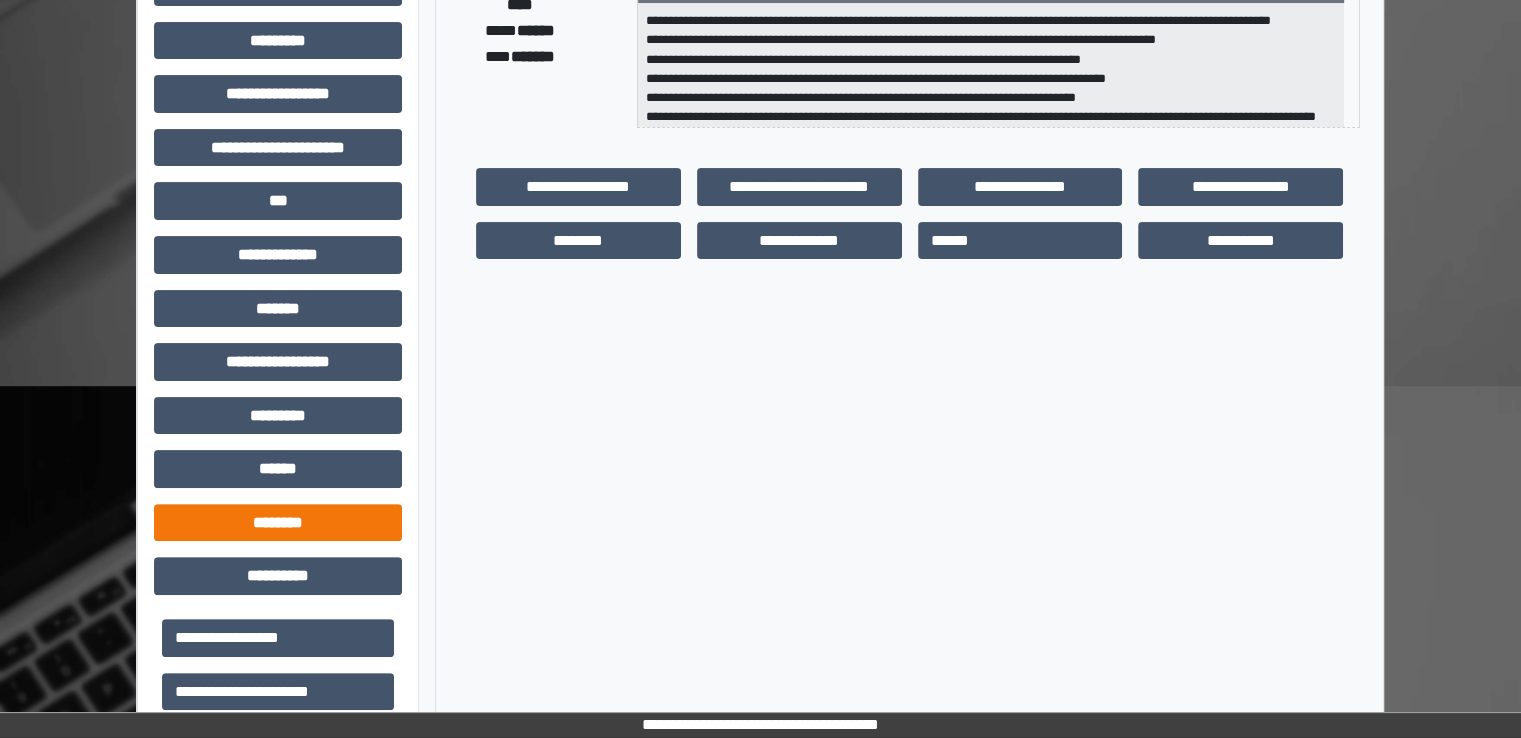scroll, scrollTop: 491, scrollLeft: 0, axis: vertical 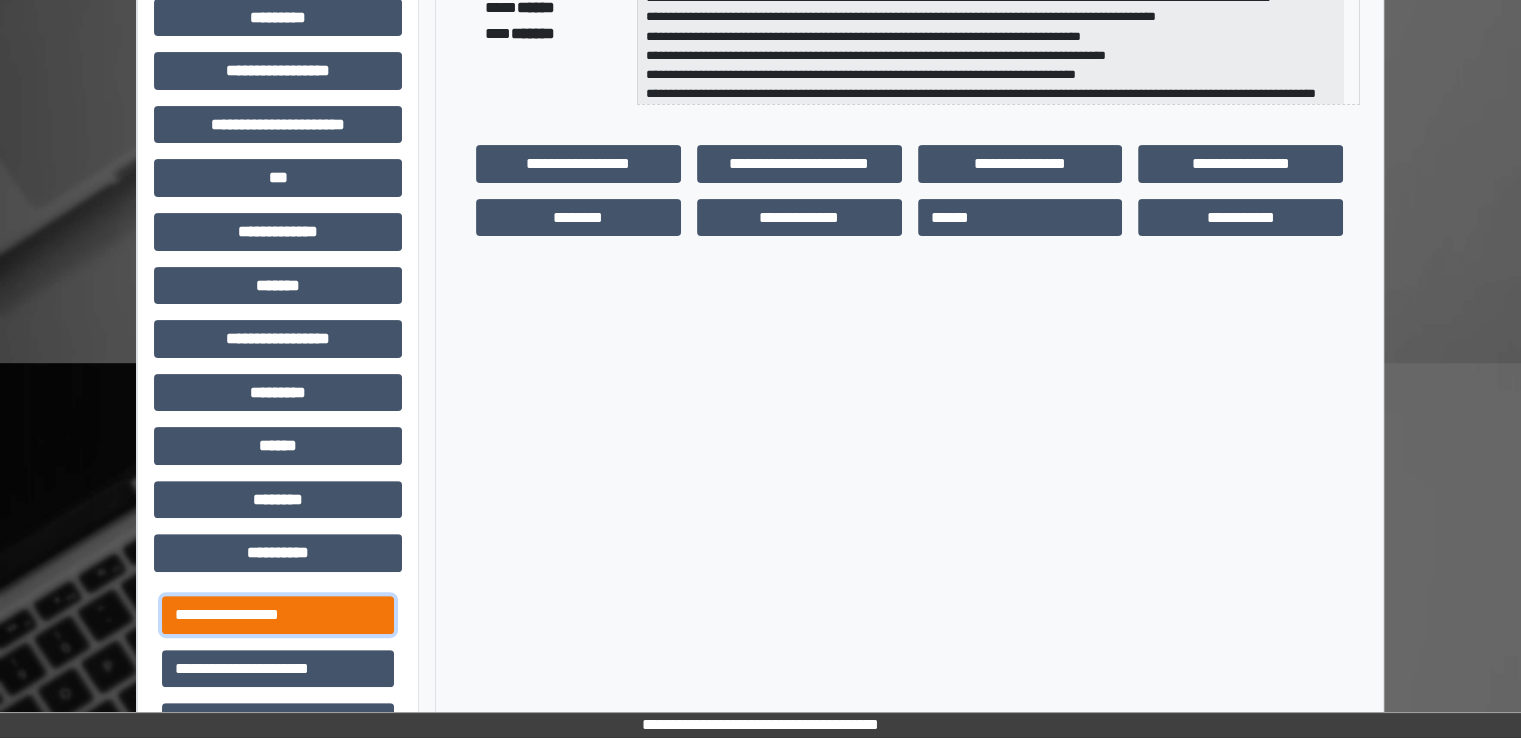 click on "**********" at bounding box center [278, 615] 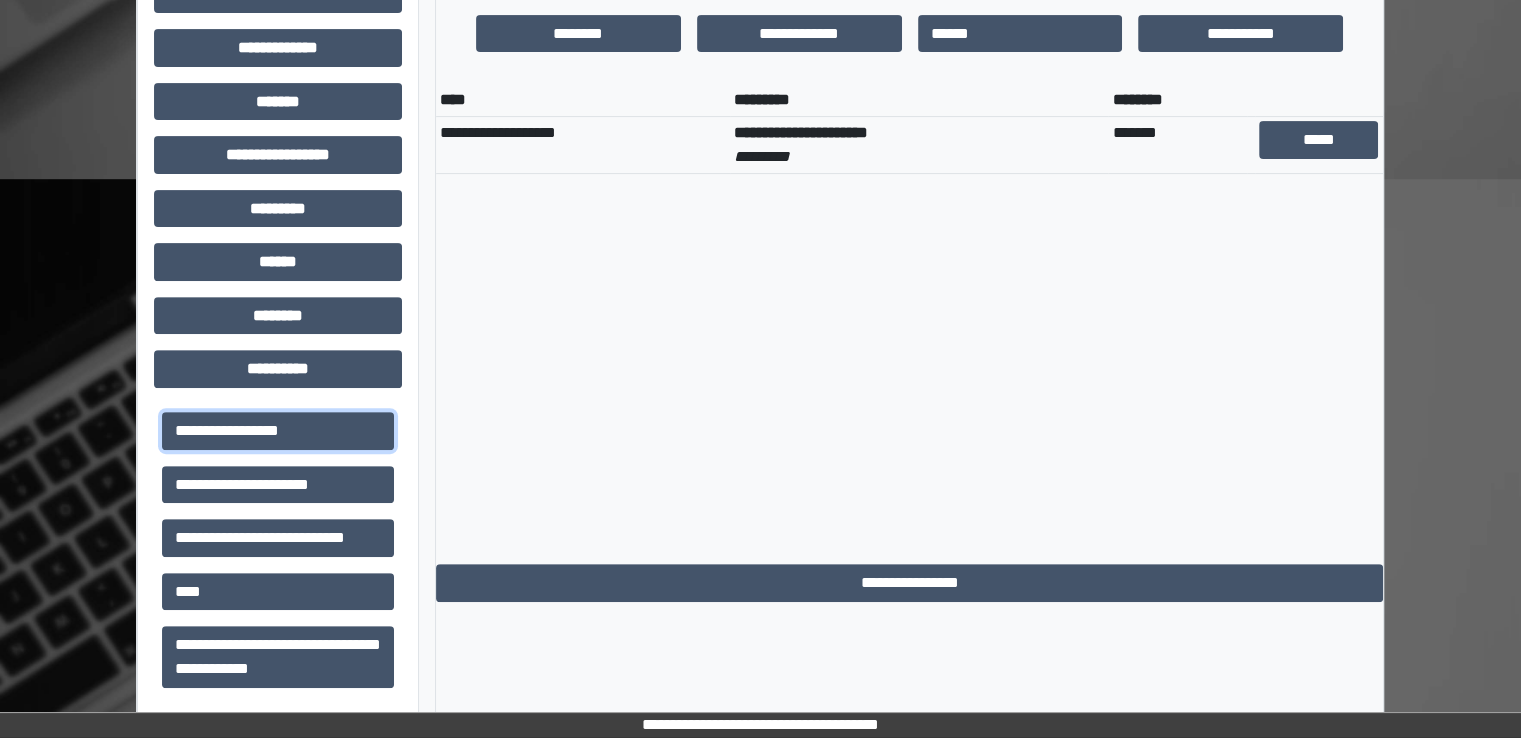 scroll, scrollTop: 679, scrollLeft: 0, axis: vertical 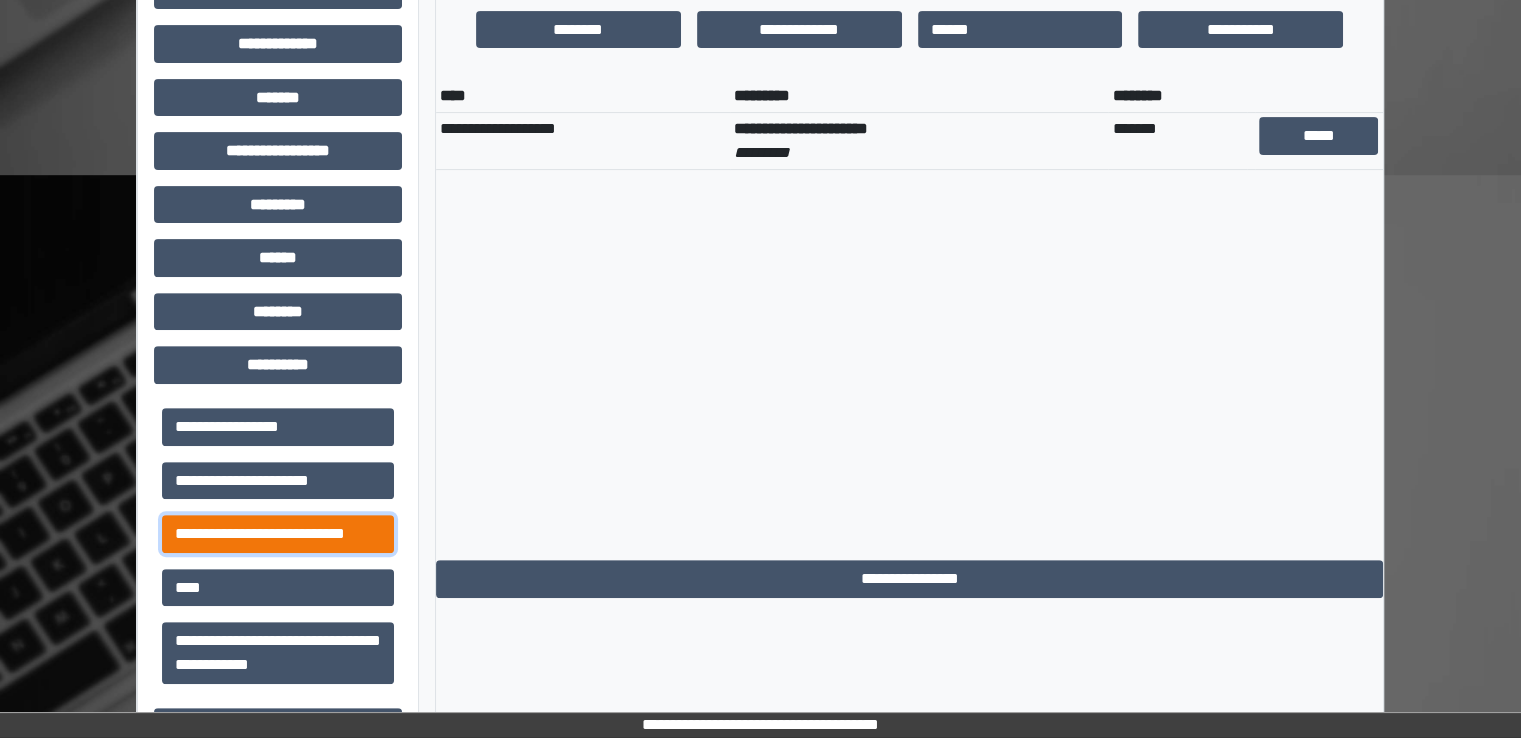 click on "**********" at bounding box center (278, 534) 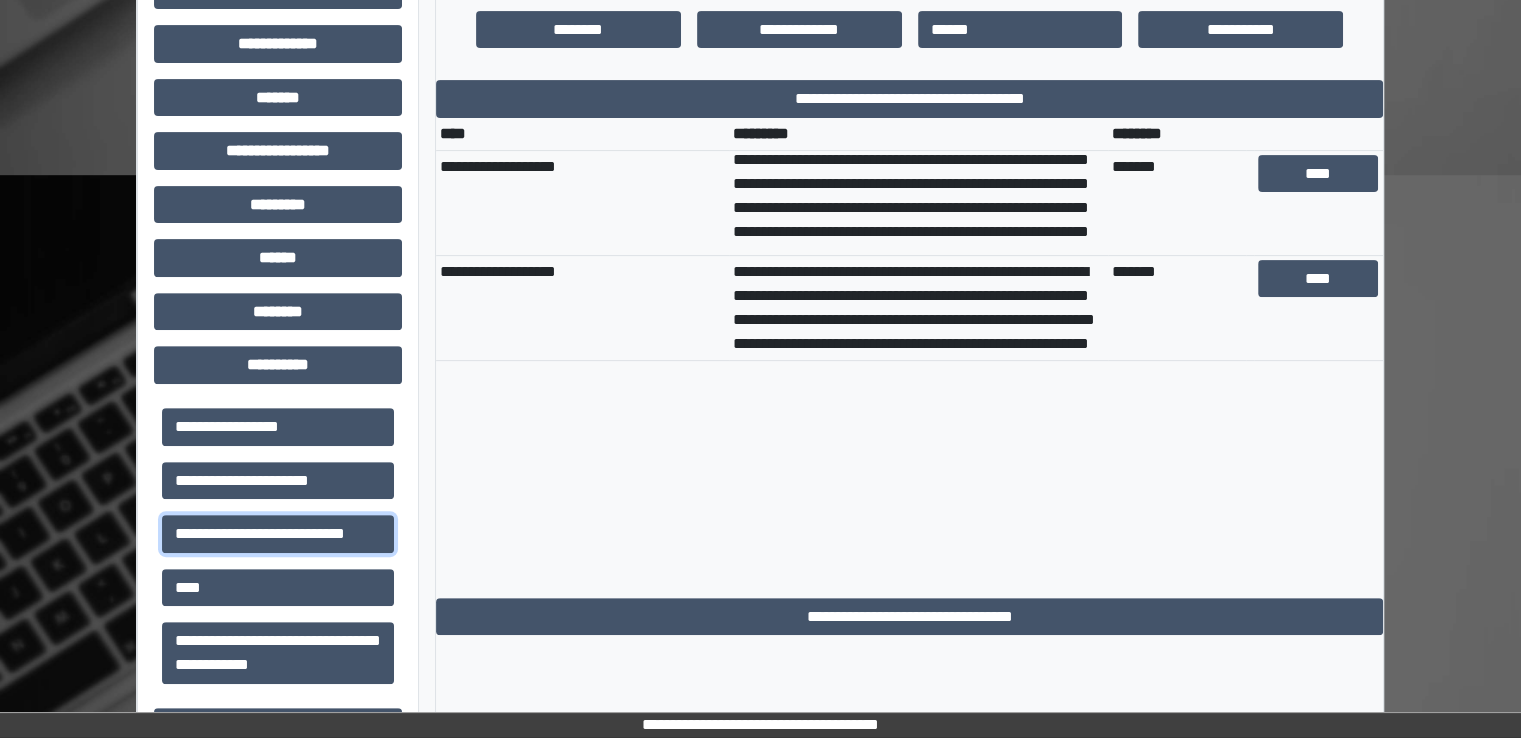 scroll, scrollTop: 303, scrollLeft: 0, axis: vertical 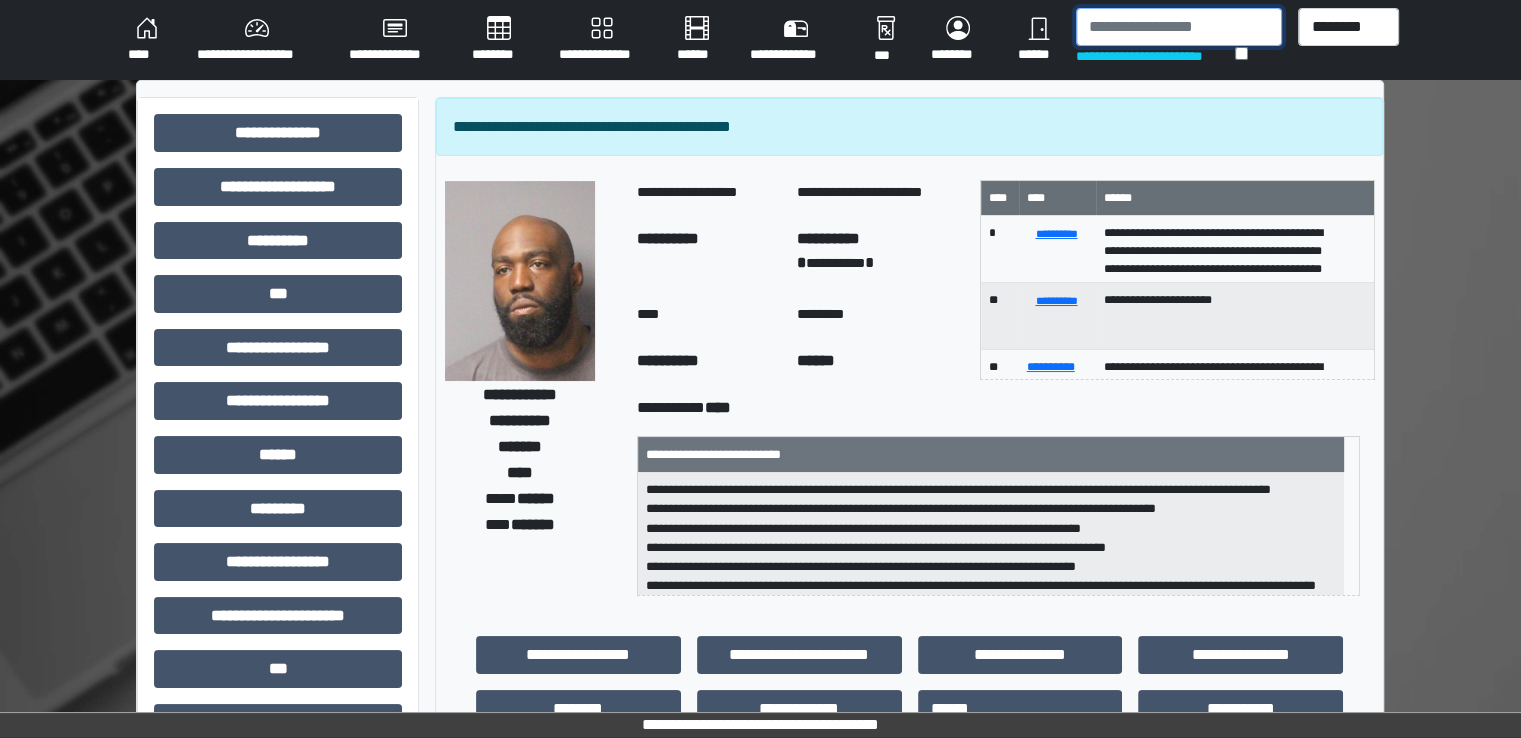 click at bounding box center [1179, 27] 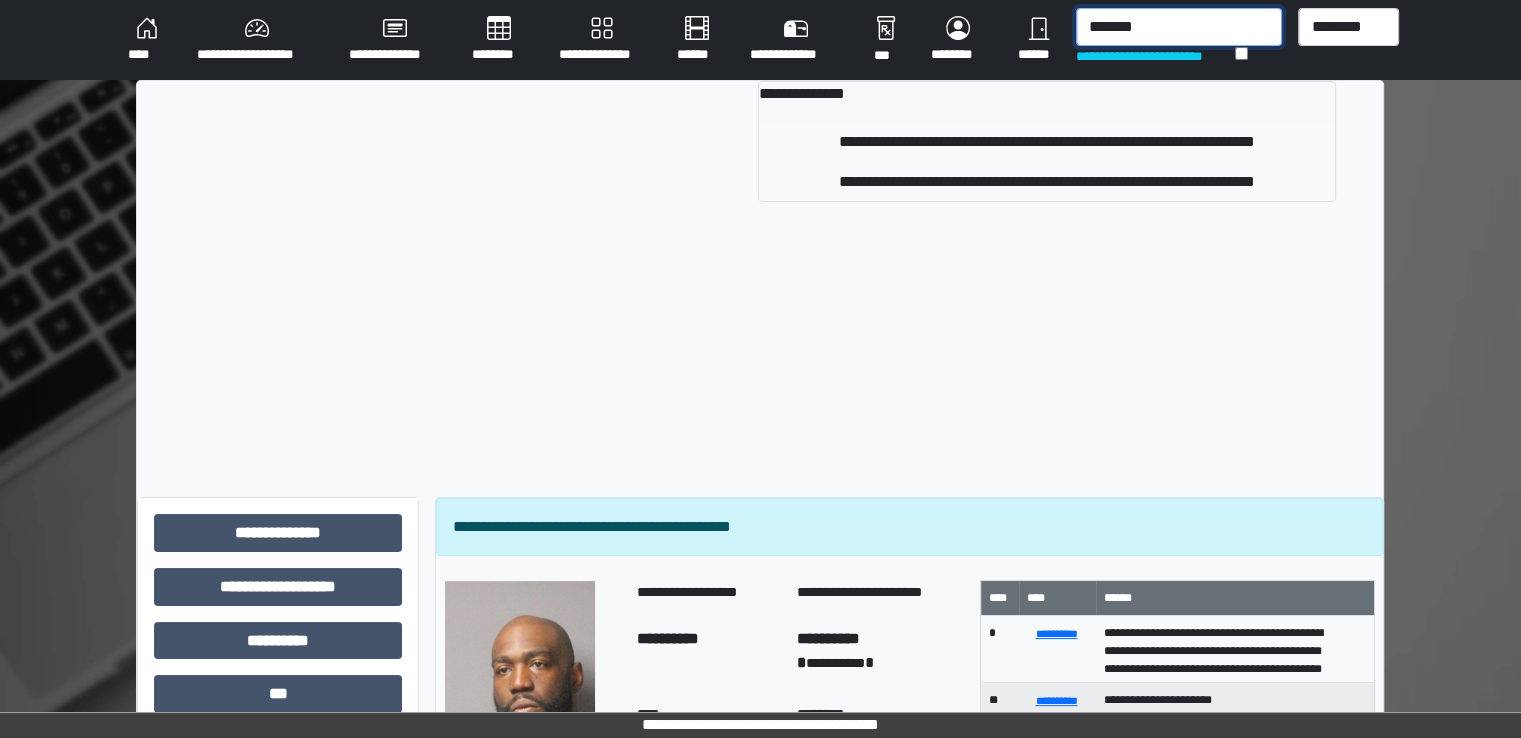 type on "*******" 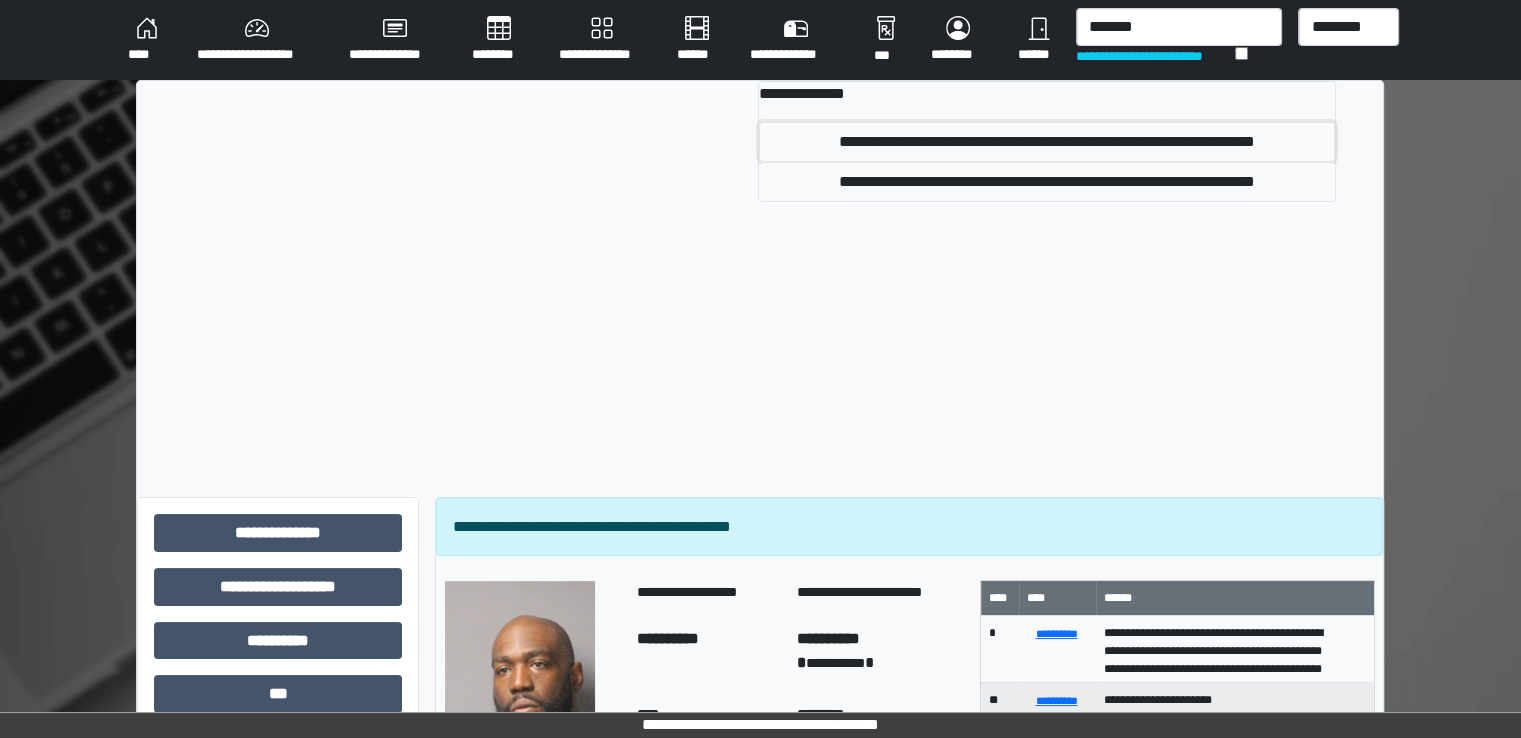 click on "**********" at bounding box center [1047, 142] 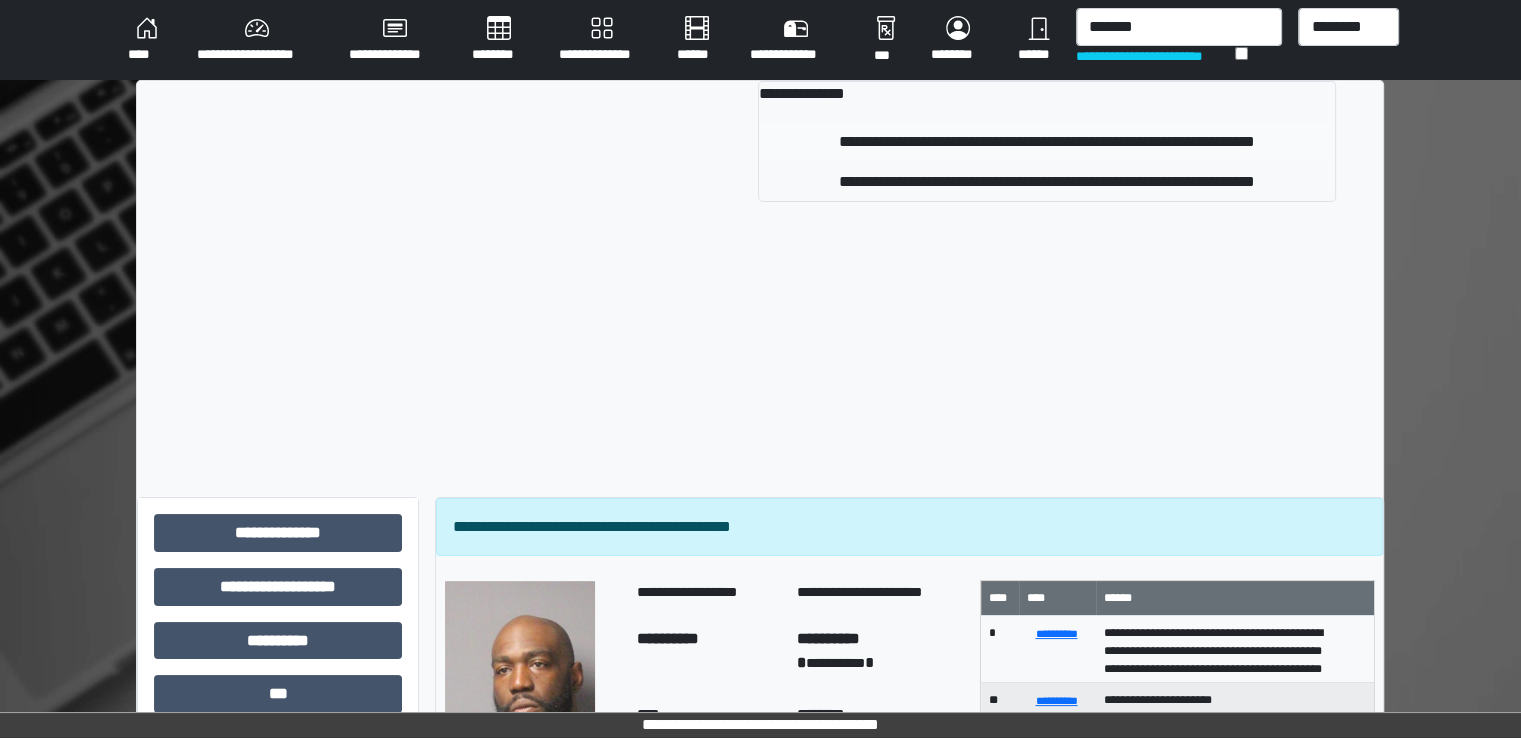 type 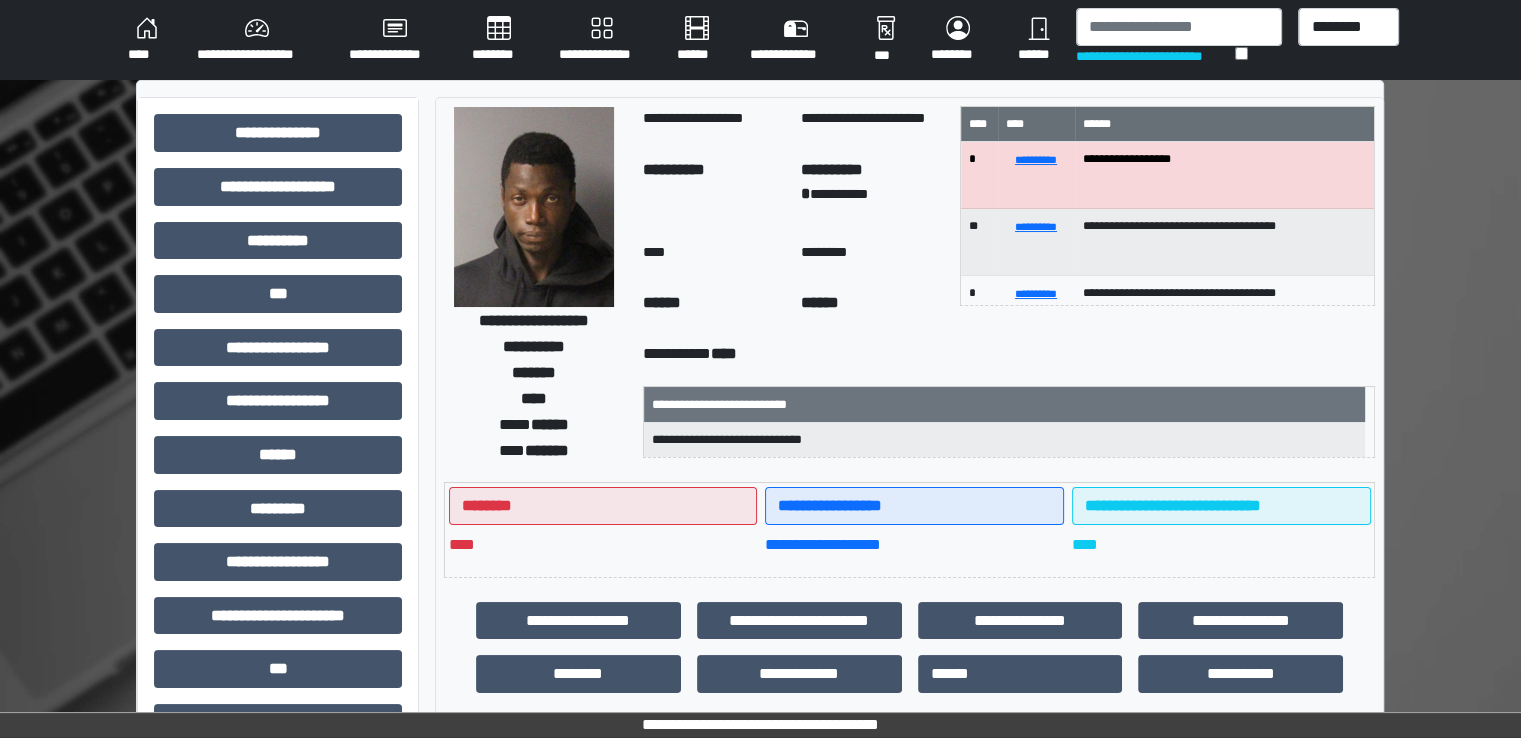click on "******" at bounding box center [1224, 124] 